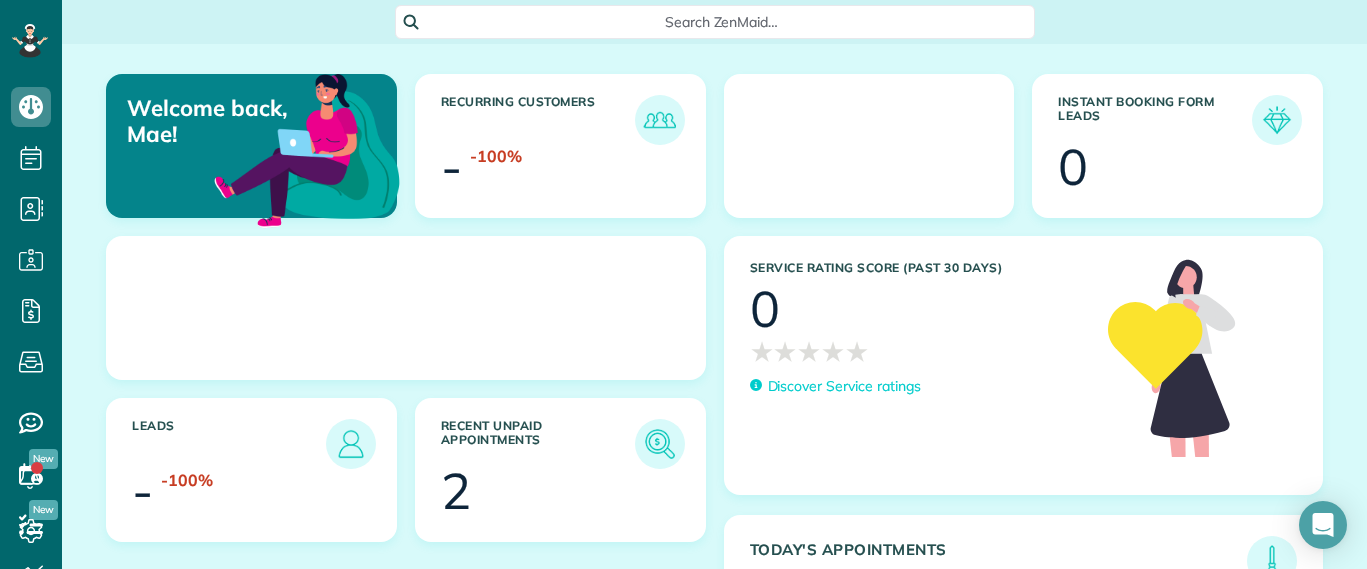 scroll, scrollTop: 0, scrollLeft: 0, axis: both 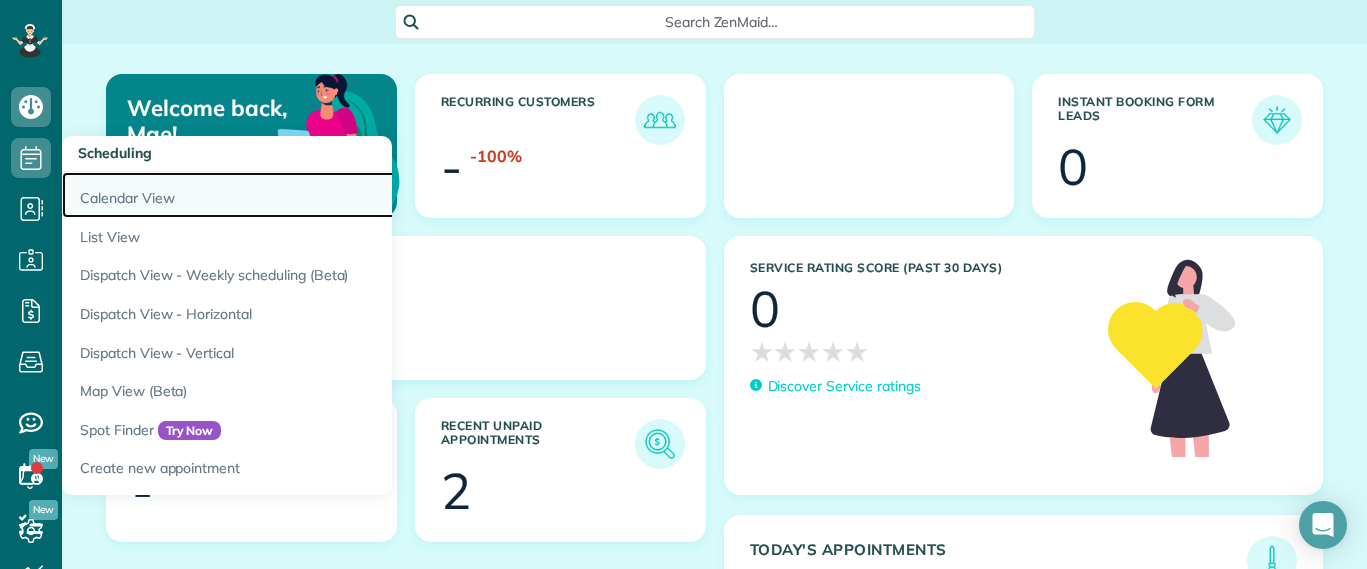 click on "Calendar View" at bounding box center (312, 195) 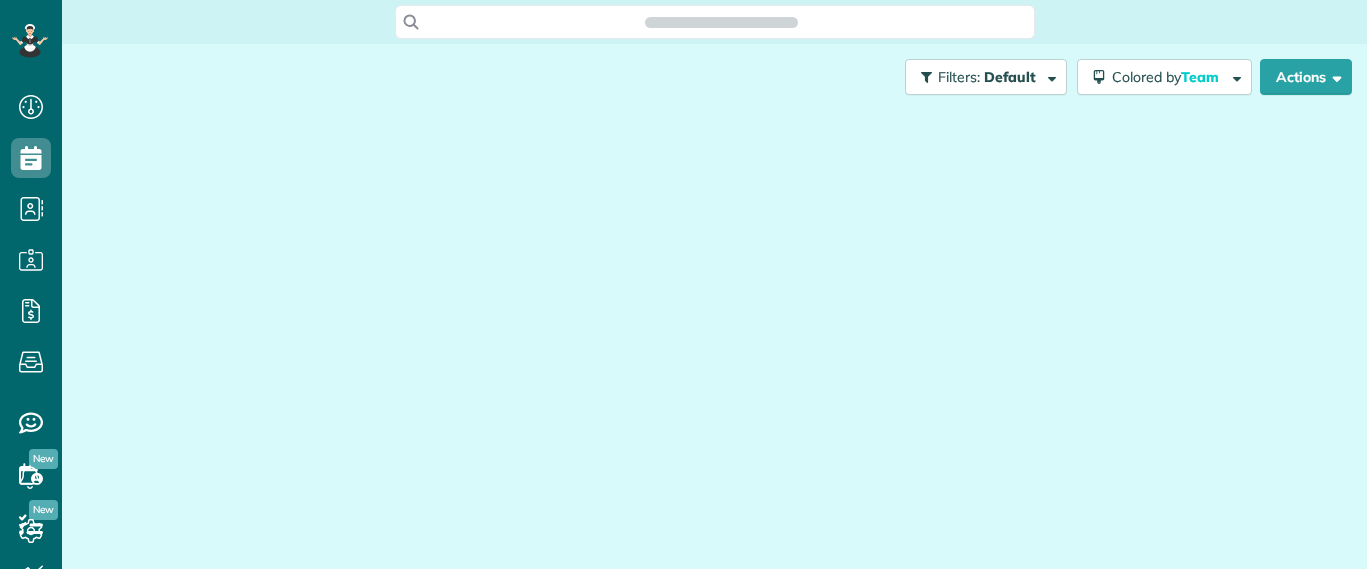 scroll, scrollTop: 0, scrollLeft: 0, axis: both 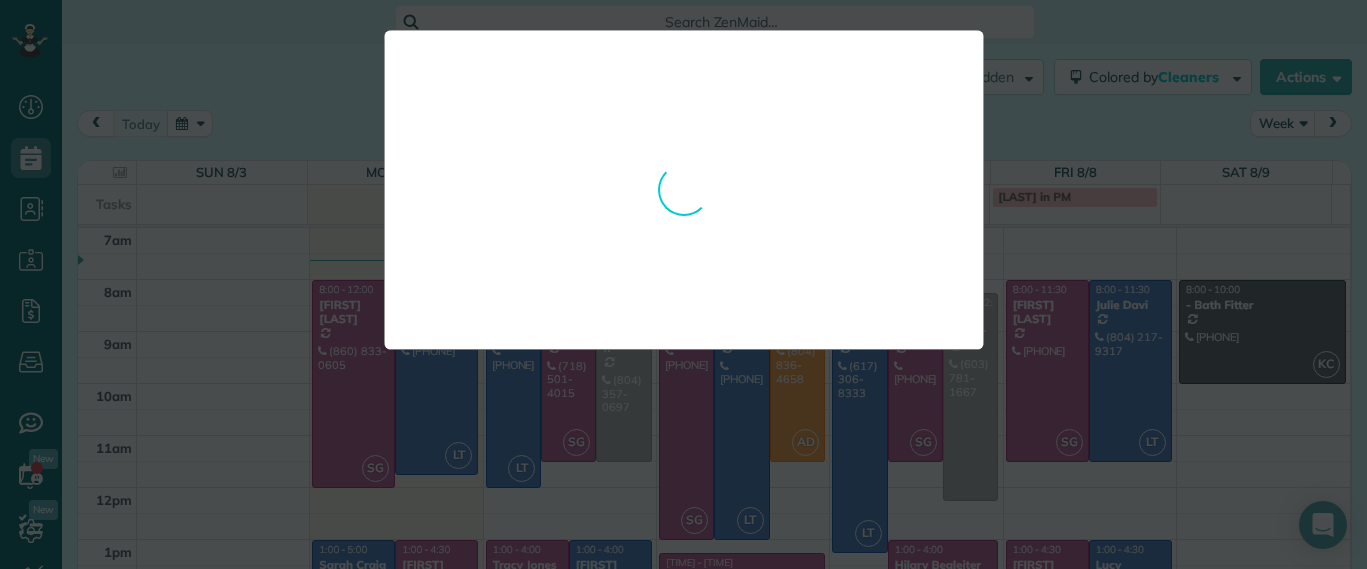 click at bounding box center (683, 284) 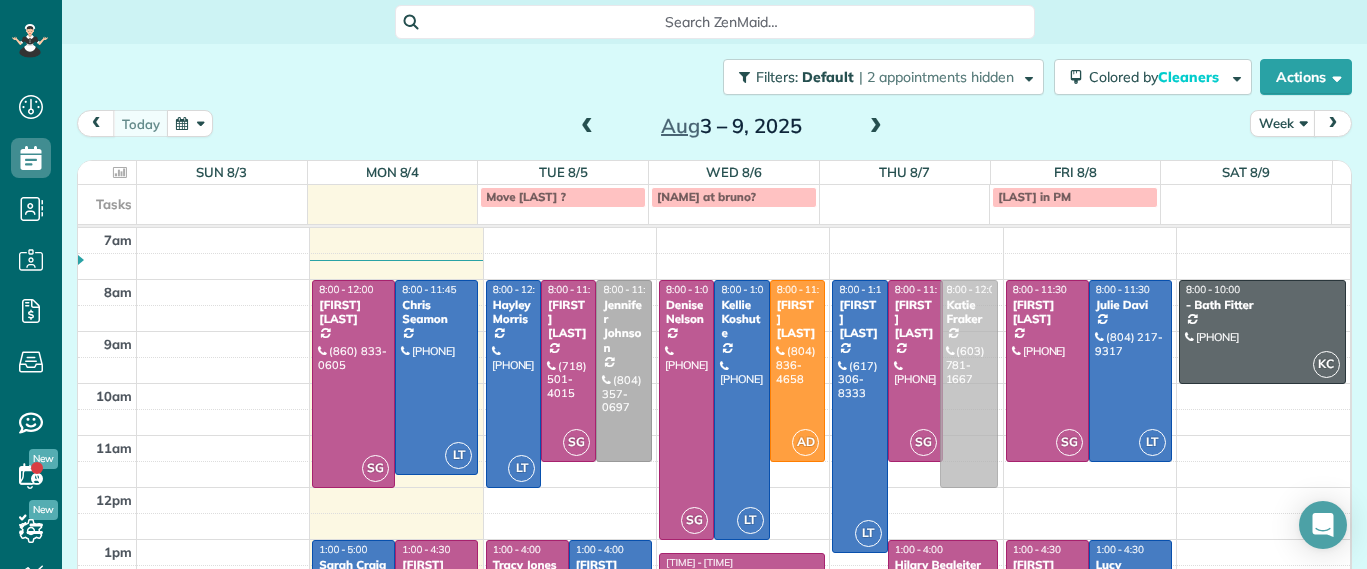 drag, startPoint x: 943, startPoint y: 365, endPoint x: 902, endPoint y: 353, distance: 42.72002 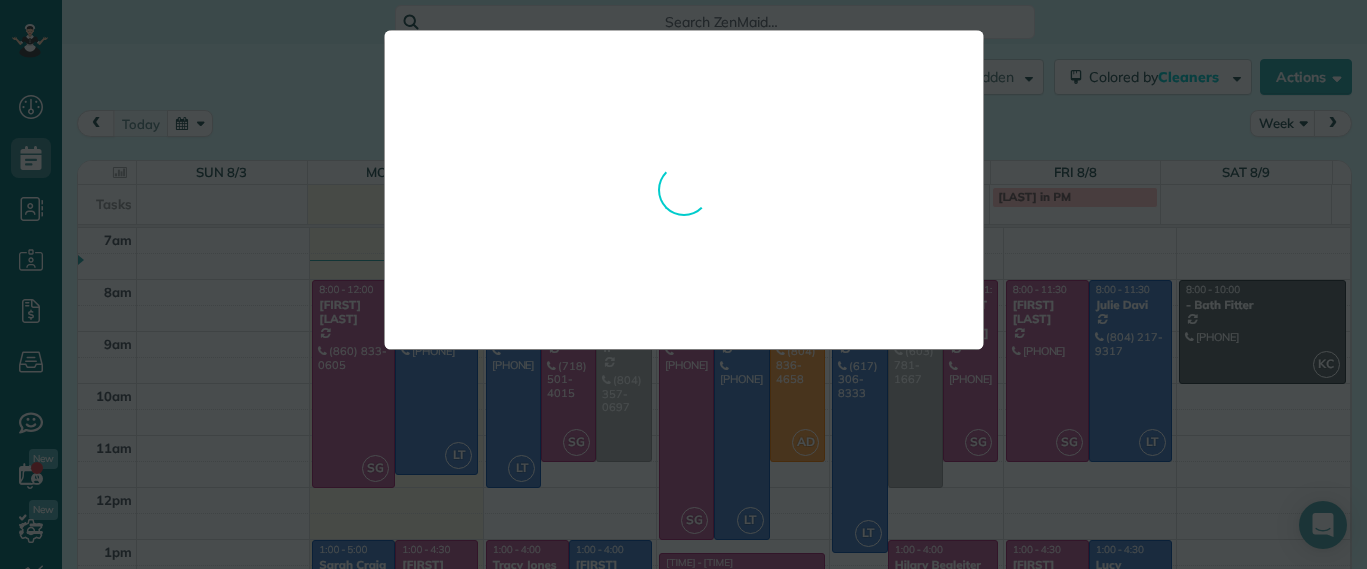 click at bounding box center [683, 284] 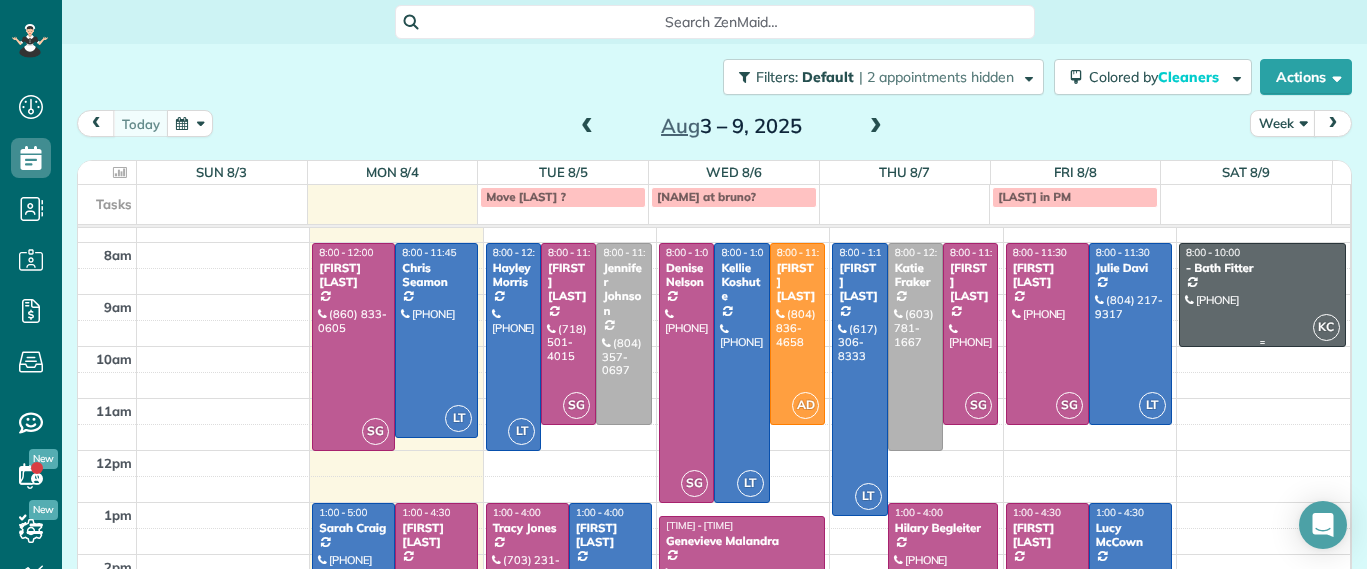 scroll, scrollTop: 0, scrollLeft: 0, axis: both 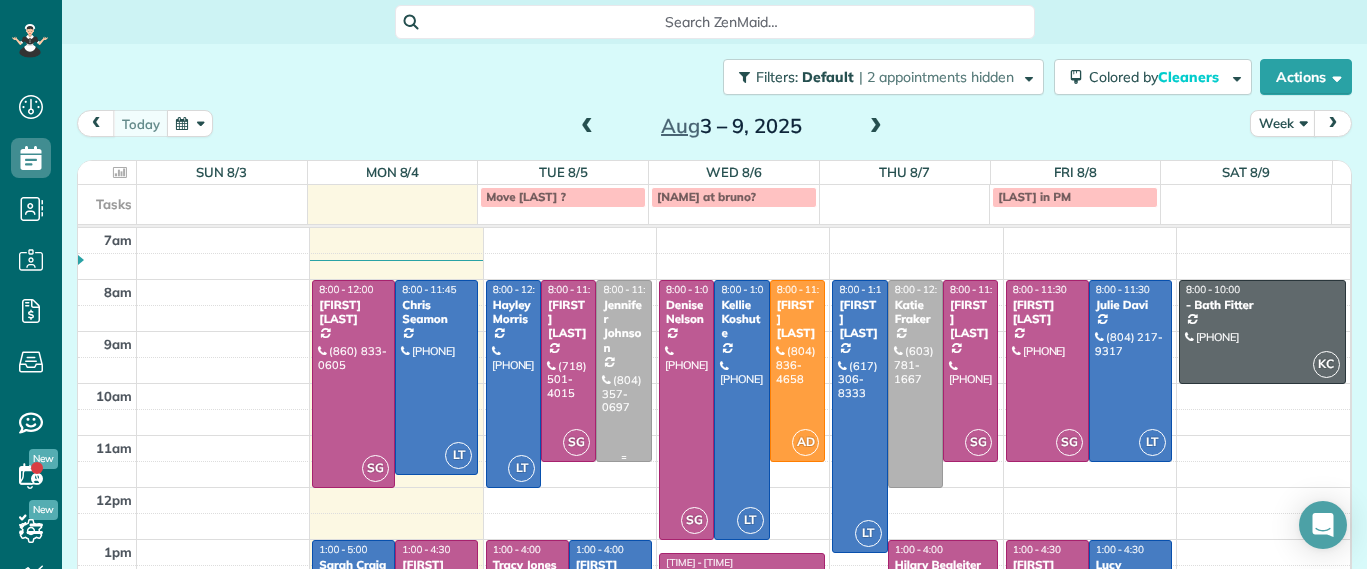 click on "Jennifer Johnson" at bounding box center (623, 327) 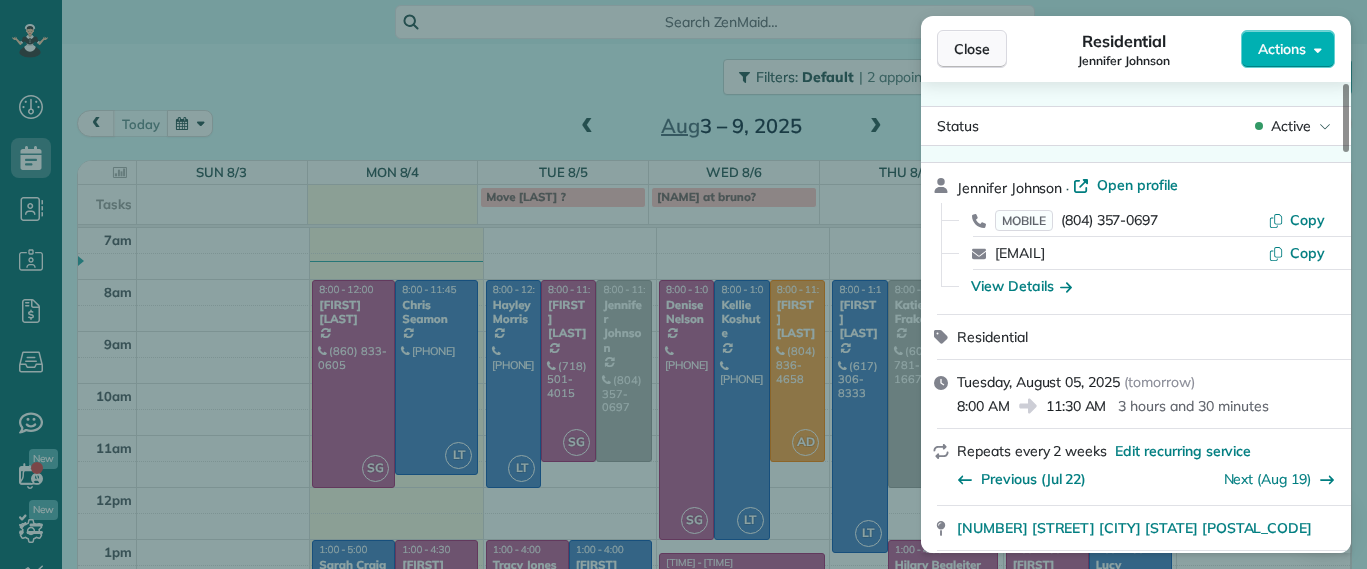 click on "Close" at bounding box center [972, 49] 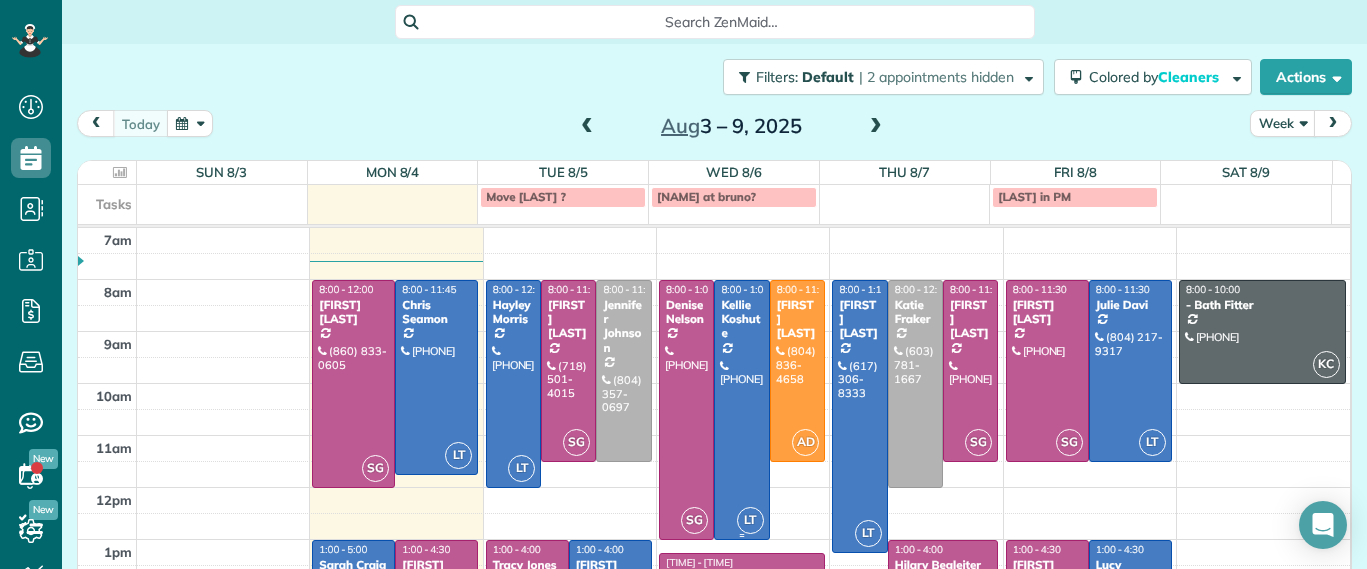 drag, startPoint x: 717, startPoint y: 374, endPoint x: 701, endPoint y: 370, distance: 16.492422 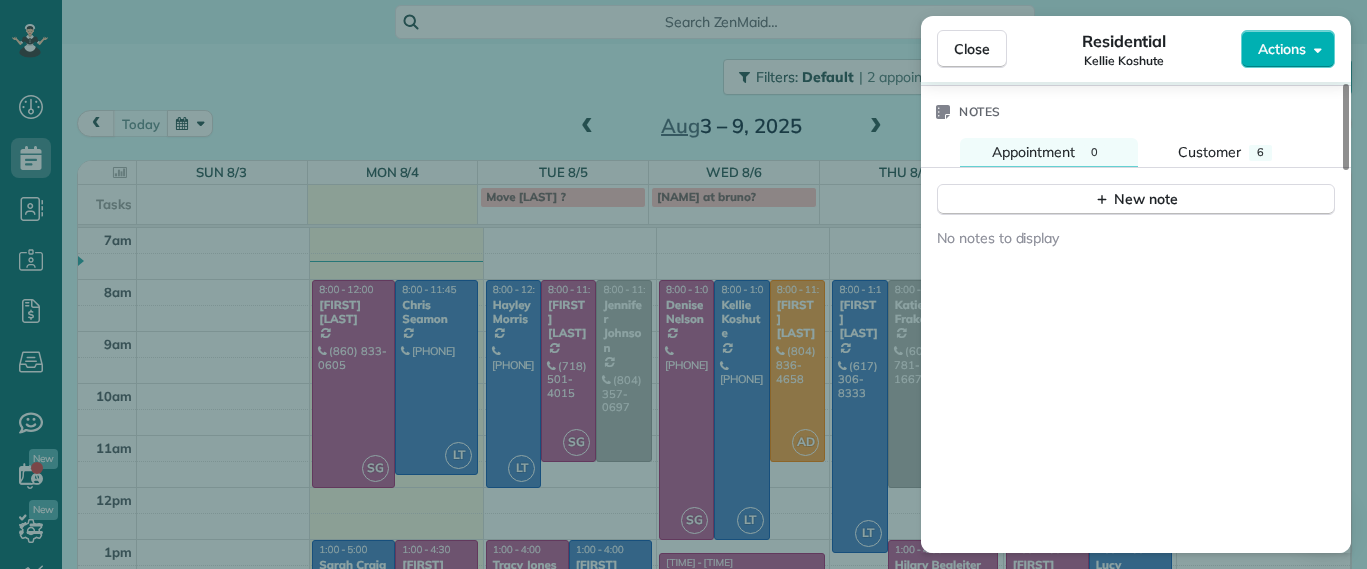 scroll, scrollTop: 1726, scrollLeft: 0, axis: vertical 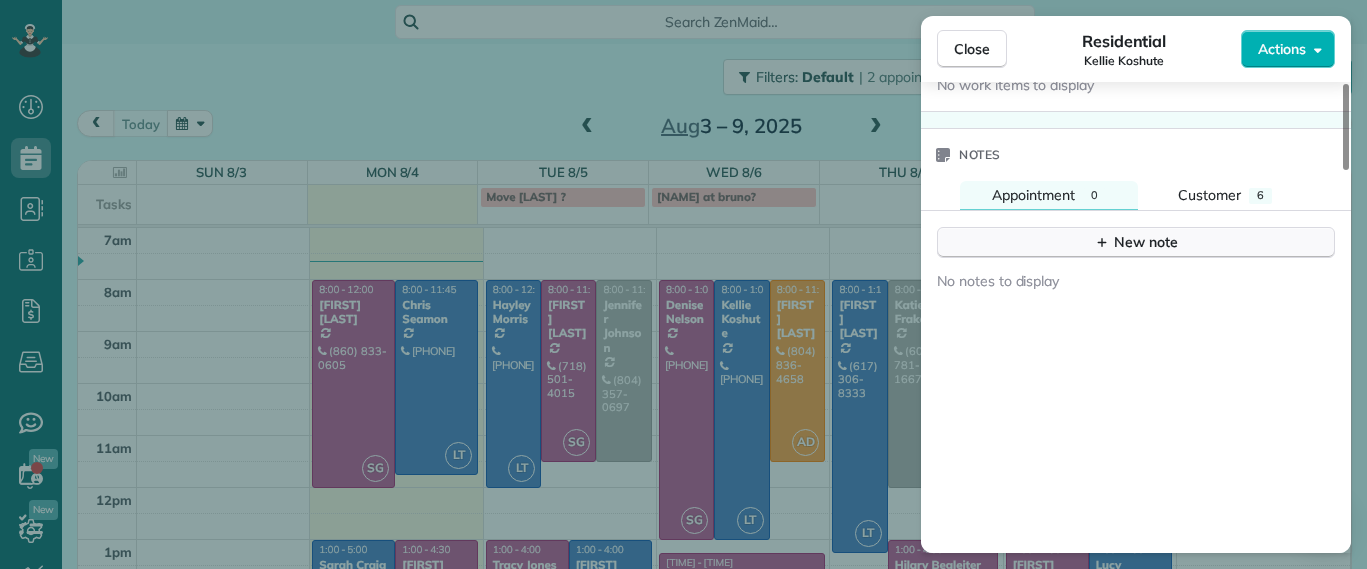 click on "New note" at bounding box center (1136, 242) 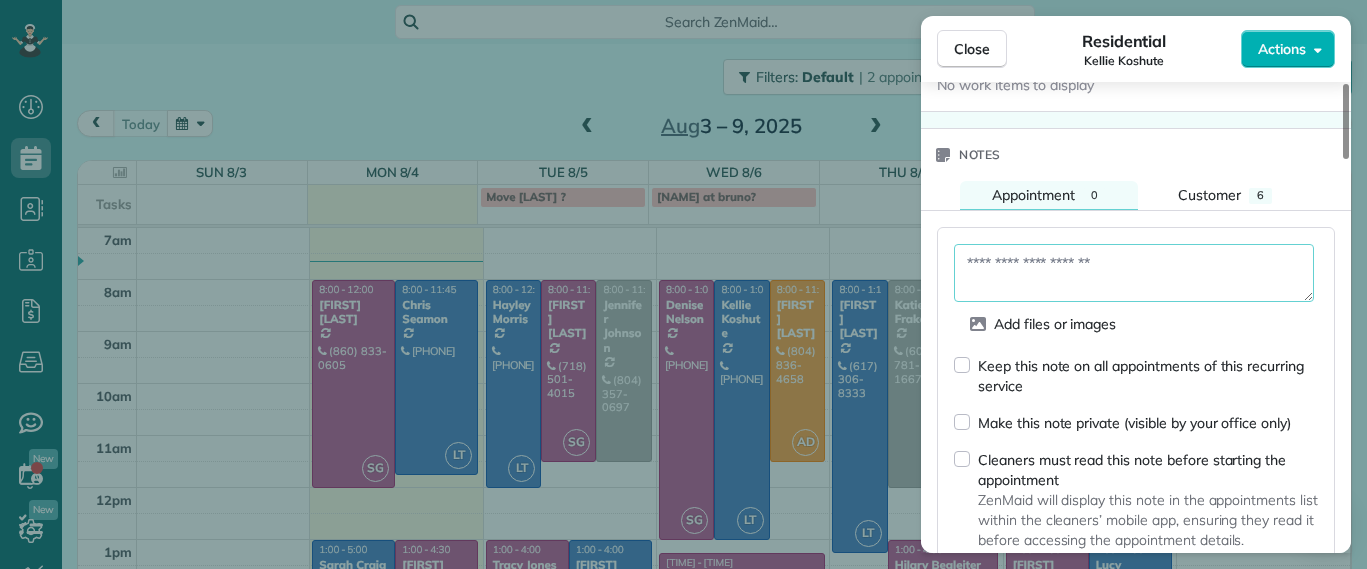 click at bounding box center [1134, 273] 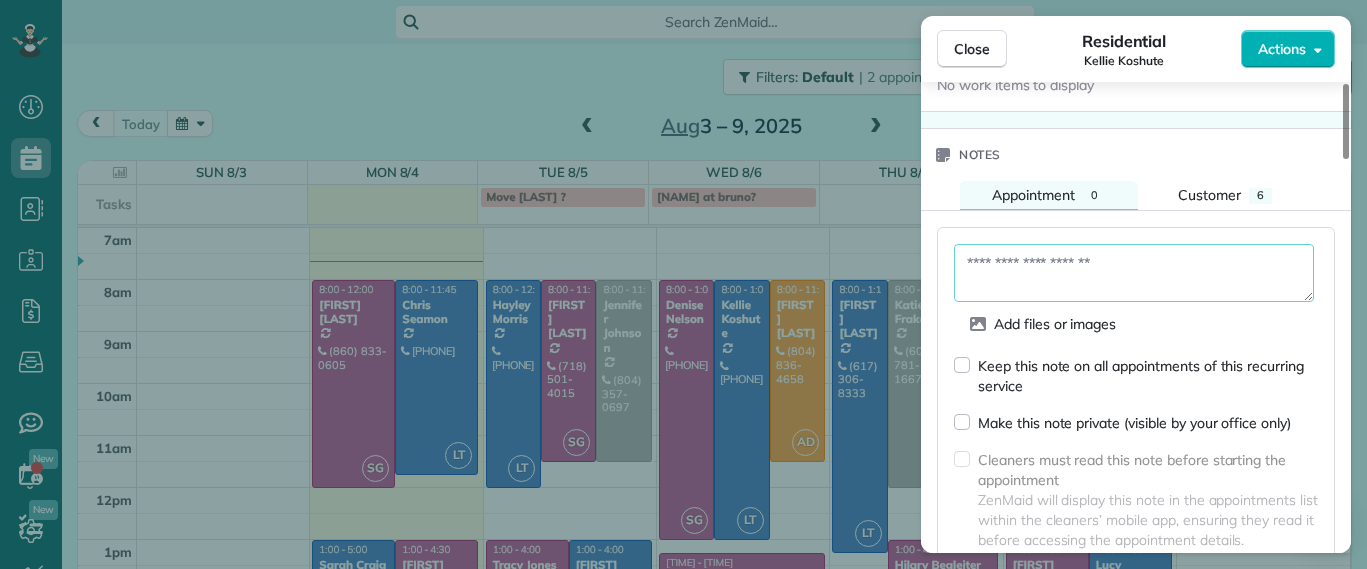 click at bounding box center [1134, 273] 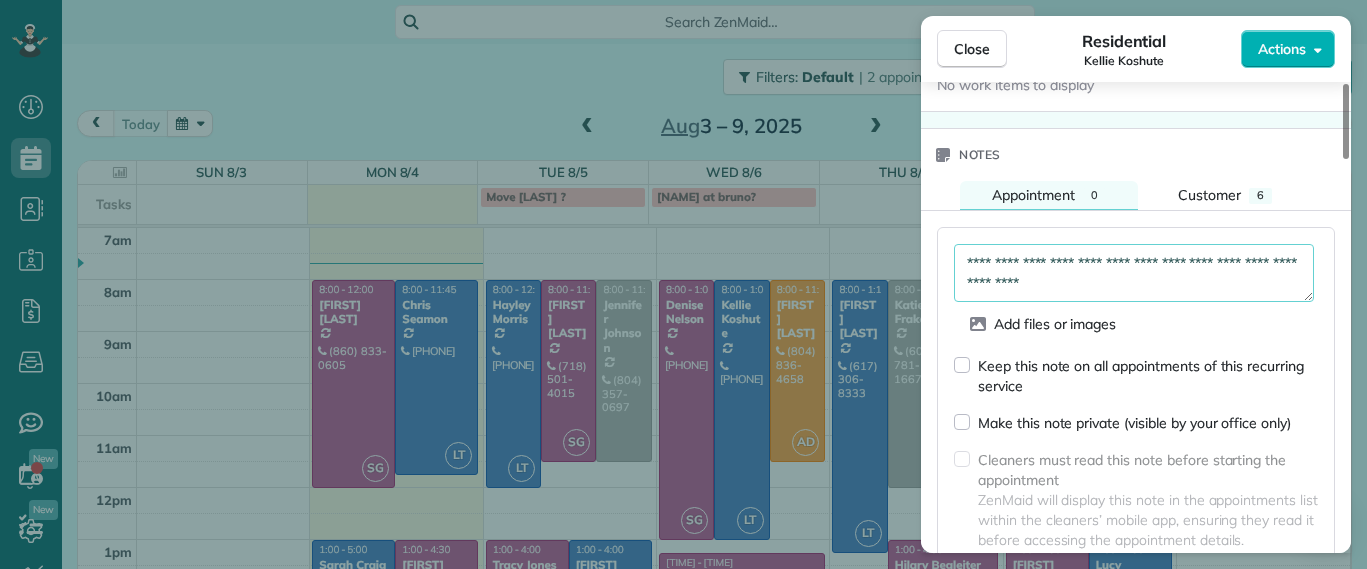 click on "**********" at bounding box center [1134, 273] 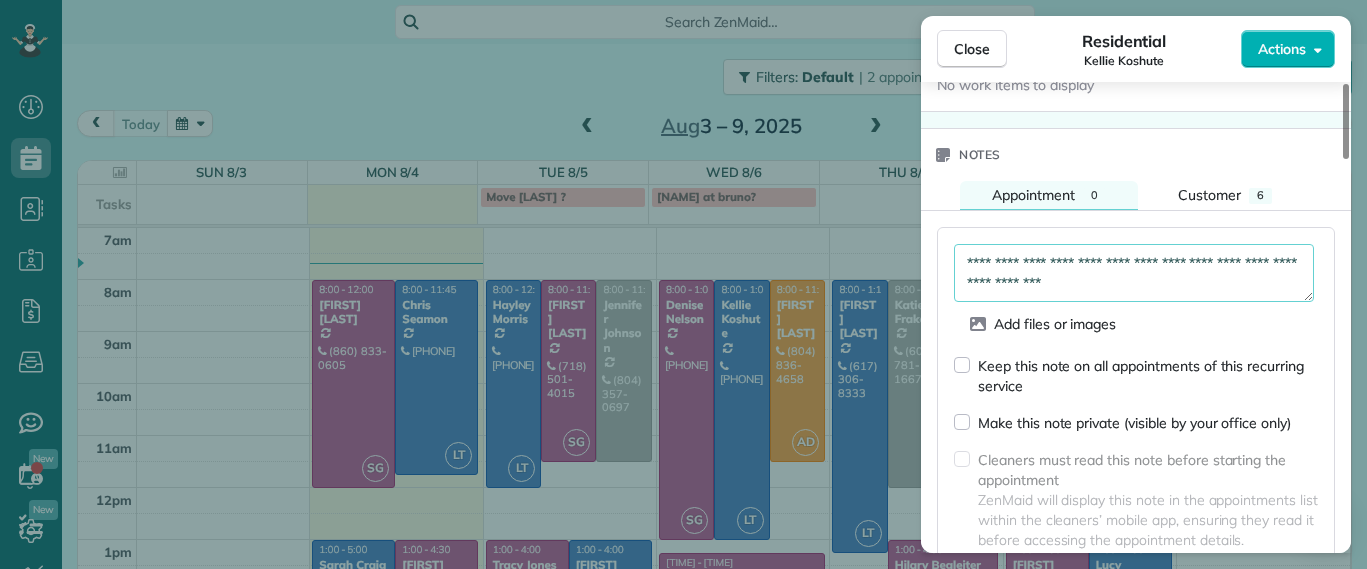 click on "**********" at bounding box center [1134, 273] 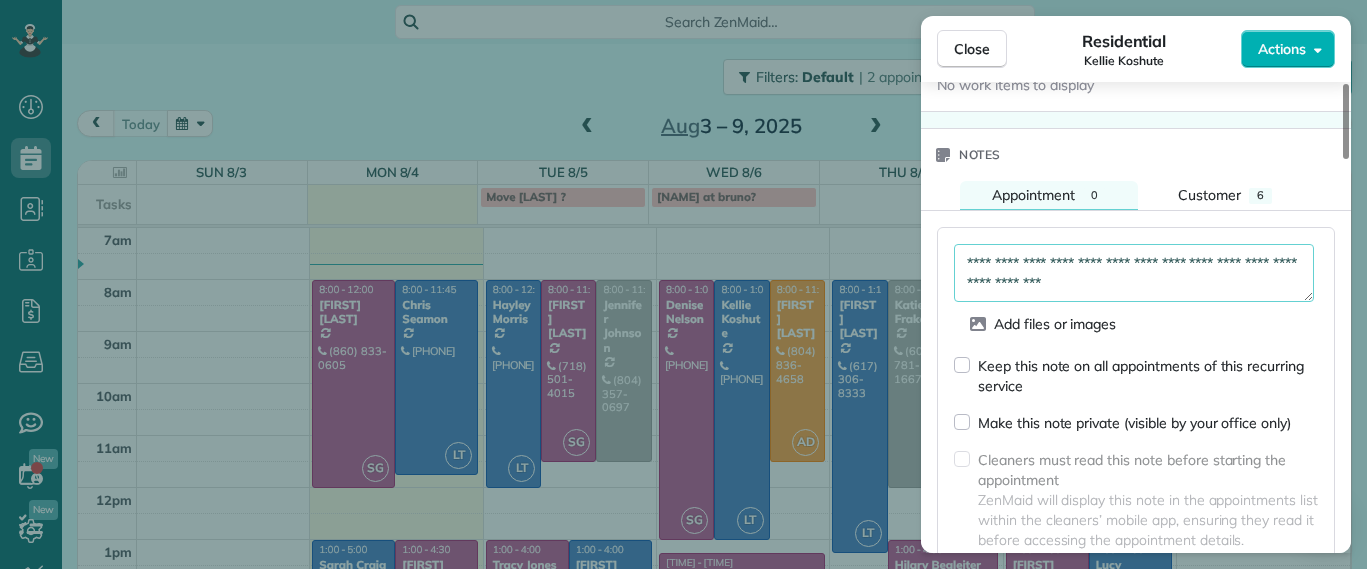 click on "**********" at bounding box center (1134, 273) 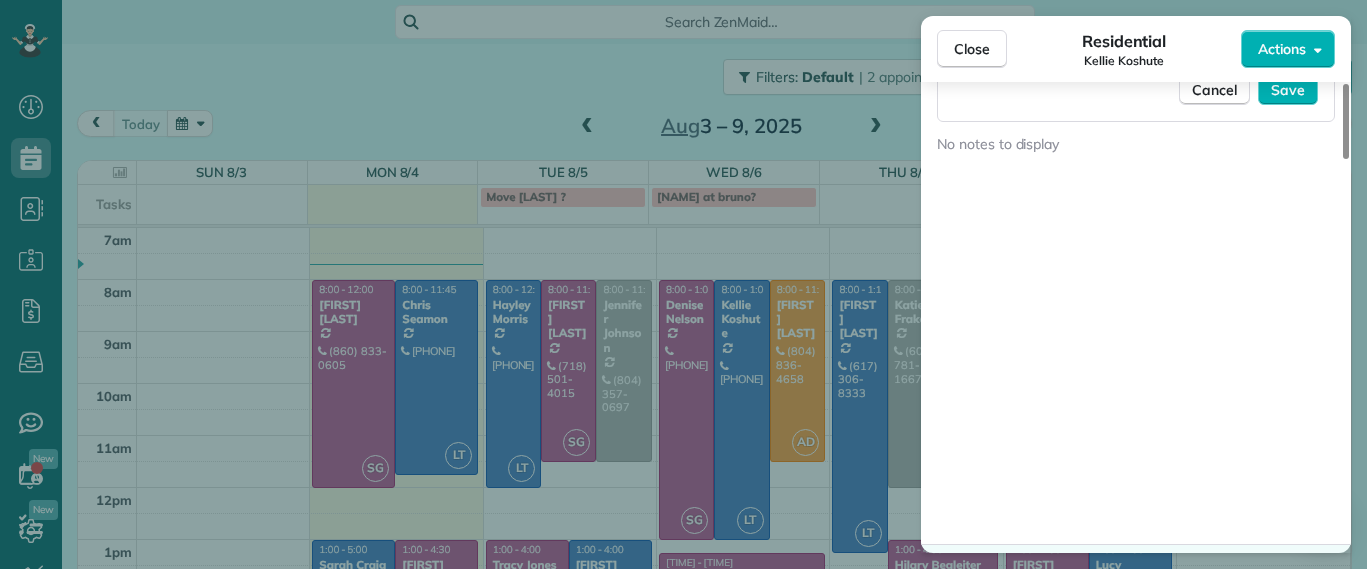 scroll, scrollTop: 2101, scrollLeft: 0, axis: vertical 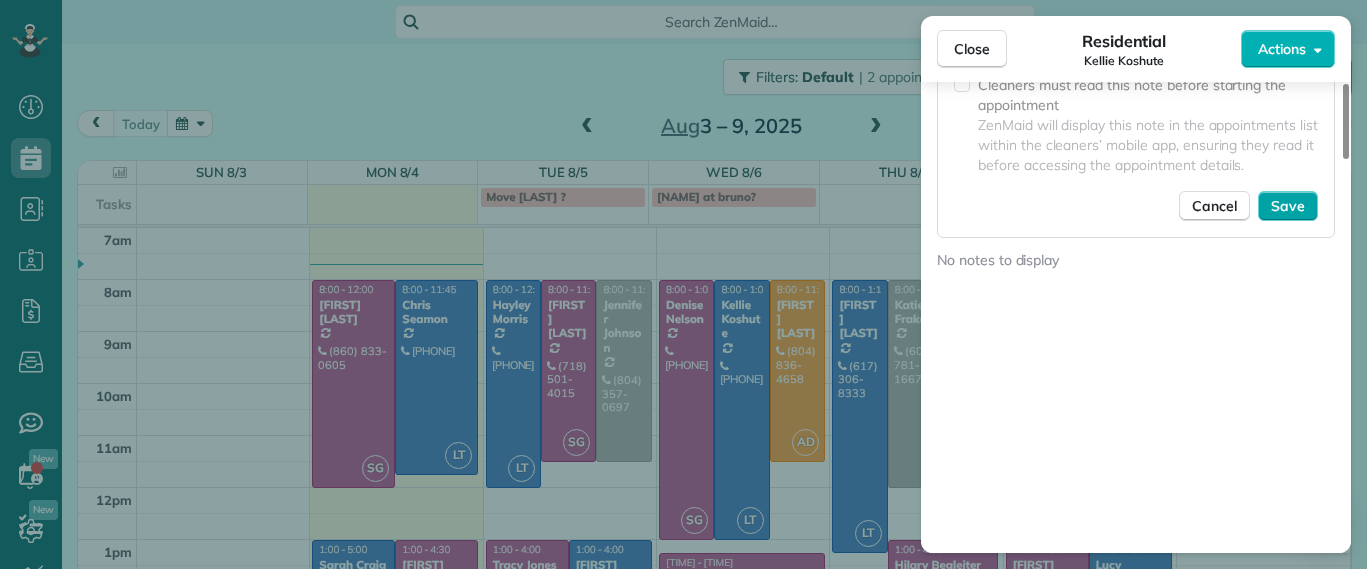 type on "**********" 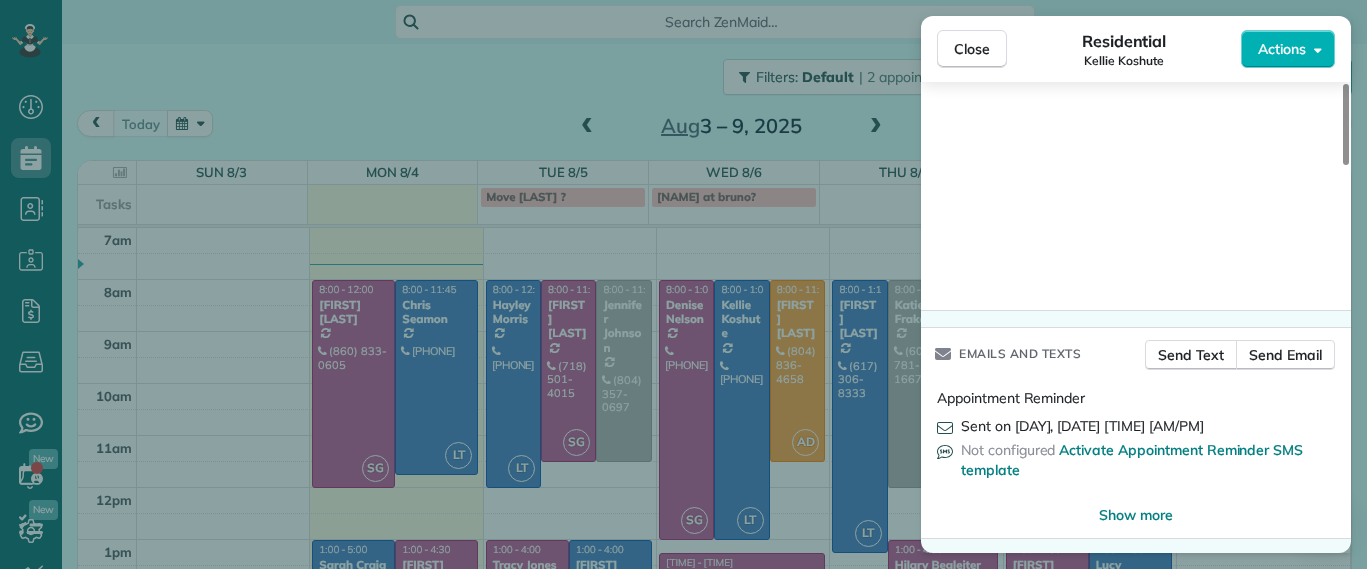 scroll, scrollTop: 2232, scrollLeft: 0, axis: vertical 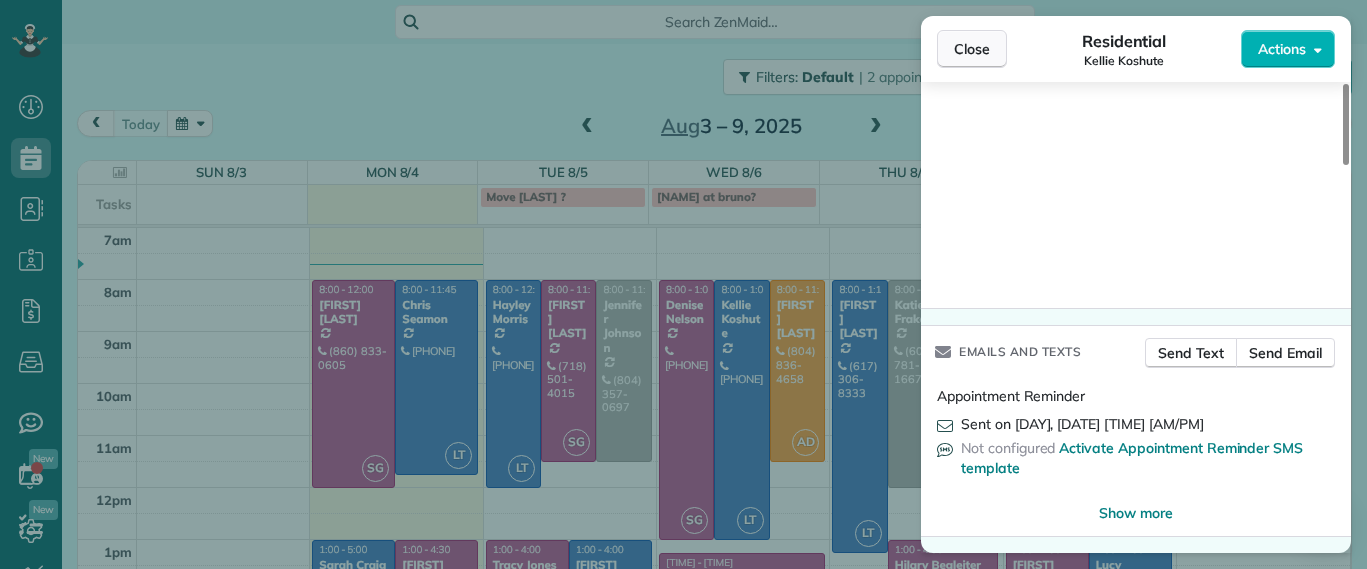 click on "Close" at bounding box center (972, 49) 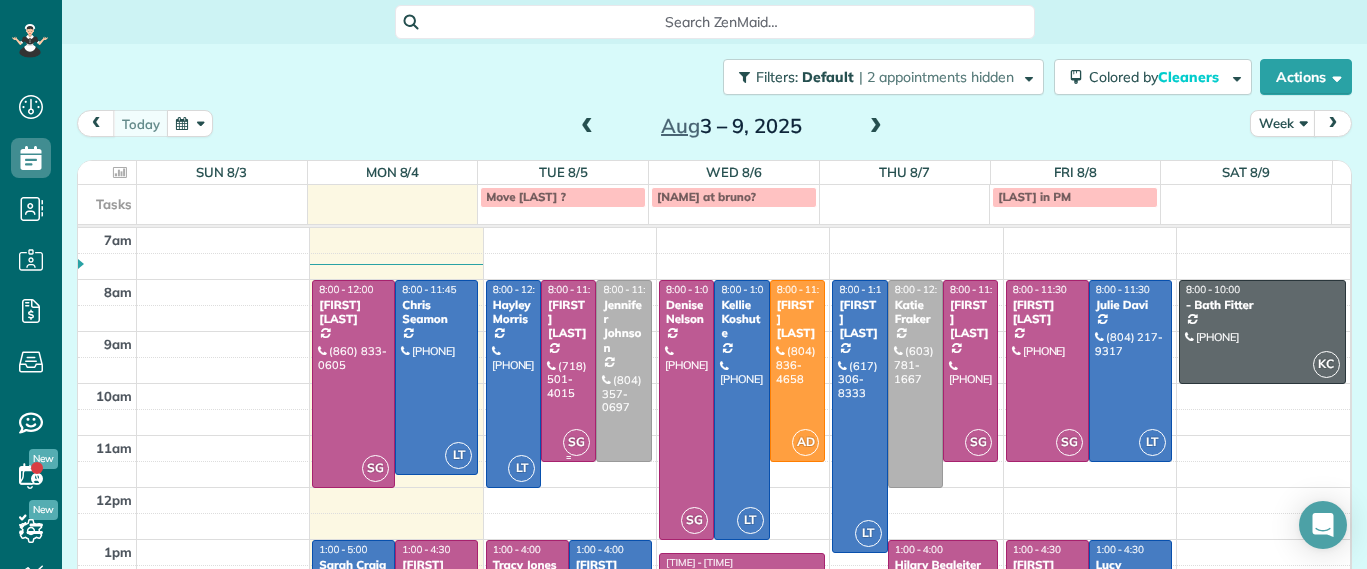 click on "Jennifer Johnson" at bounding box center (623, 327) 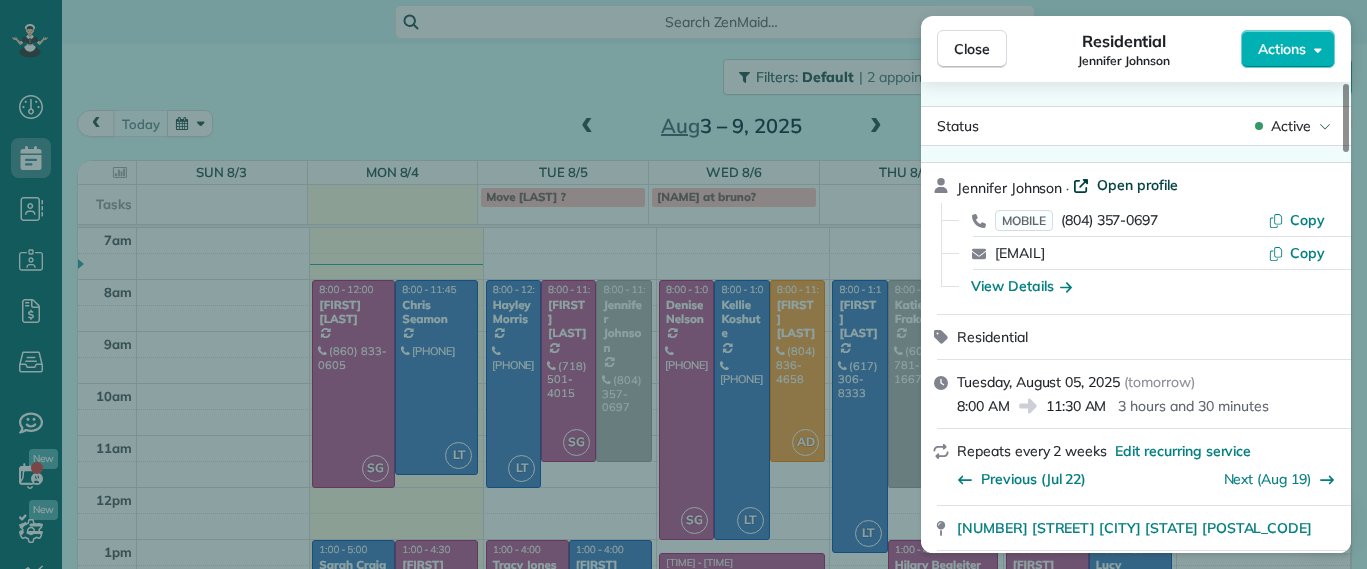 click on "Open profile" at bounding box center [1137, 185] 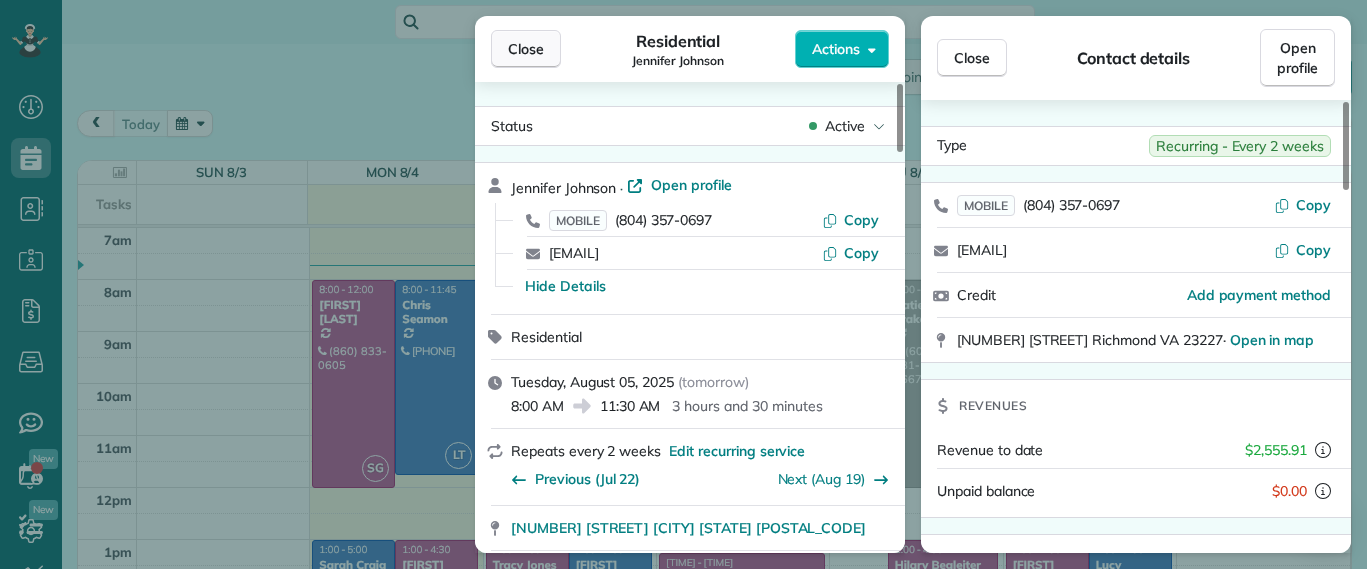click on "Close" at bounding box center [526, 49] 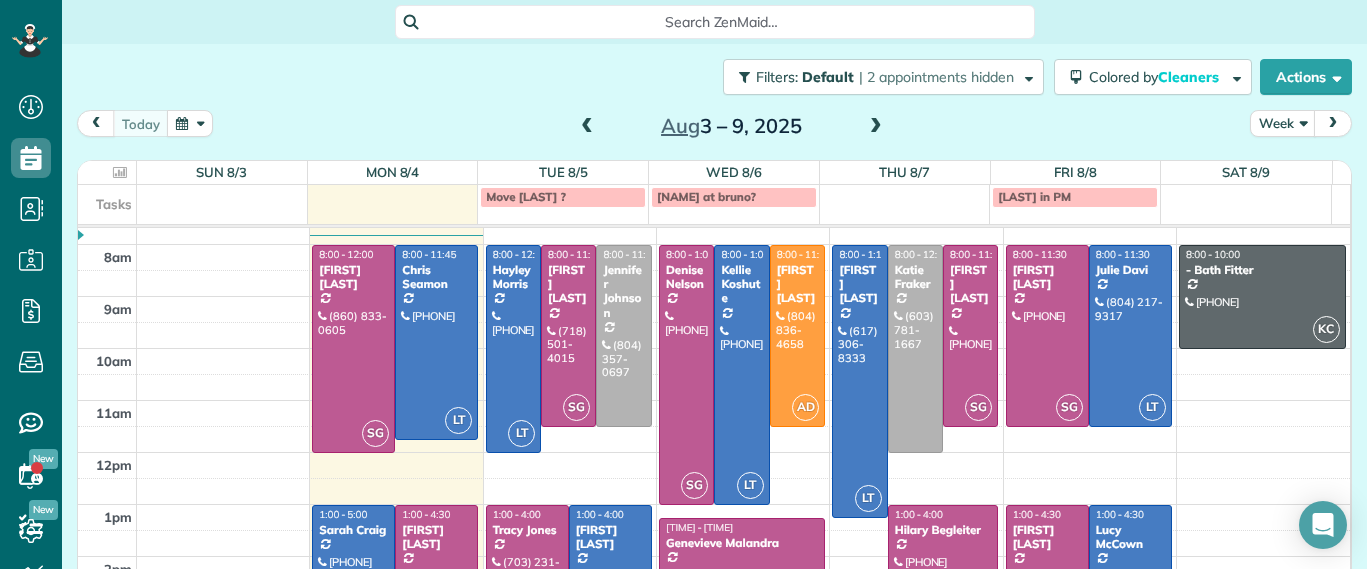 scroll, scrollTop: 0, scrollLeft: 0, axis: both 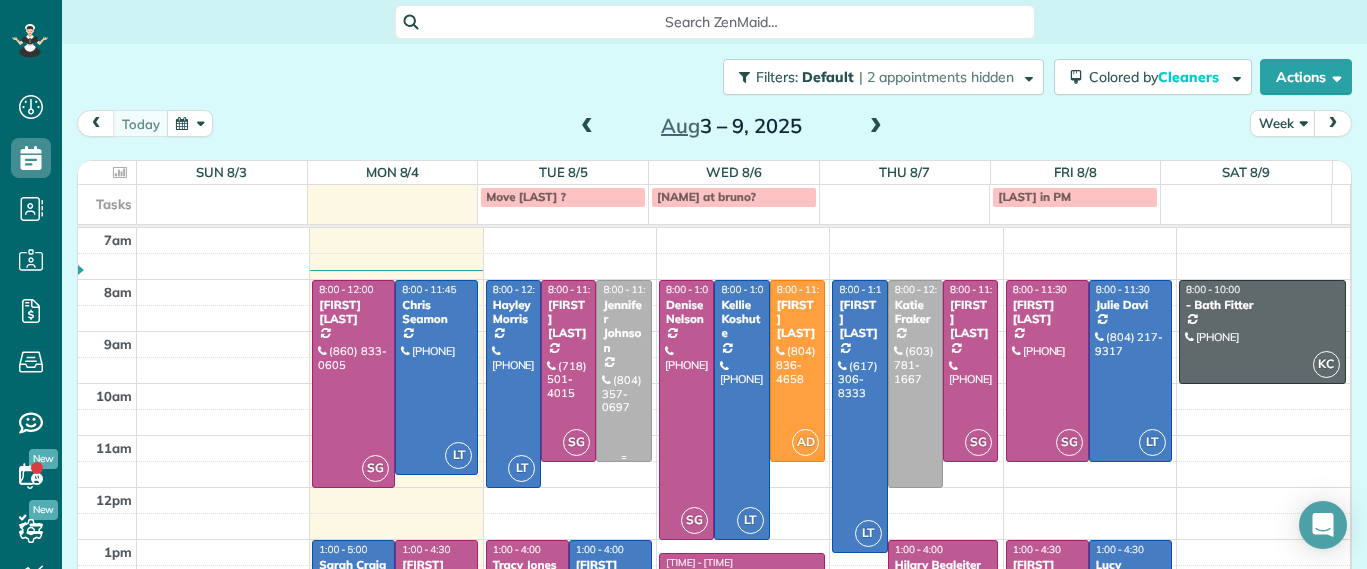 click on "Jennifer Johnson" at bounding box center (623, 327) 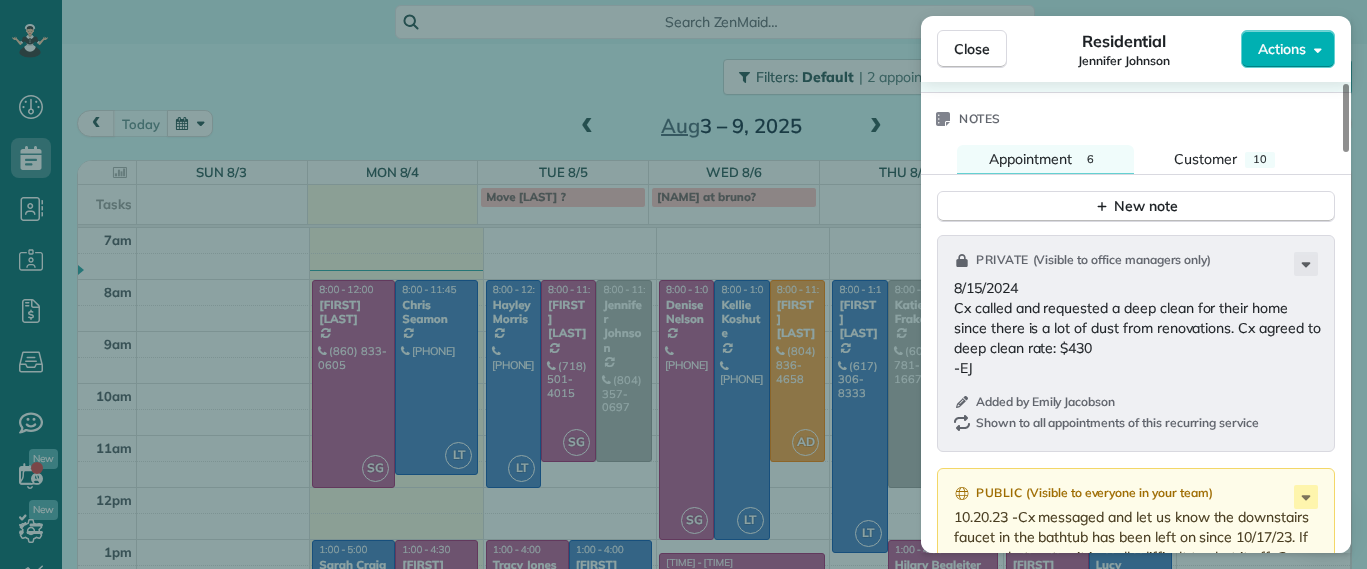 scroll, scrollTop: 1757, scrollLeft: 0, axis: vertical 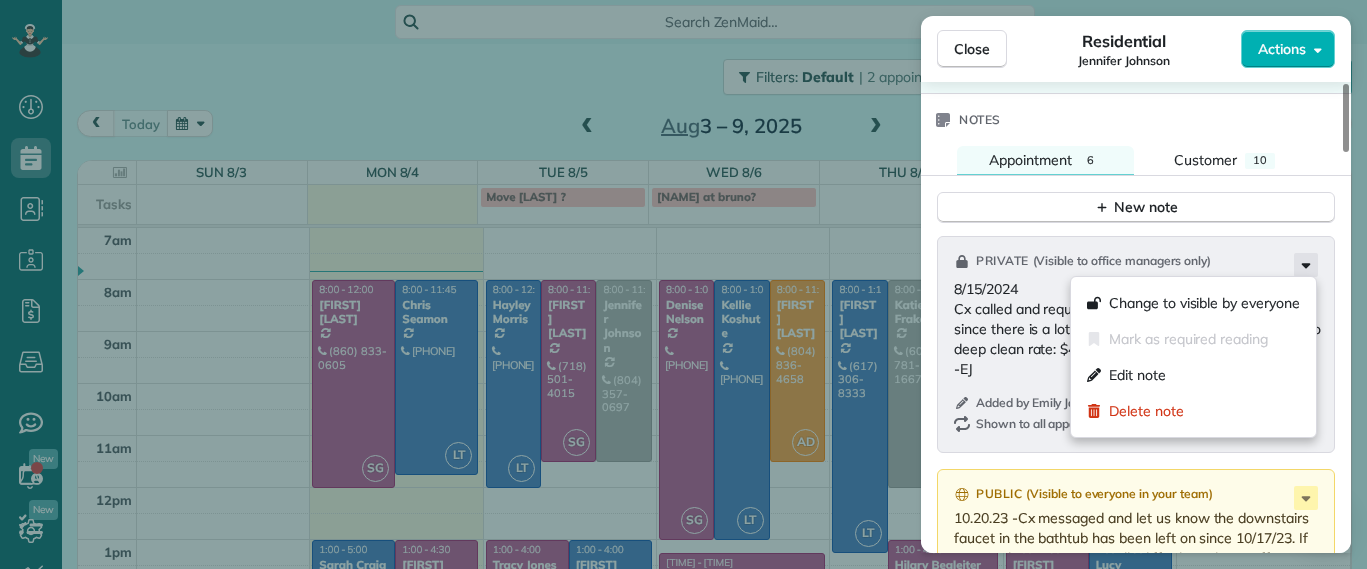 click 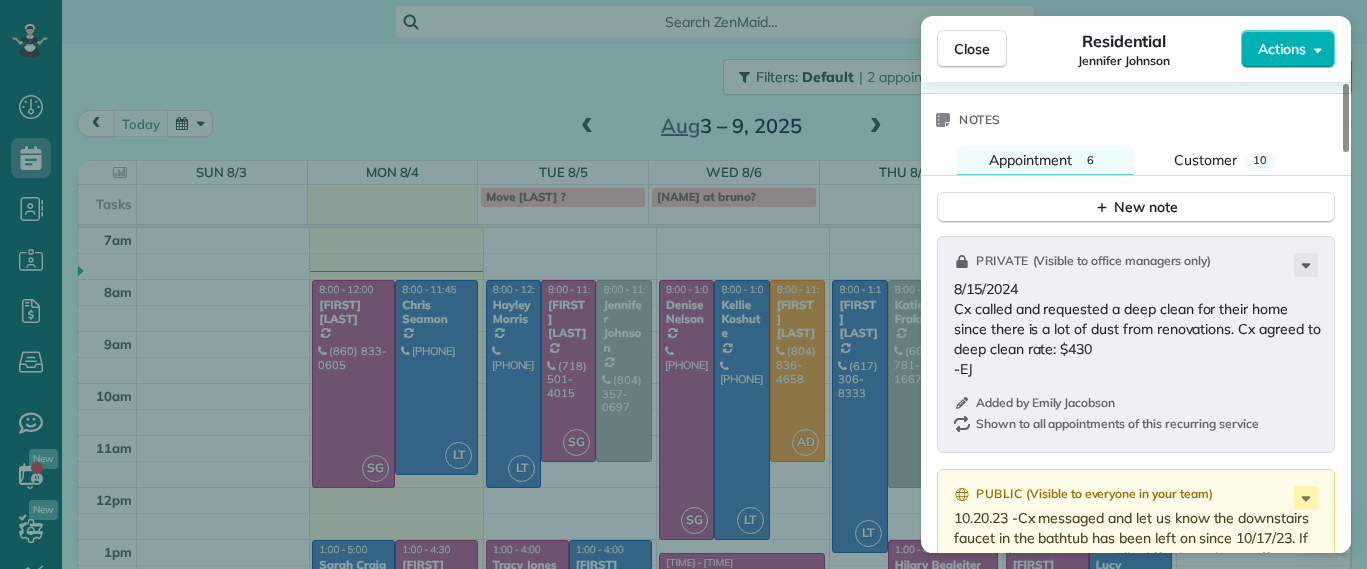 click on "Close Residential Jennifer Johnson Actions Status Active Jennifer Johnson · Open profile MOBILE (804) 357-0697 Copy trippandjenny@verizon.net Copy View Details Residential Tuesday, August 05, 2025 ( tomorrow ) 8:00 AM 11:30 AM 3 hours and 30 minutes Repeats every 2 weeks Edit recurring service Previous (Jul 22) Next (Aug 19) 4008 Clinton Avenue Richmond VA 23227 Service was not rated yet Setup ratings Cleaners Time in and out Assign Invite Cleaners No cleaners assigned yet Checklist Try Now Keep this appointment up to your standards. Stay on top of every detail, keep your cleaners organised, and your client happy. Assign a checklist Watch a 5 min demo Billing Billing actions Service Service Price (1x $179.00) $179.00 Add an item Overcharge $0.00 Discount $0.00 Coupon discount - Primary tax - Secondary tax - Total appointment price $179.00 Tips collected $0.00 Unpaid Mark as paid Total including tip $179.00 Get paid online in no-time! Send an invoice and reward your cleaners with tips Man Hours 3.5 Man Hours" at bounding box center (683, 284) 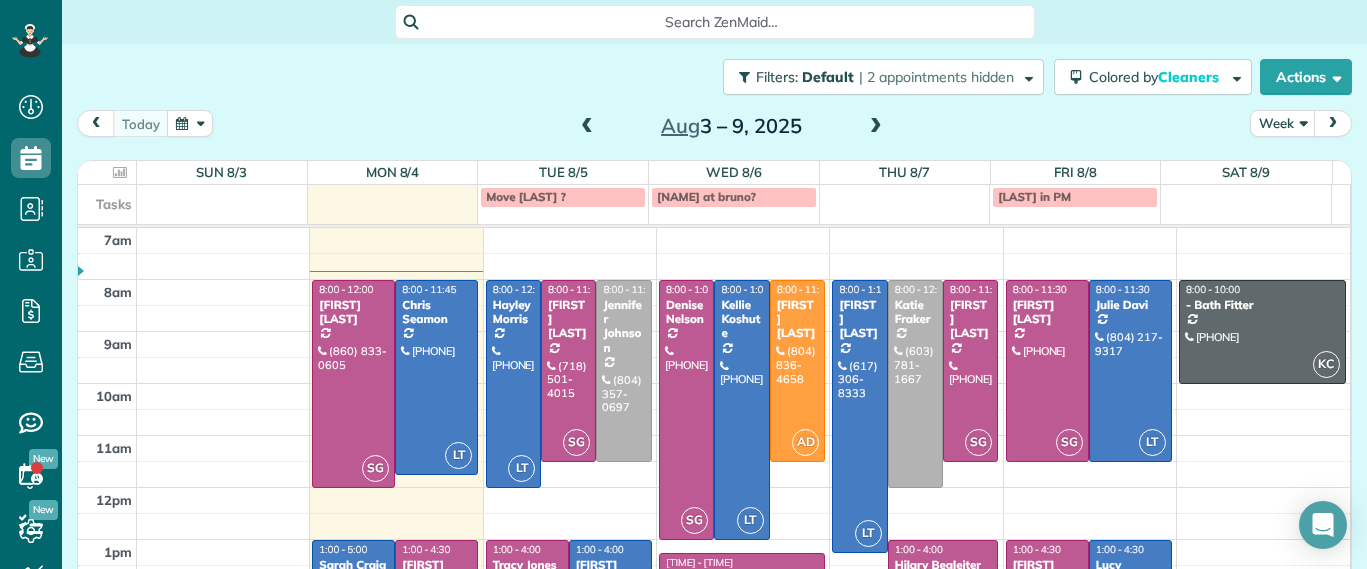 click on "Jennifer Johnson" at bounding box center [623, 327] 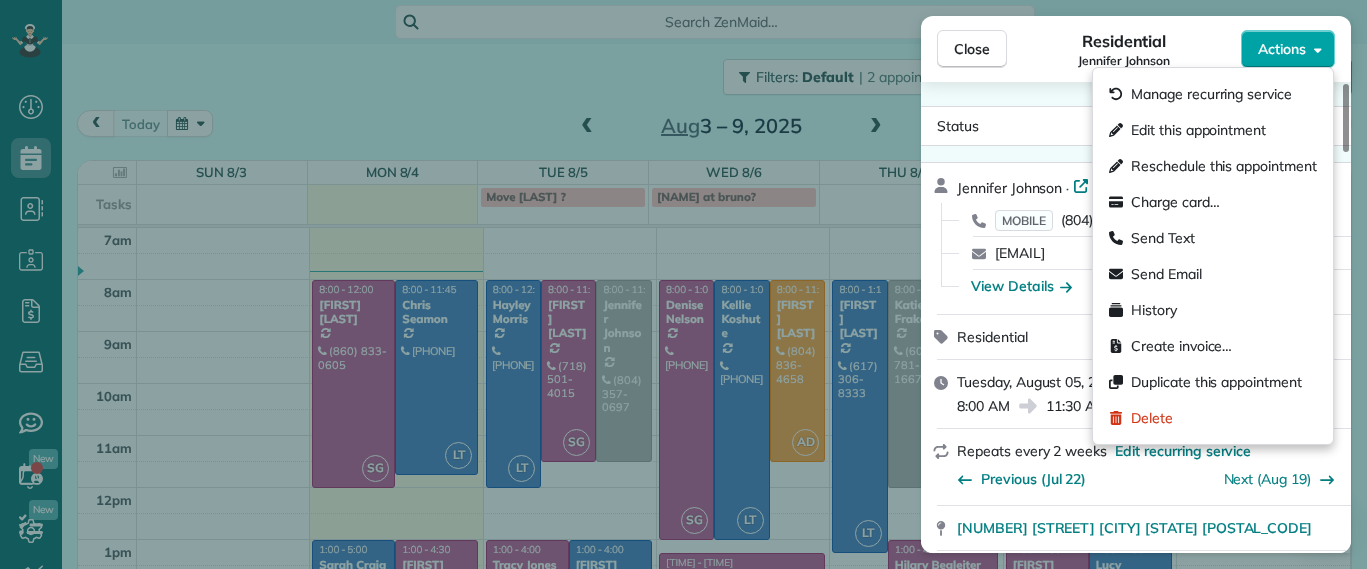 click on "Actions" at bounding box center [1282, 49] 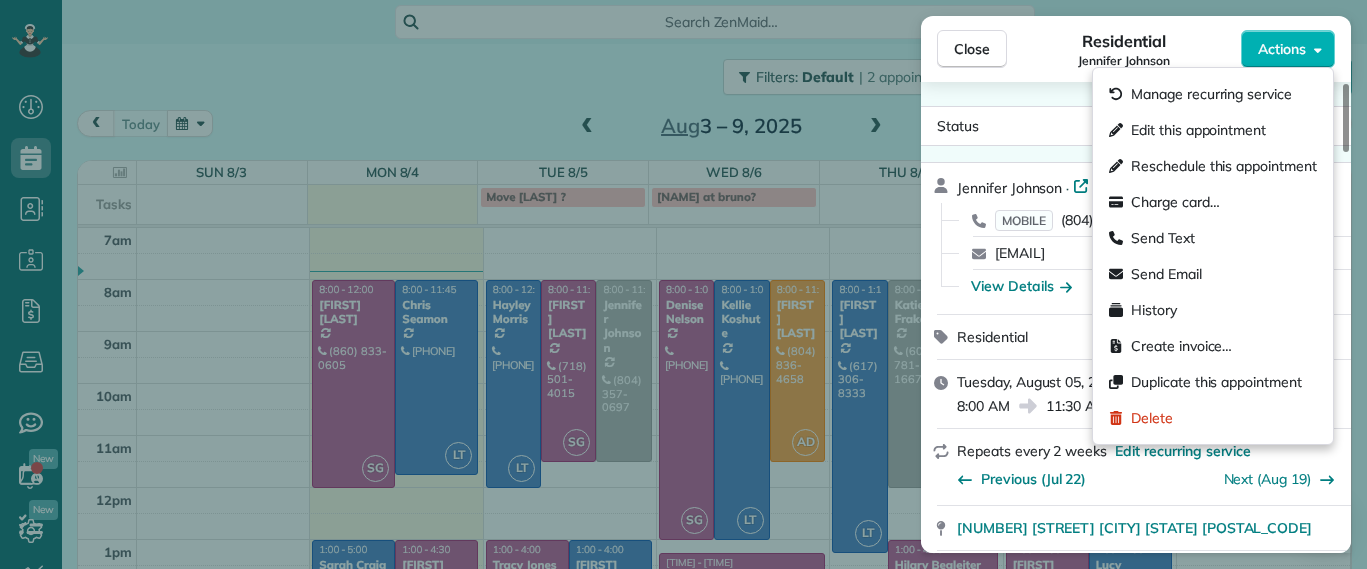 click on "Close Residential Jennifer Johnson Actions Status Active Jennifer Johnson · Open profile MOBILE (804) 357-0697 Copy trippandjenny@verizon.net Copy View Details Residential Tuesday, August 05, 2025 ( tomorrow ) 8:00 AM 11:30 AM 3 hours and 30 minutes Repeats every 2 weeks Edit recurring service Previous (Jul 22) Next (Aug 19) 4008 Clinton Avenue Richmond VA 23227 Service was not rated yet Setup ratings Cleaners Time in and out Assign Invite Cleaners No cleaners assigned yet Checklist Try Now Keep this appointment up to your standards. Stay on top of every detail, keep your cleaners organised, and your client happy. Assign a checklist Watch a 5 min demo Billing Billing actions Service Service Price (1x $179.00) $179.00 Add an item Overcharge $0.00 Discount $0.00 Coupon discount - Primary tax - Secondary tax - Total appointment price $179.00 Tips collected $0.00 Unpaid Mark as paid Total including tip $179.00 Get paid online in no-time! Send an invoice and reward your cleaners with tips Man Hours 3.5 Man Hours" at bounding box center (683, 284) 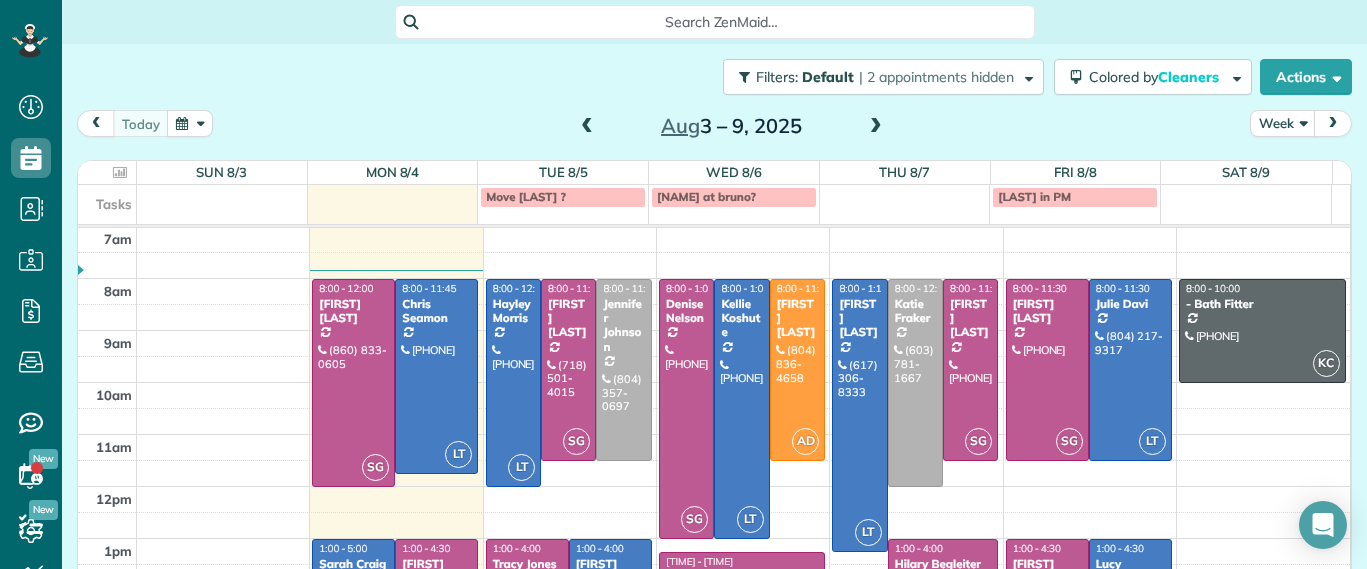 scroll, scrollTop: 0, scrollLeft: 0, axis: both 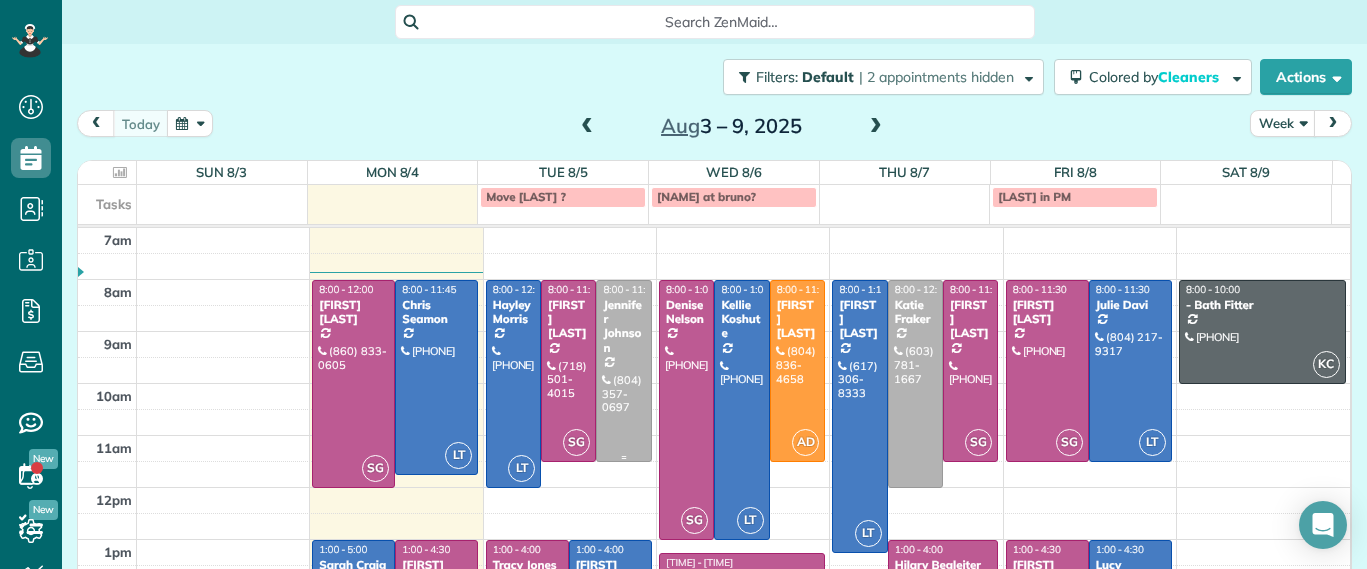 click at bounding box center (623, 371) 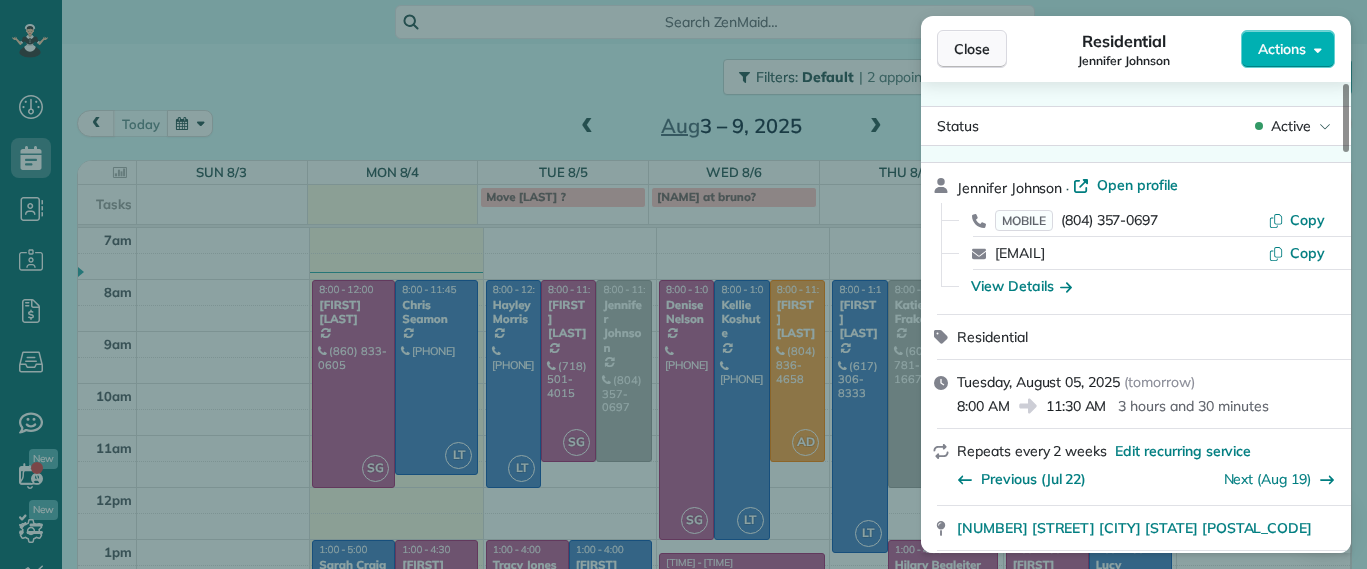 click on "Close" at bounding box center (972, 49) 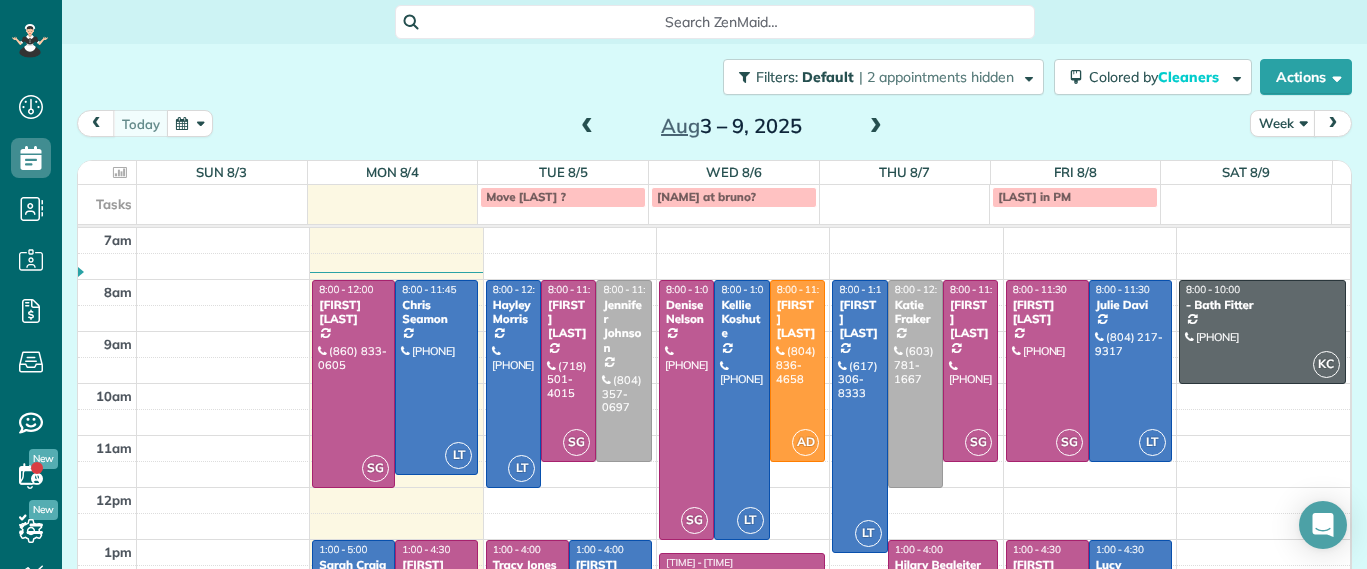 click at bounding box center [876, 127] 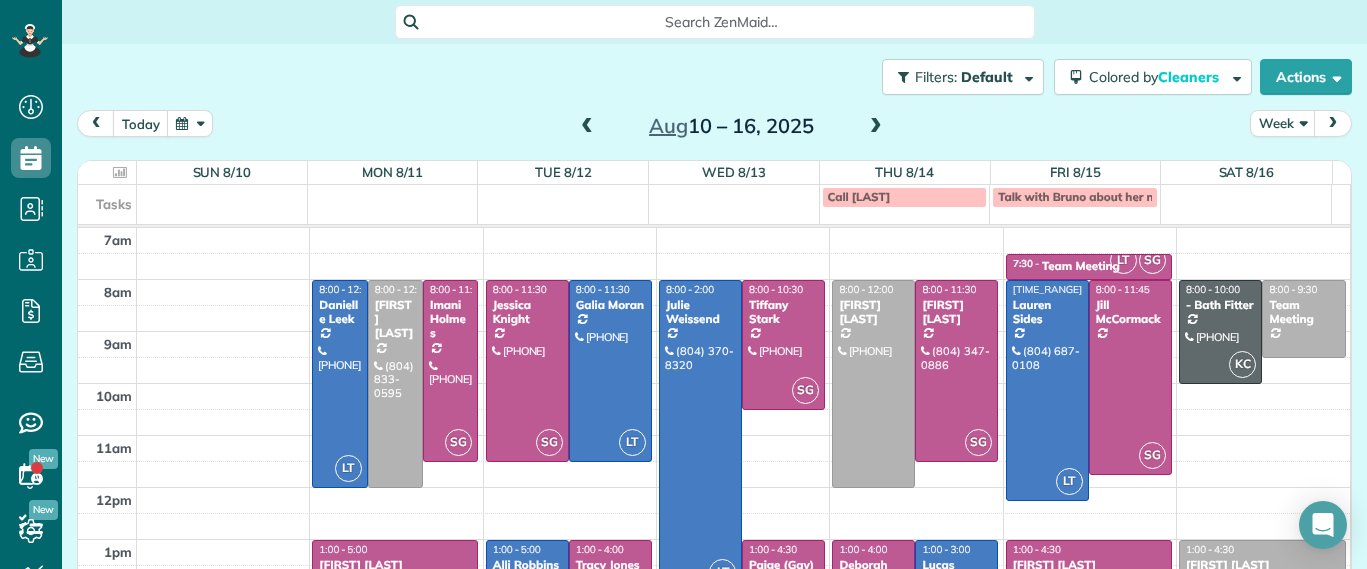 click at bounding box center [587, 127] 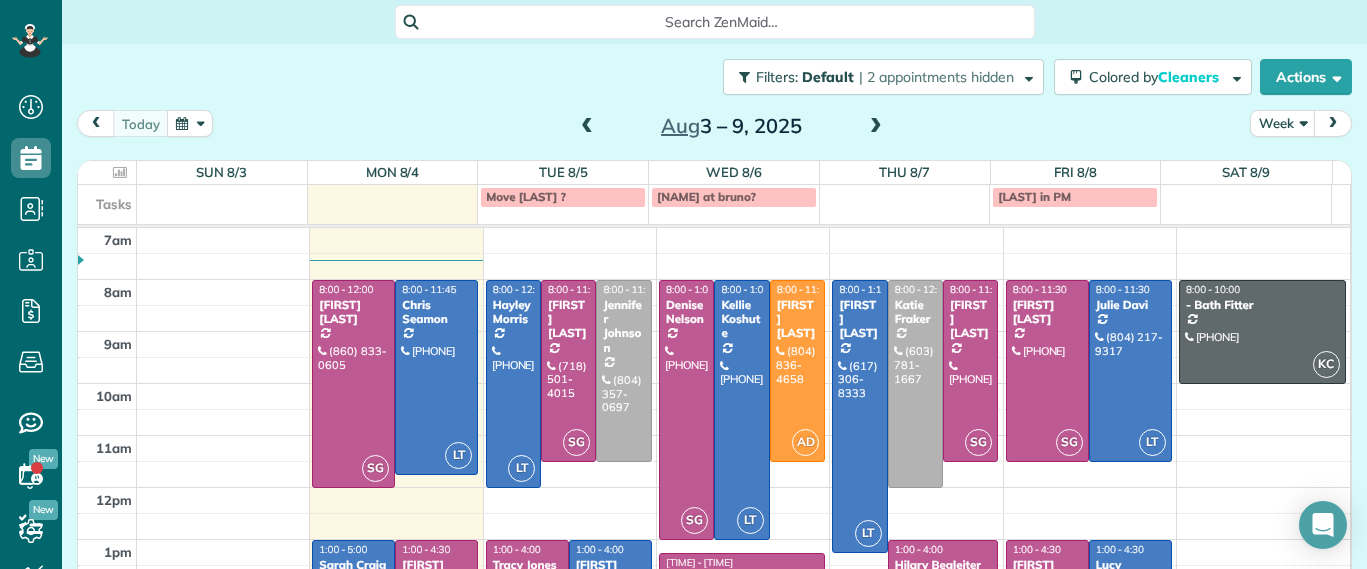 click at bounding box center (876, 127) 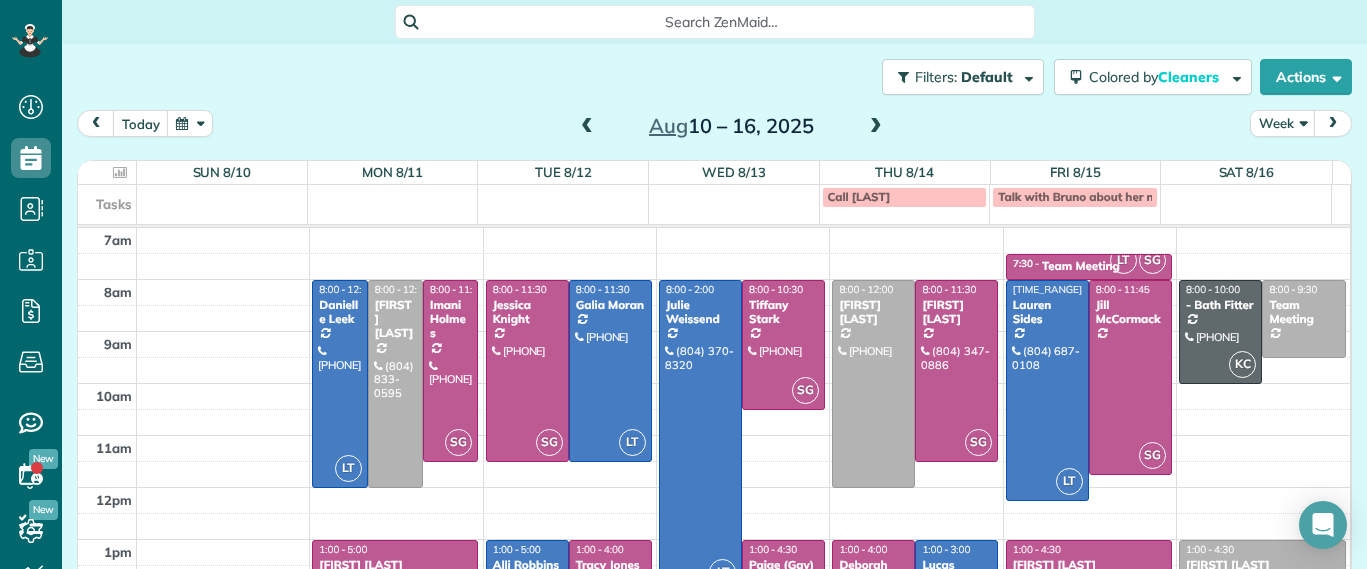 click at bounding box center (587, 127) 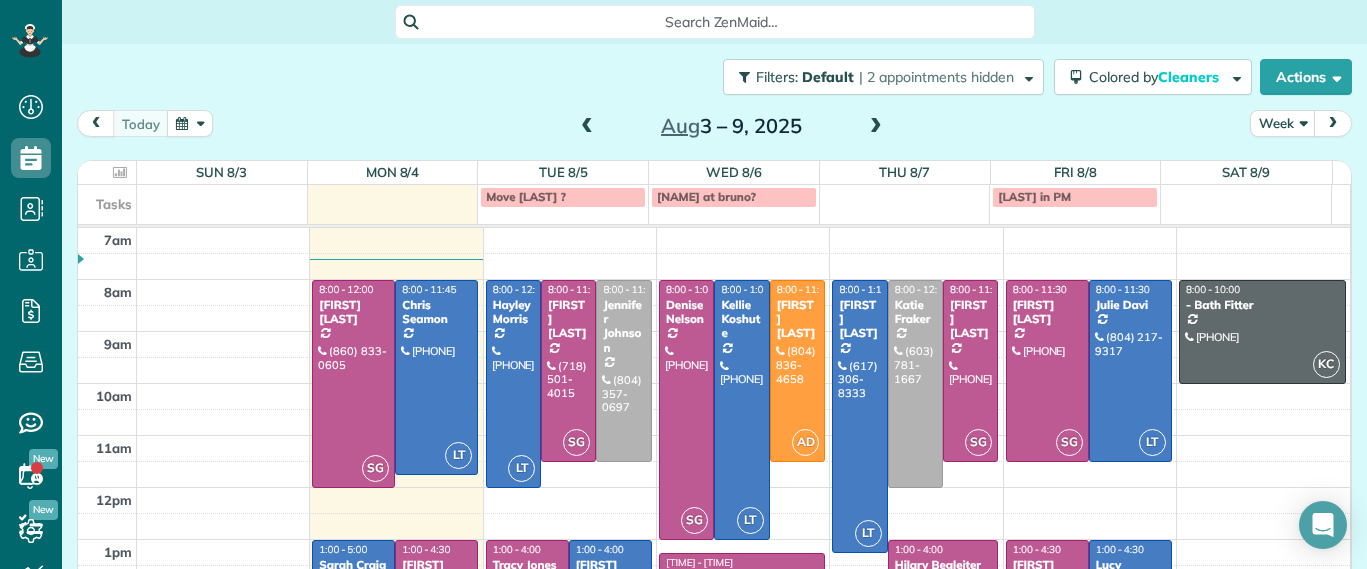 click at bounding box center (876, 127) 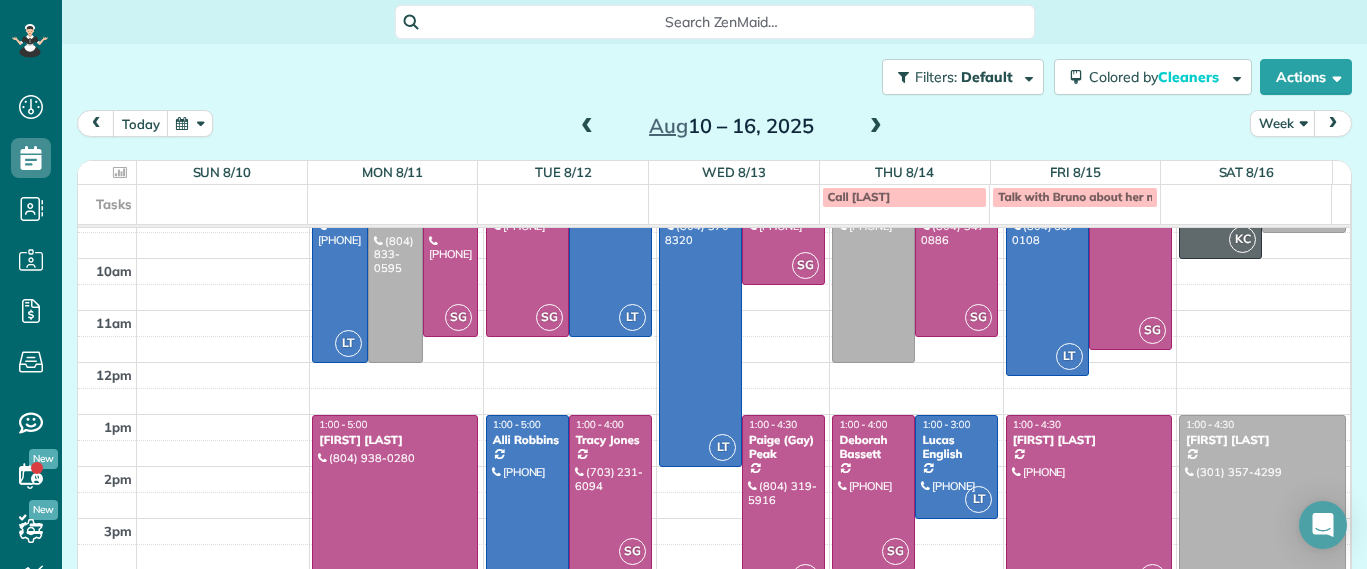 scroll, scrollTop: 0, scrollLeft: 0, axis: both 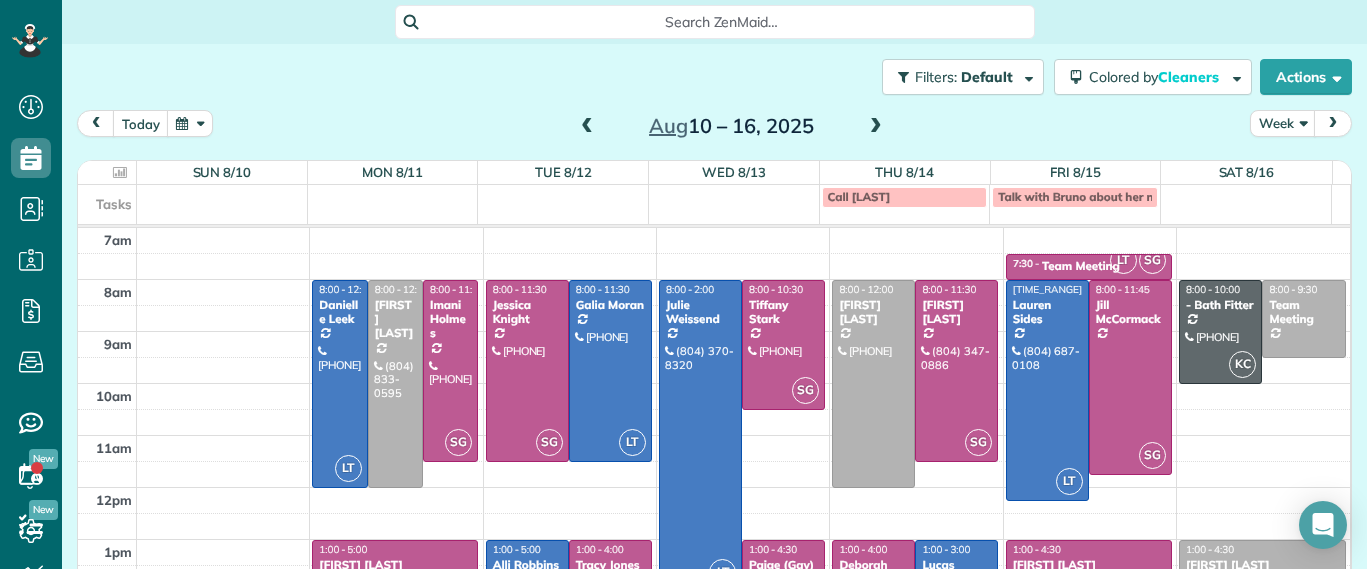 click at bounding box center [587, 127] 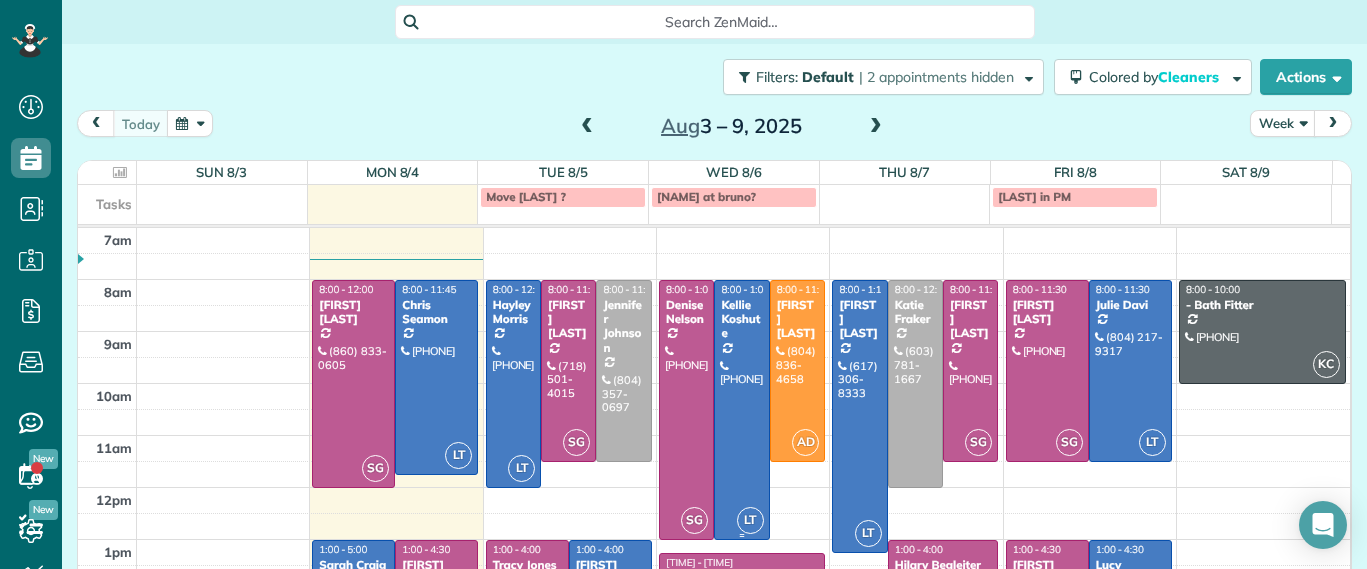 click at bounding box center (741, 410) 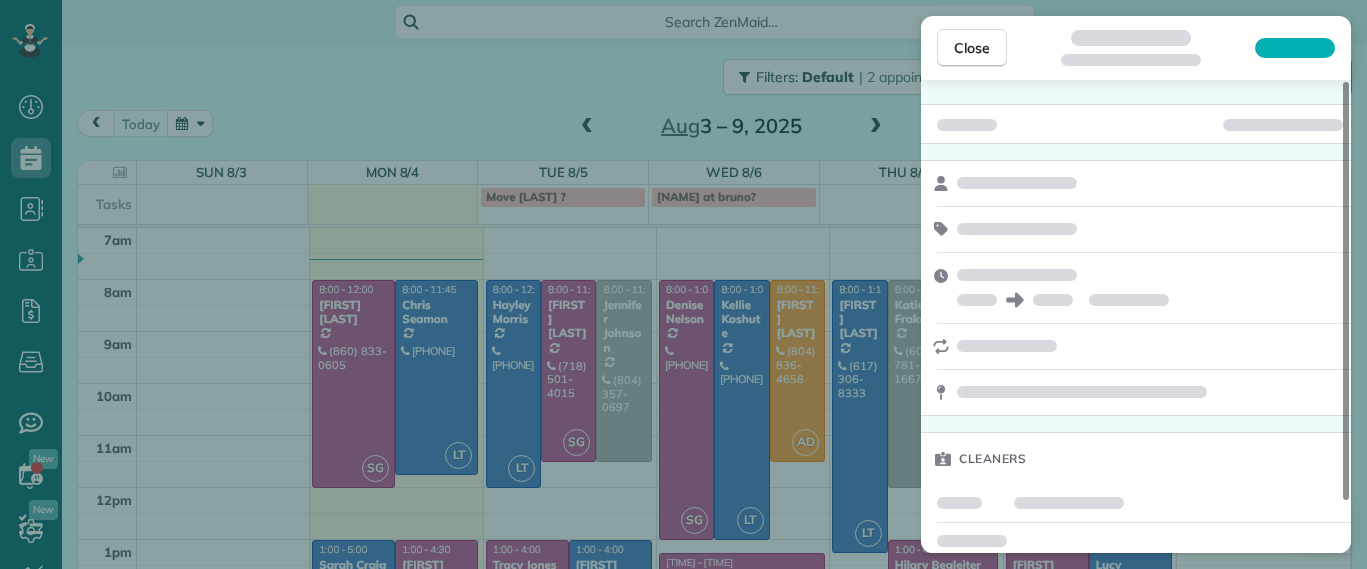 click on "Close   Cleaners" at bounding box center (683, 284) 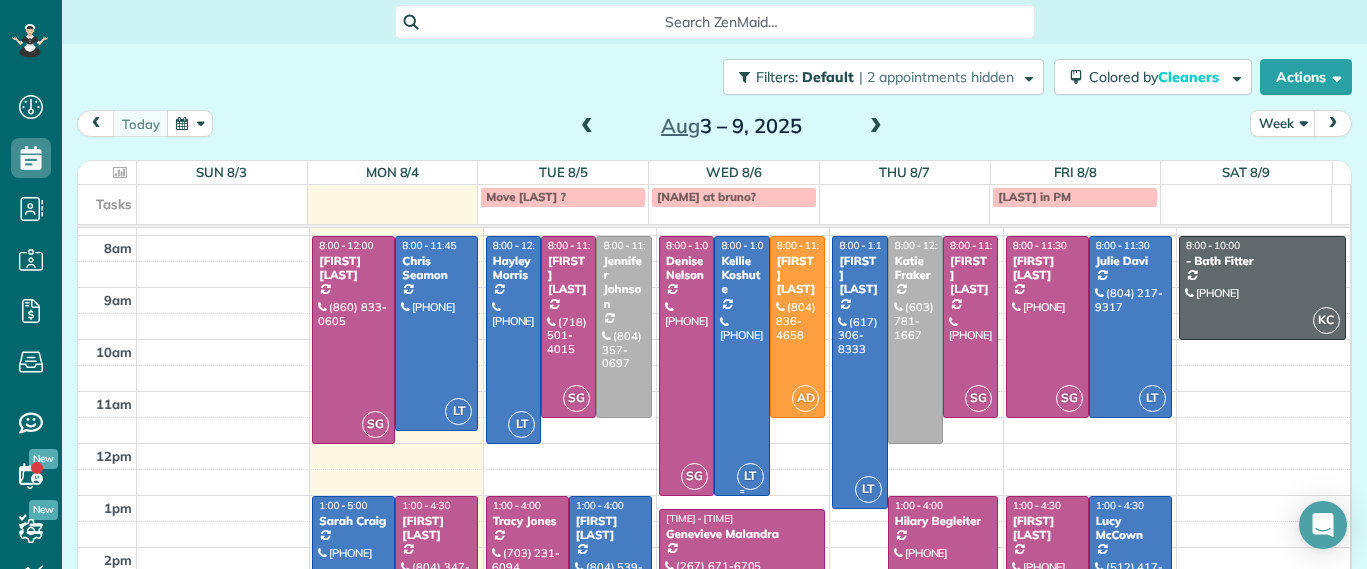 scroll, scrollTop: 0, scrollLeft: 0, axis: both 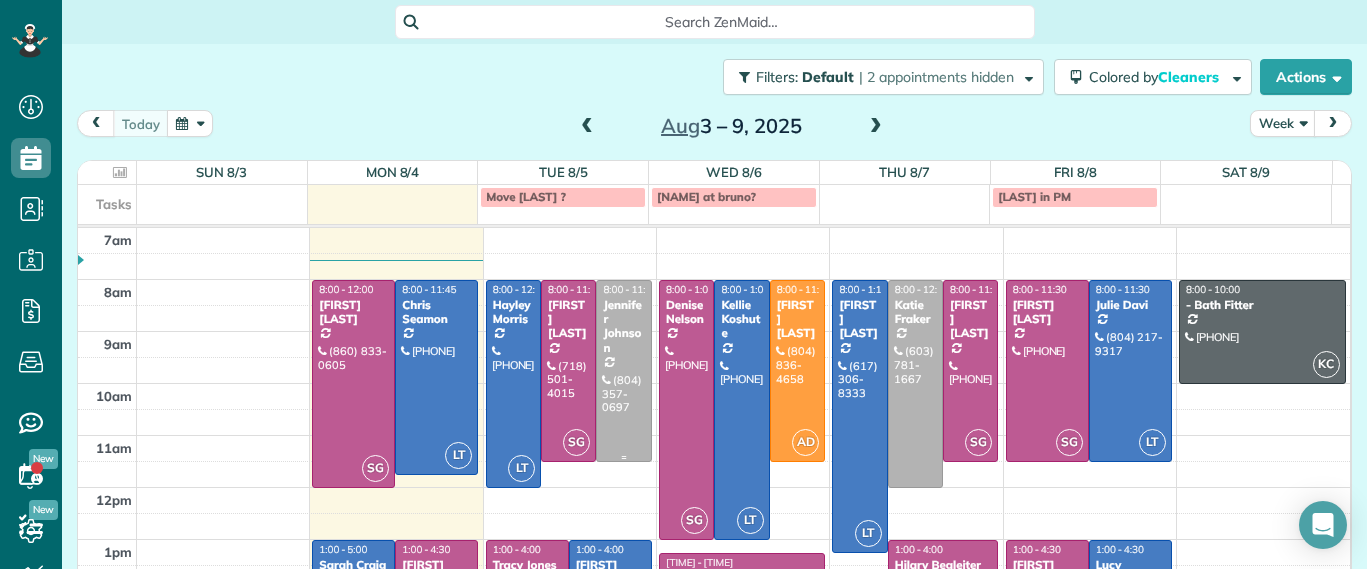 click at bounding box center (623, 371) 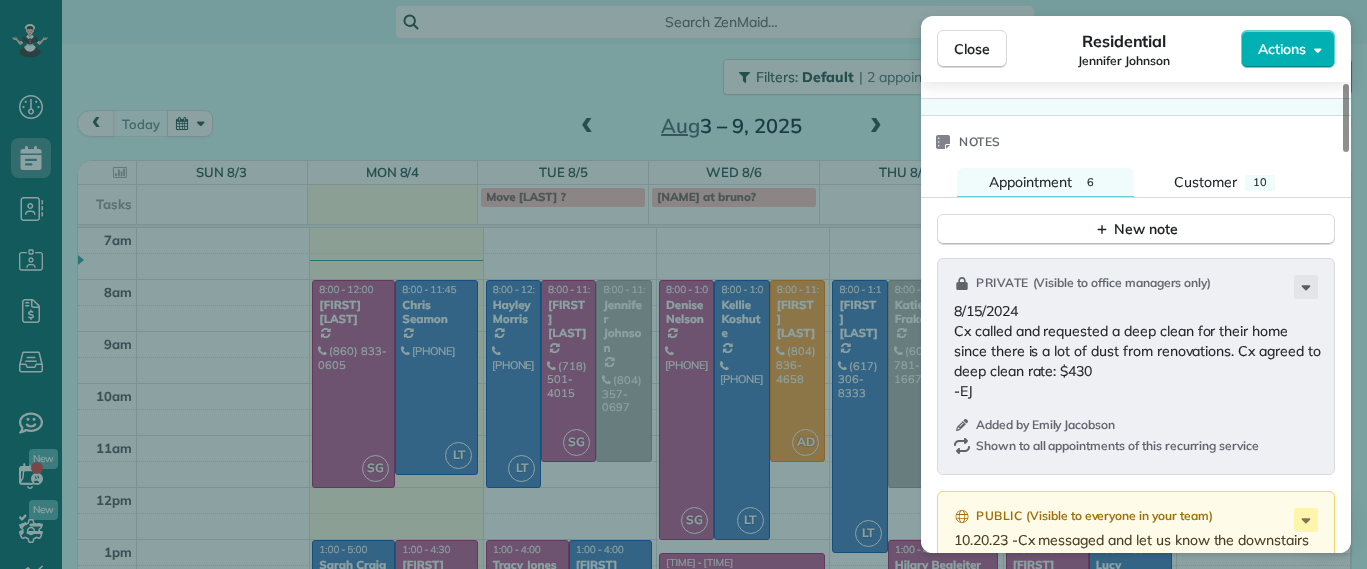 scroll, scrollTop: 1644, scrollLeft: 0, axis: vertical 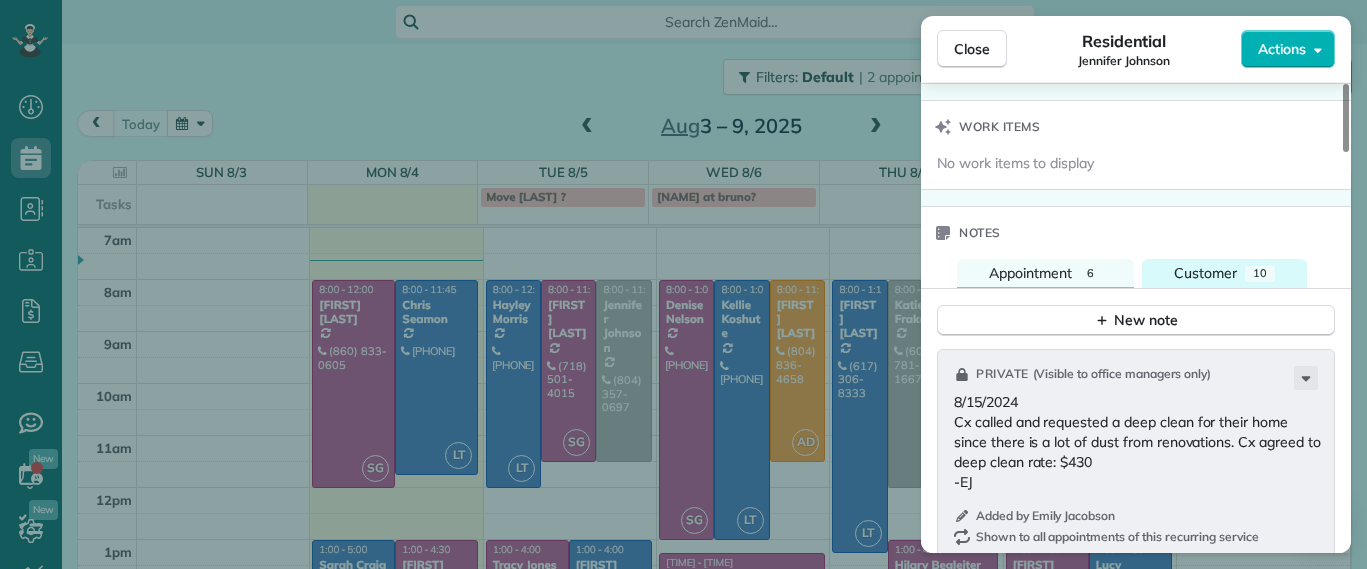 click on "Customer 10" at bounding box center [1224, 273] 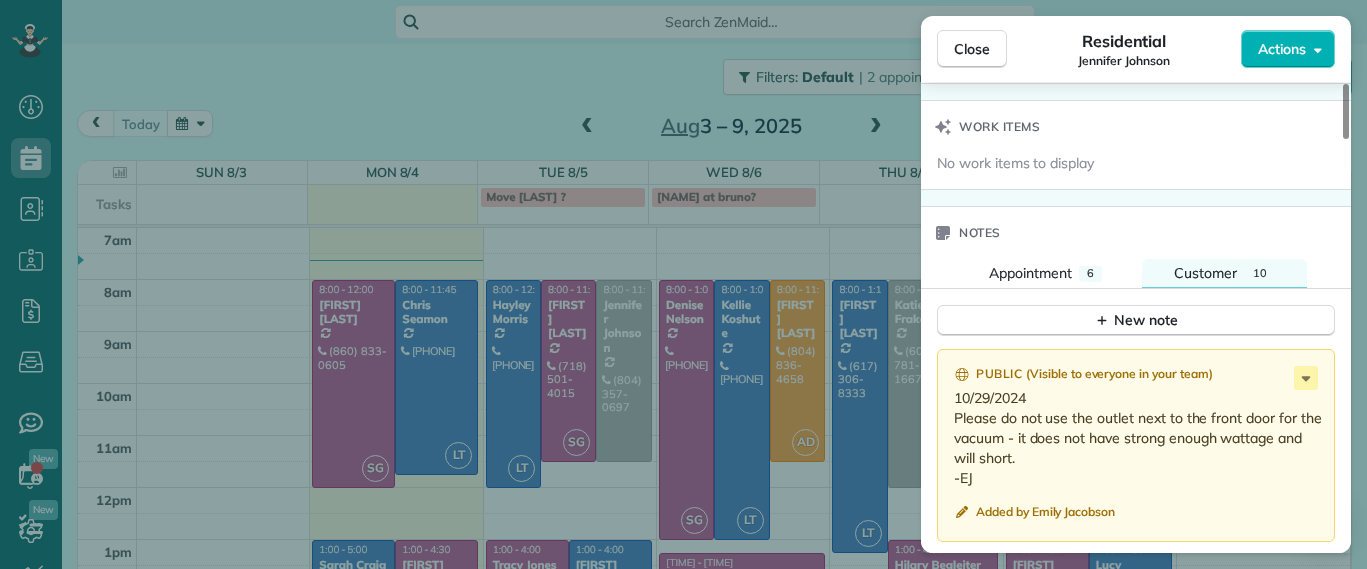 scroll, scrollTop: 1769, scrollLeft: 0, axis: vertical 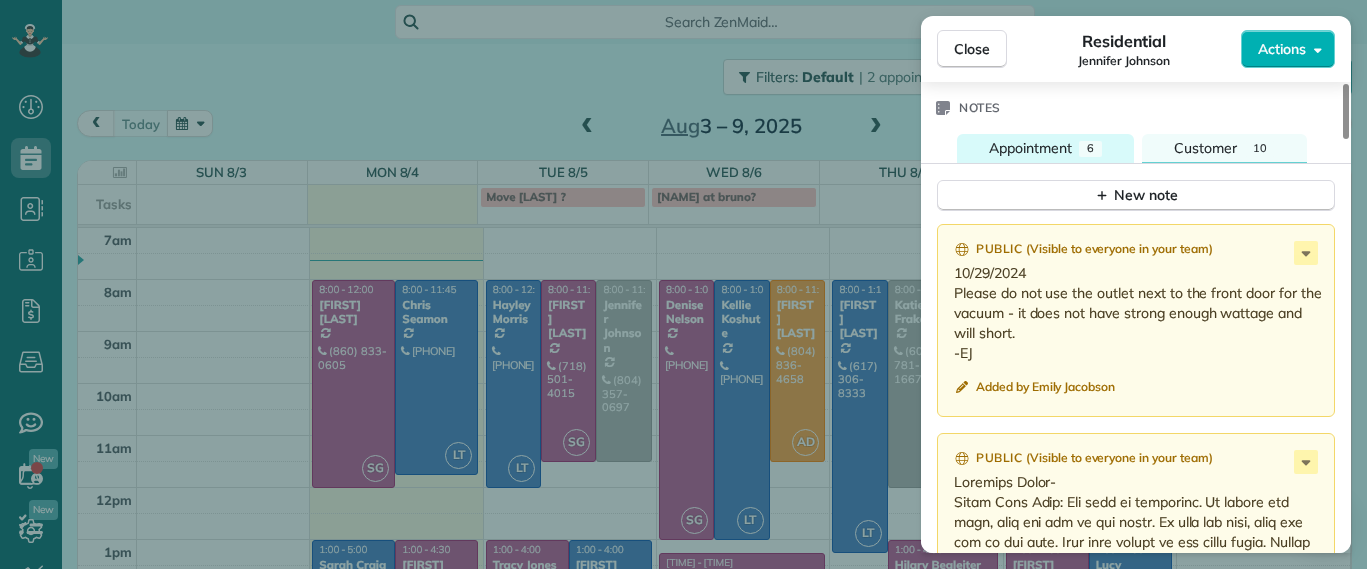click on "Appointment" at bounding box center [1030, 148] 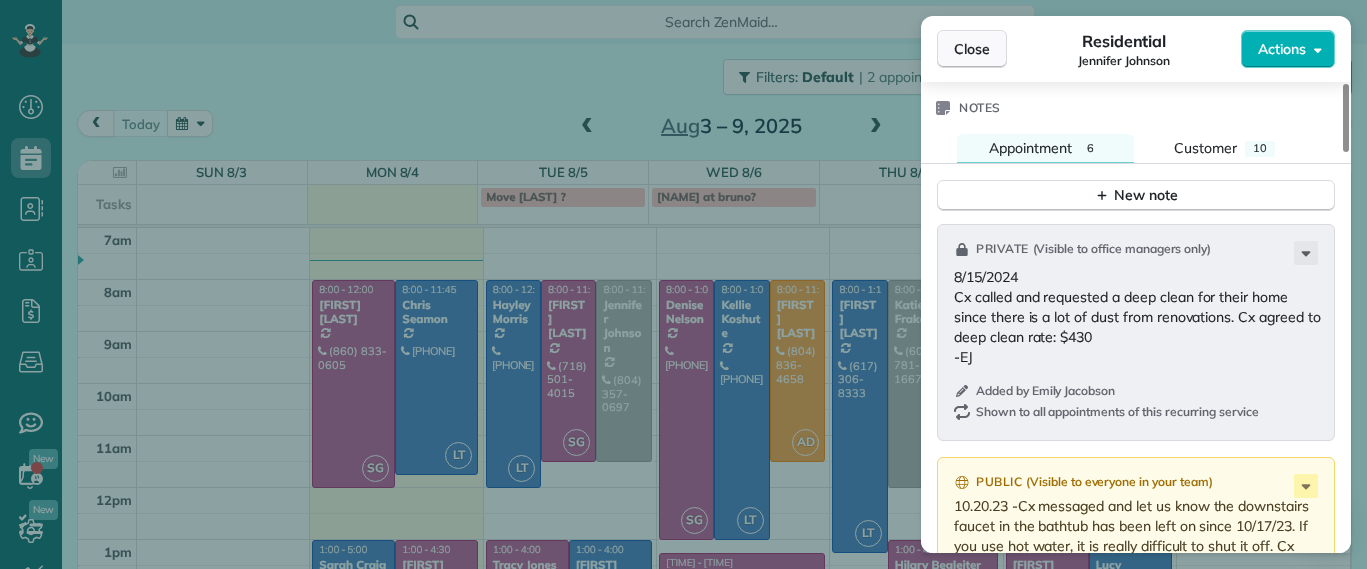click on "Close" at bounding box center [972, 49] 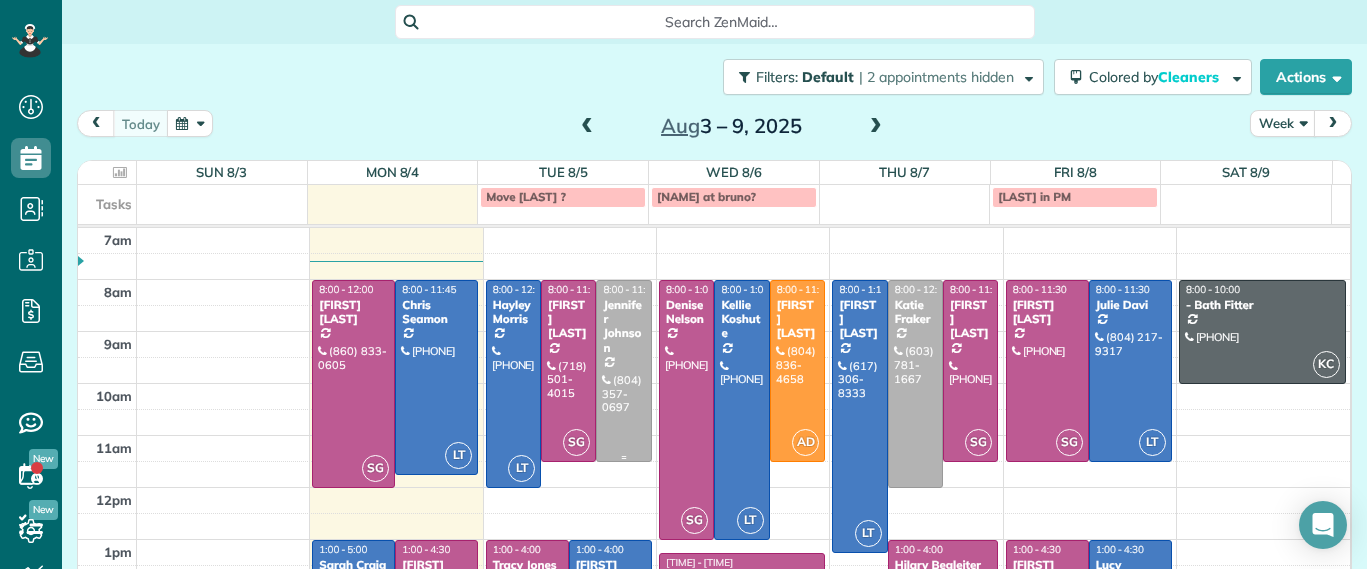 click on "Jennifer Johnson" at bounding box center [623, 327] 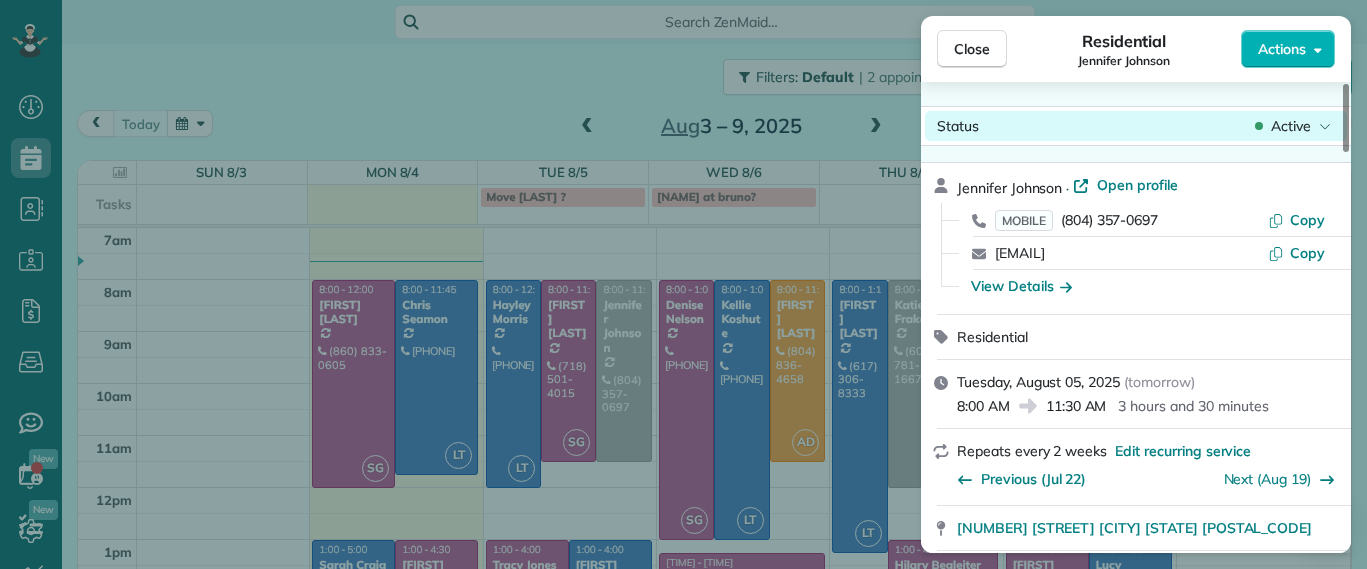 click on "Active" at bounding box center (1293, 126) 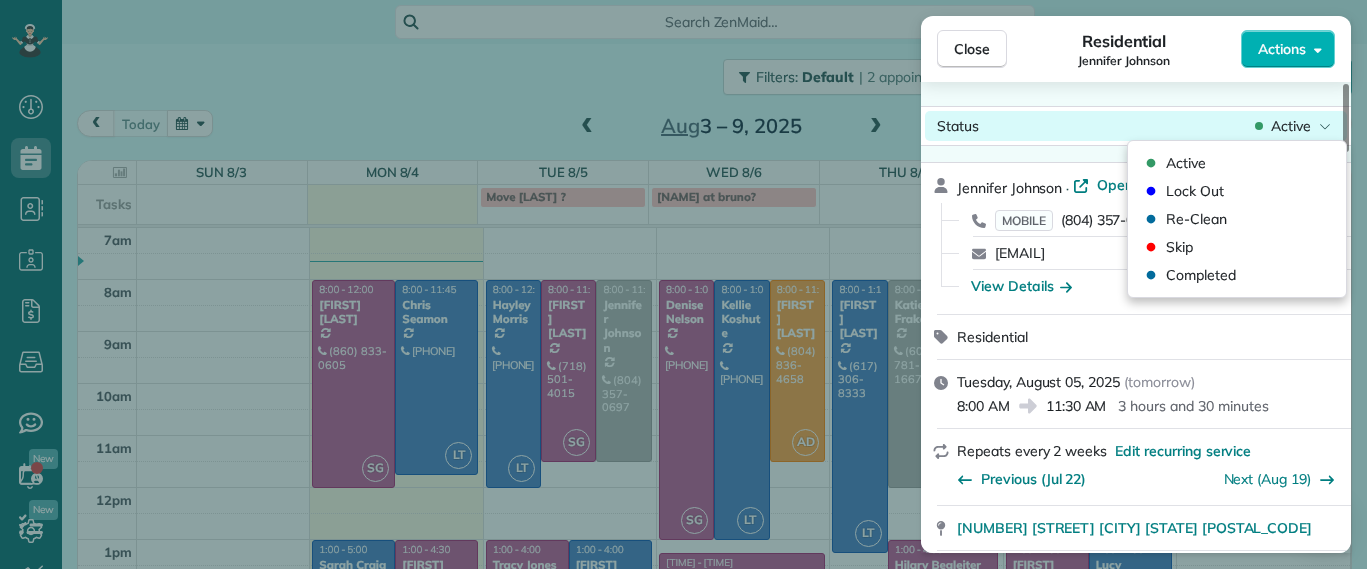 click 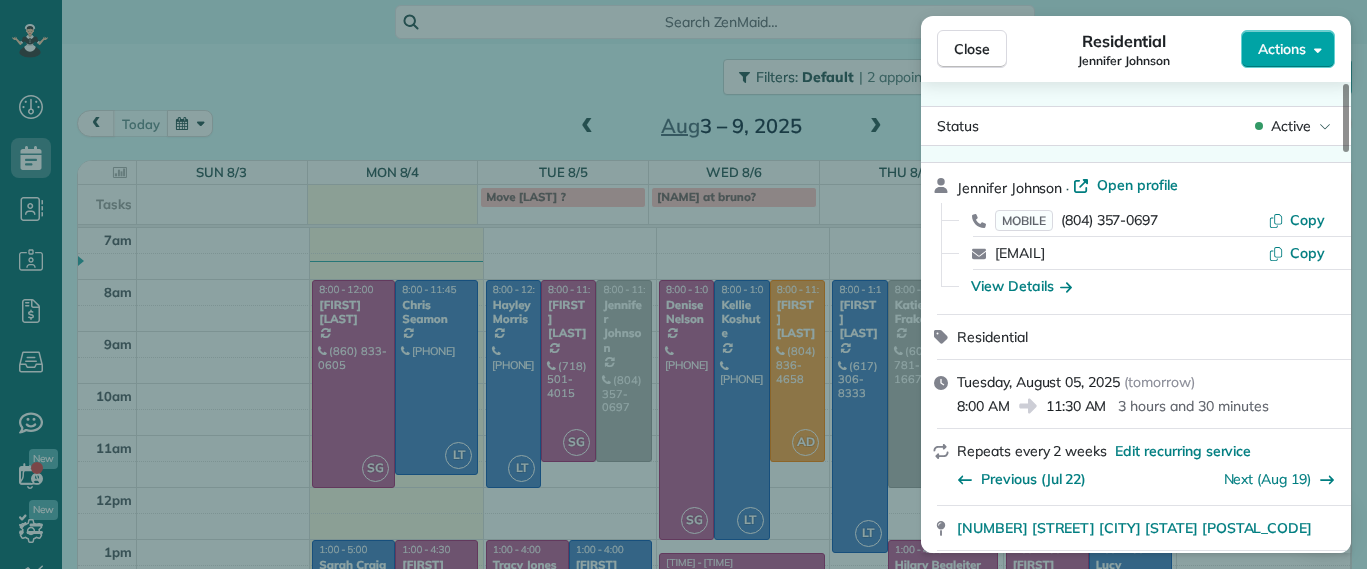click on "Actions" at bounding box center (1282, 49) 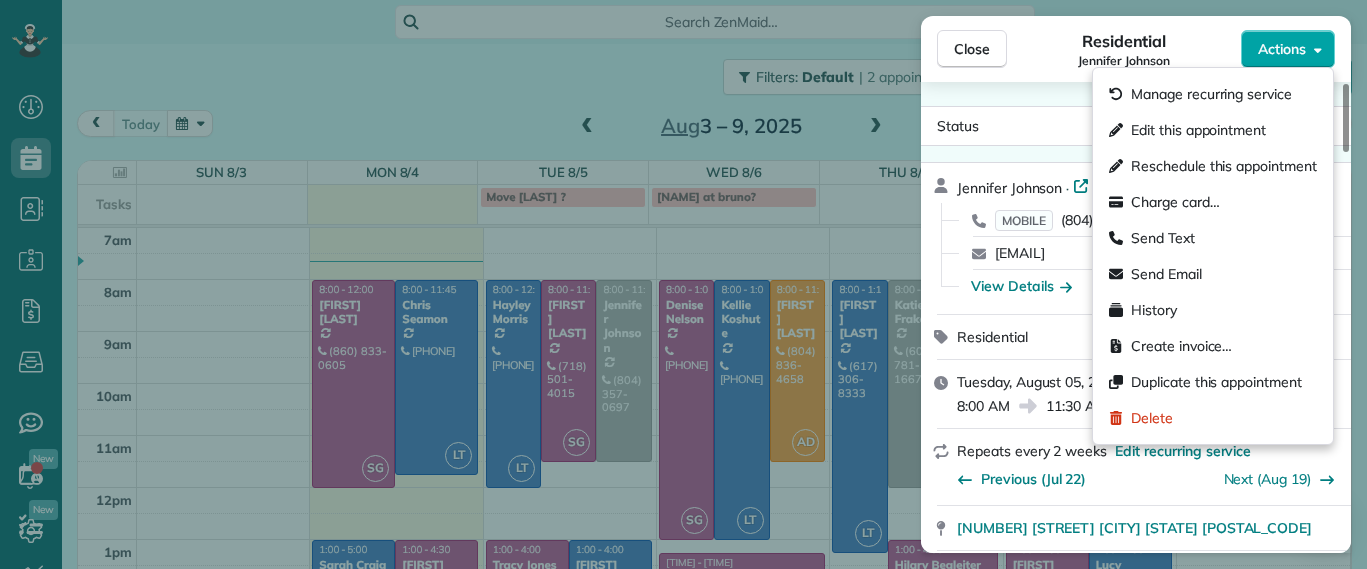 click on "Actions" at bounding box center (1282, 49) 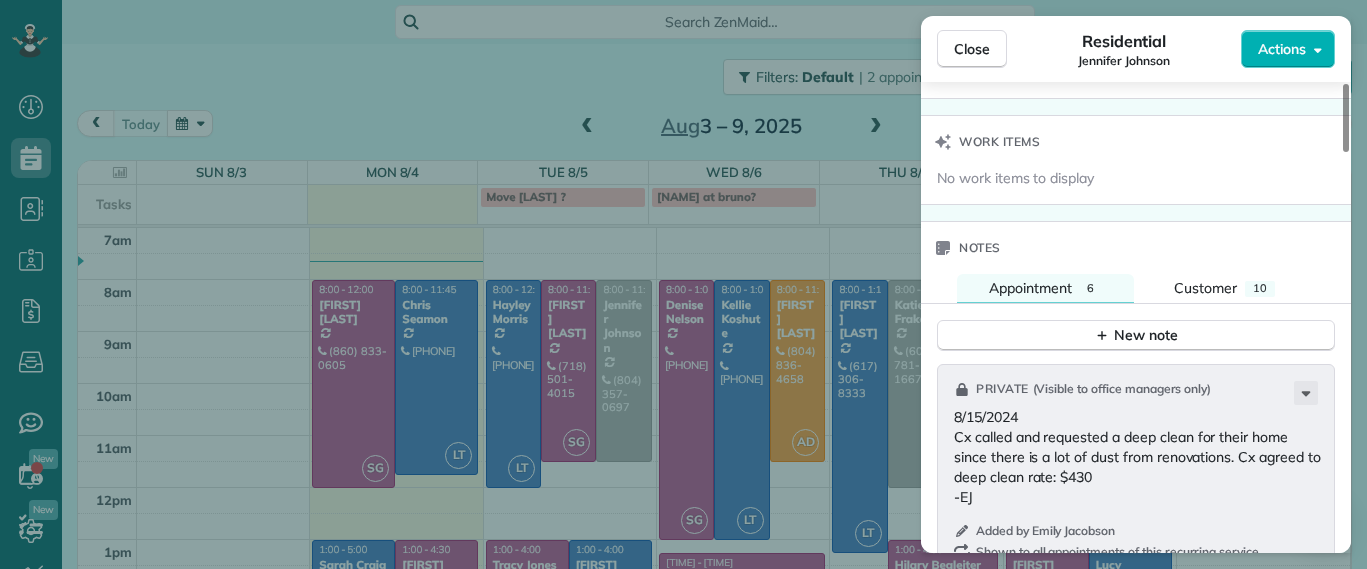 scroll, scrollTop: 1756, scrollLeft: 0, axis: vertical 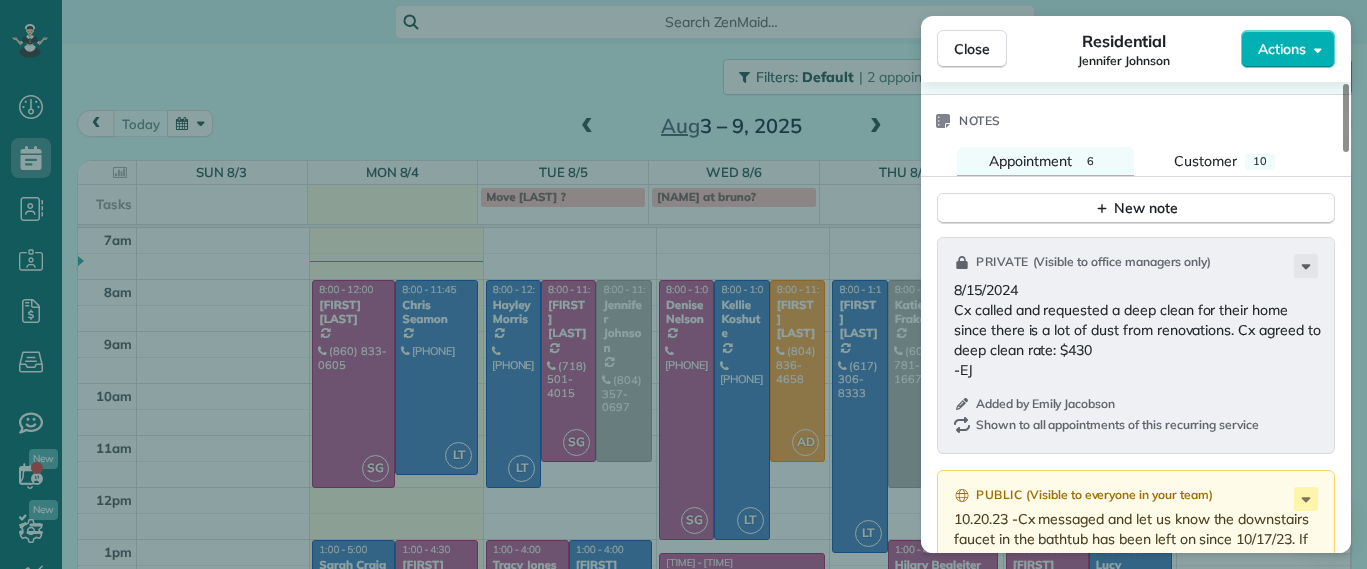 click on "Close Residential Jennifer Johnson Actions Status Active Jennifer Johnson · Open profile MOBILE (804) 357-0697 Copy trippandjenny@verizon.net Copy View Details Residential Tuesday, August 05, 2025 ( tomorrow ) 8:00 AM 11:30 AM 3 hours and 30 minutes Repeats every 2 weeks Edit recurring service Previous (Jul 22) Next (Aug 19) 4008 Clinton Avenue Richmond VA 23227 Service was not rated yet Setup ratings Cleaners Time in and out Assign Invite Cleaners No cleaners assigned yet Checklist Try Now Keep this appointment up to your standards. Stay on top of every detail, keep your cleaners organised, and your client happy. Assign a checklist Watch a 5 min demo Billing Billing actions Service Service Price (1x $179.00) $179.00 Add an item Overcharge $0.00 Discount $0.00 Coupon discount - Primary tax - Secondary tax - Total appointment price $179.00 Tips collected $0.00 Unpaid Mark as paid Total including tip $179.00 Get paid online in no-time! Send an invoice and reward your cleaners with tips Man Hours 3.5 Man Hours" at bounding box center [683, 284] 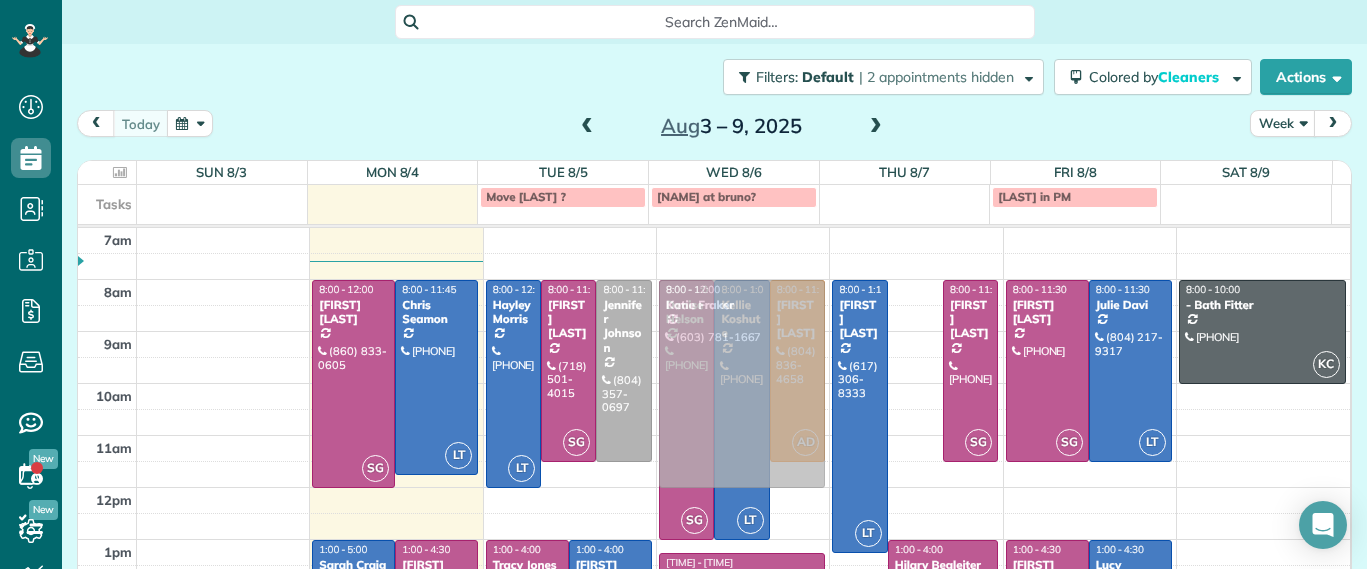 drag, startPoint x: 902, startPoint y: 334, endPoint x: 775, endPoint y: 329, distance: 127.09839 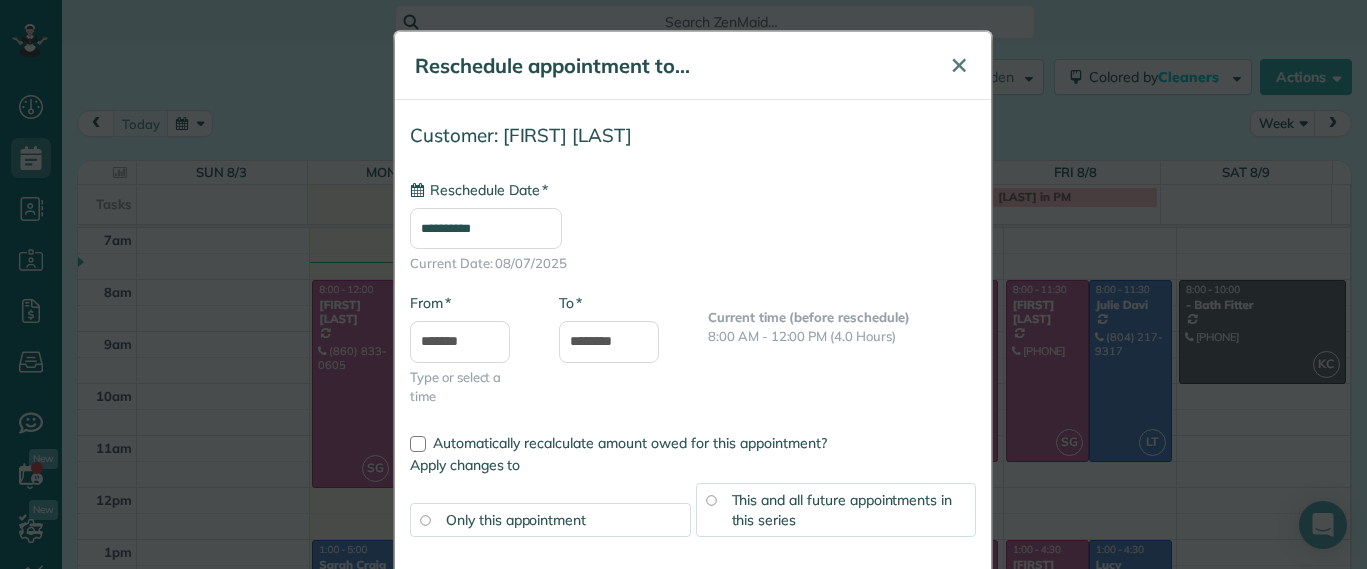 type on "**********" 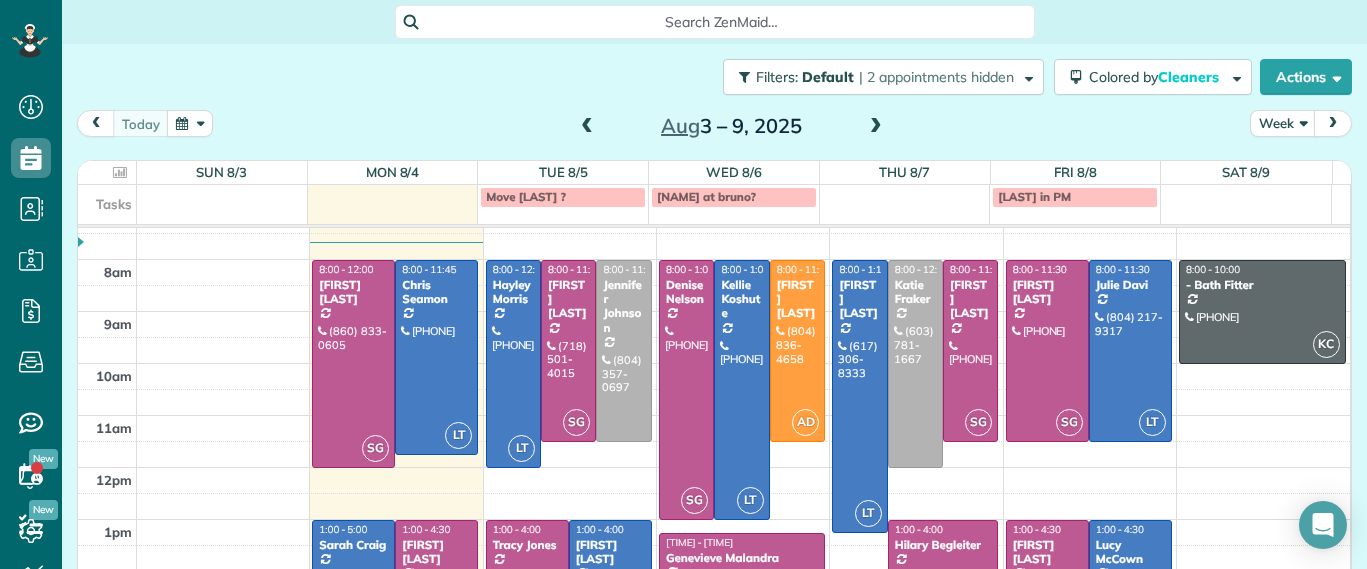 scroll, scrollTop: 0, scrollLeft: 0, axis: both 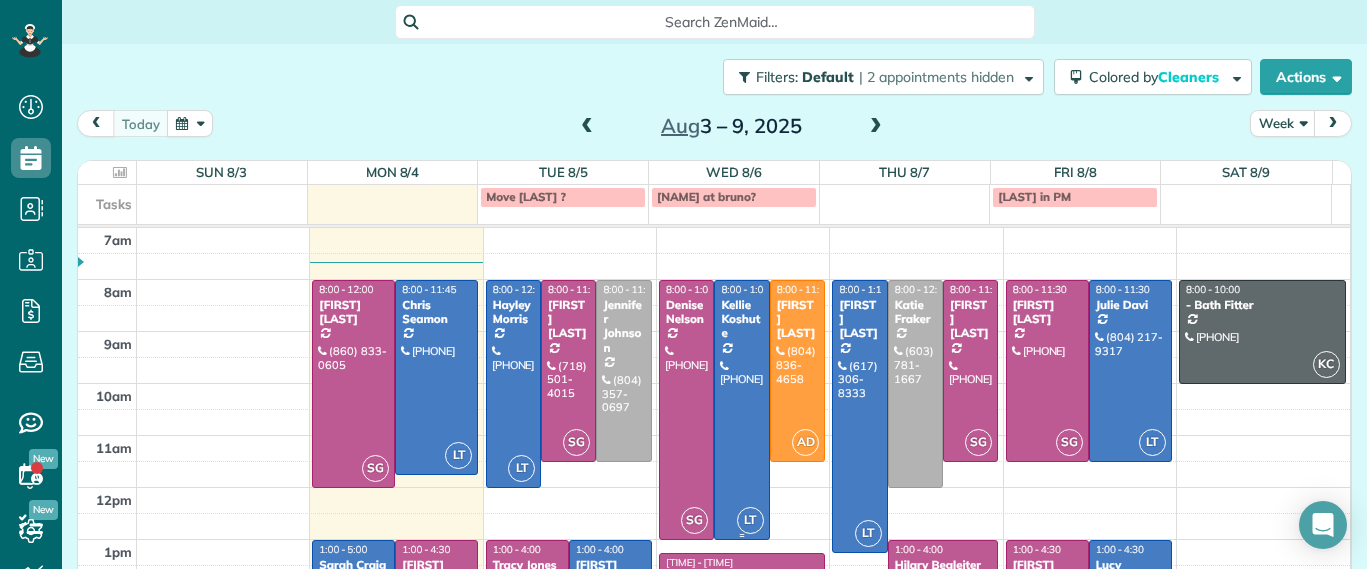 click at bounding box center (741, 410) 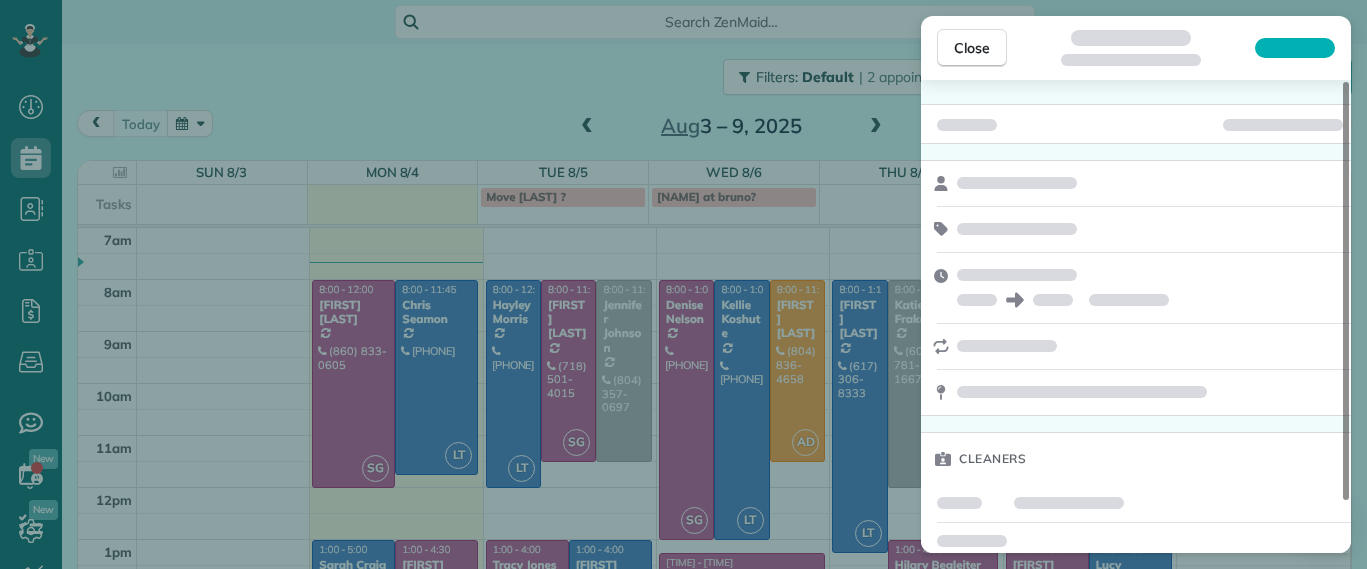scroll, scrollTop: 58, scrollLeft: 0, axis: vertical 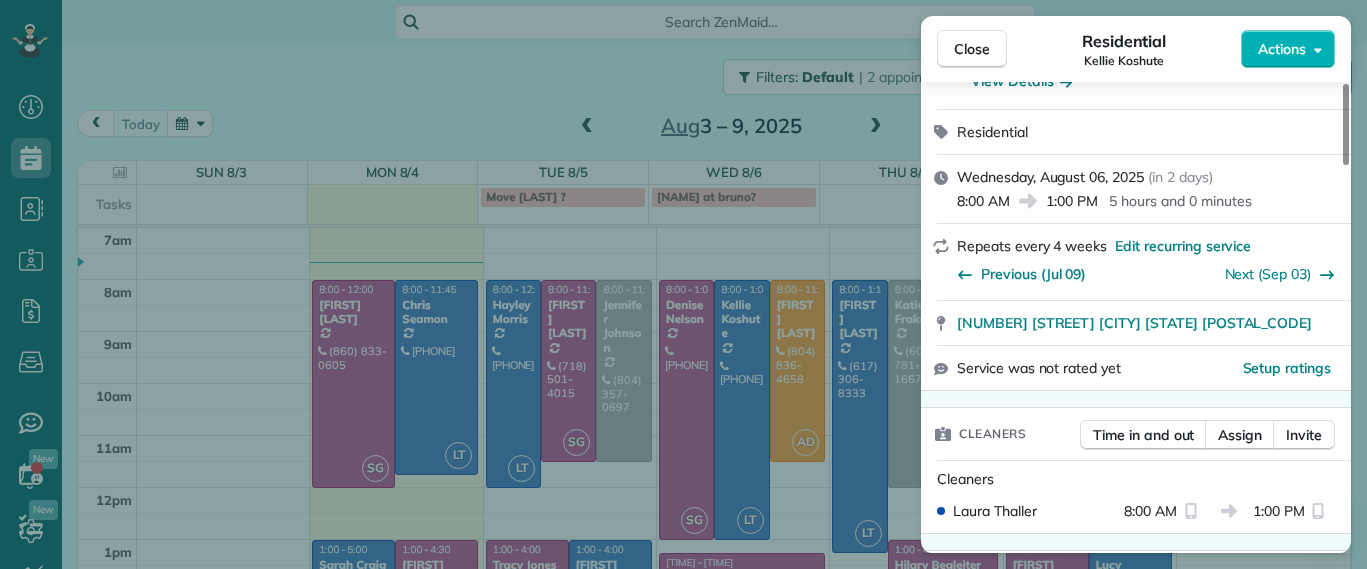 click on "Time in and out Assign Invite" at bounding box center (1207, 440) 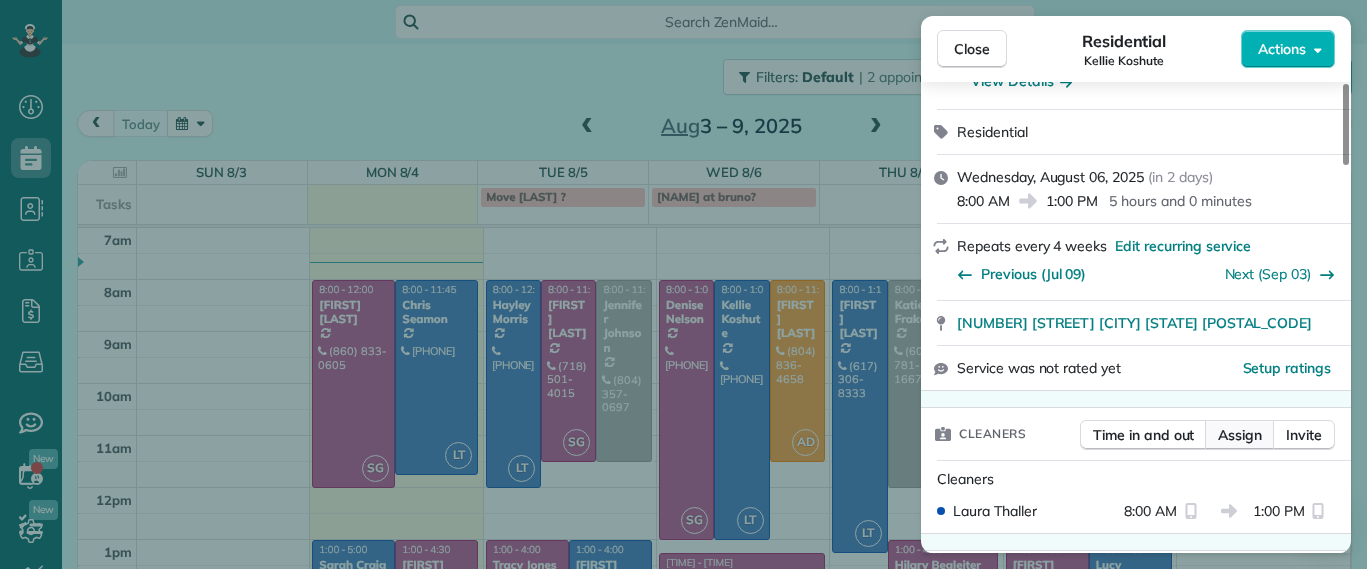 click on "Assign" at bounding box center (1240, 435) 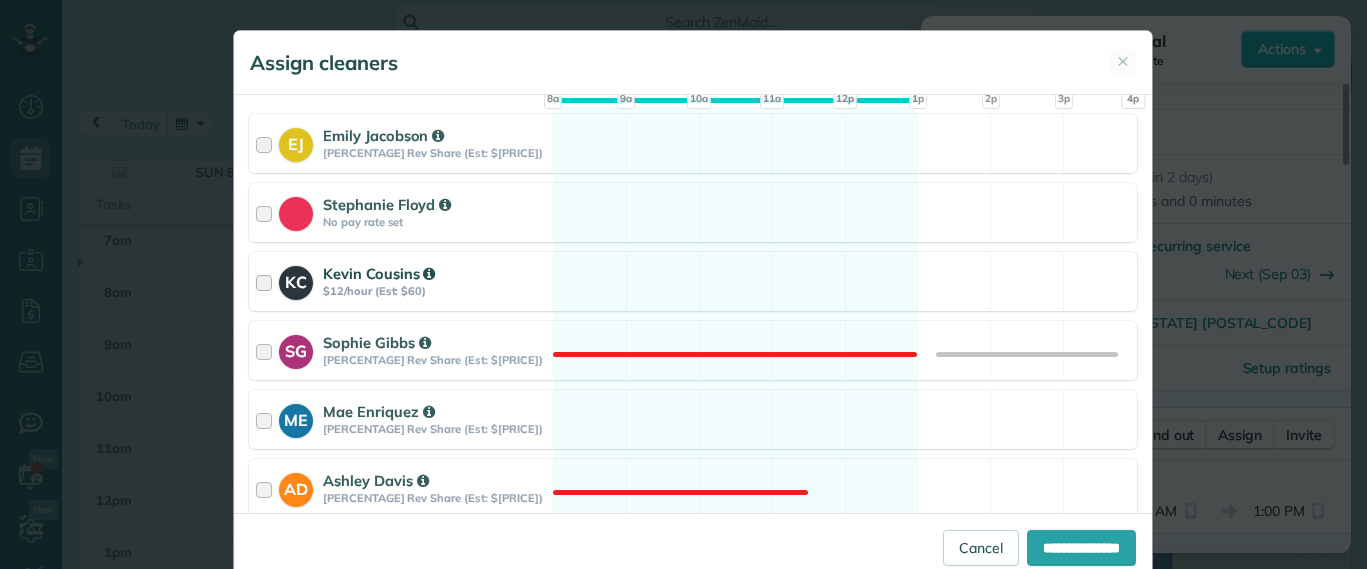 scroll, scrollTop: 125, scrollLeft: 0, axis: vertical 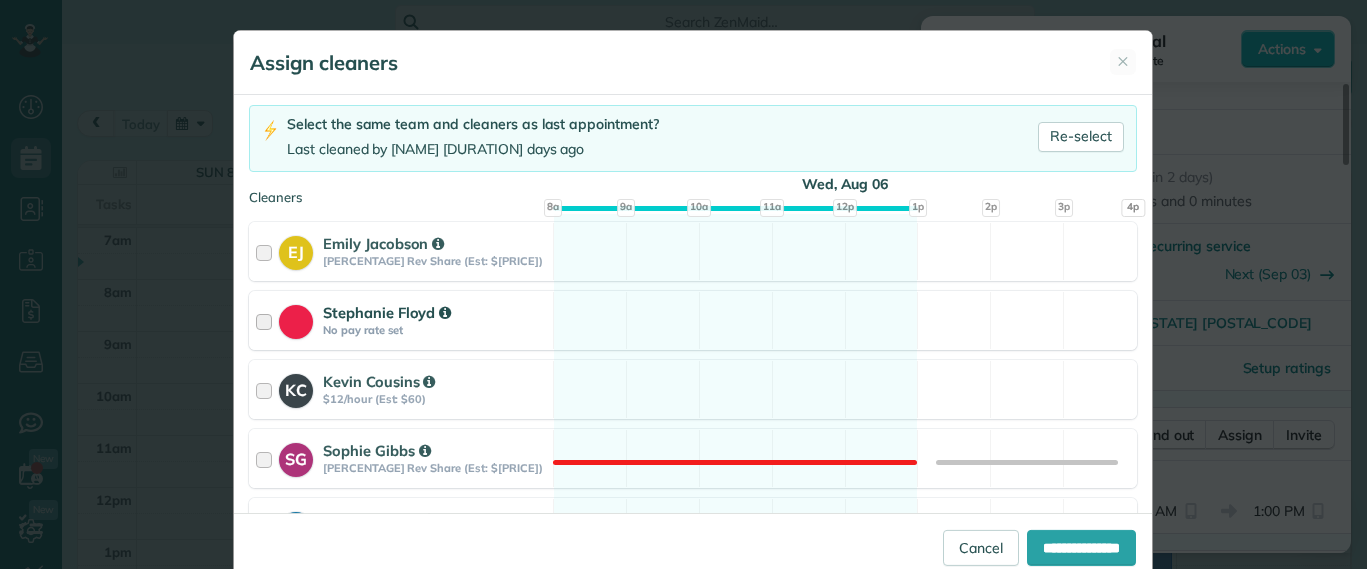 click on "Stephanie Floyd
No pay rate set
Available" at bounding box center [693, 320] 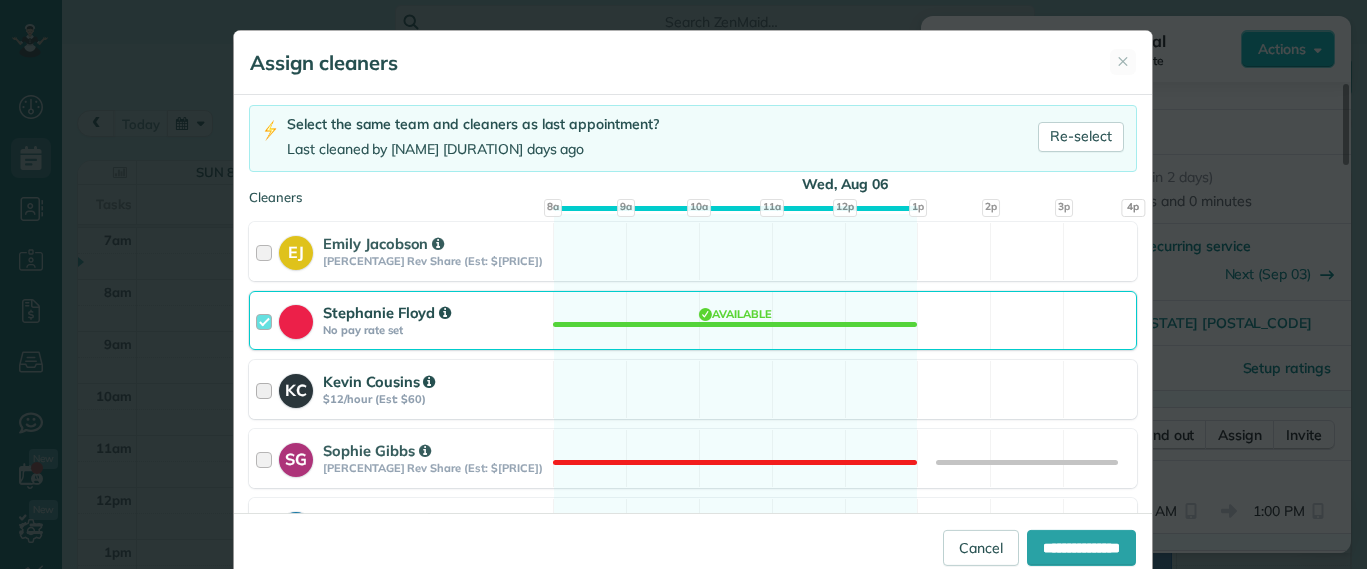 click on "KC
Kevin Cousins
$12/hour (Est: $60)
Available" at bounding box center (693, 389) 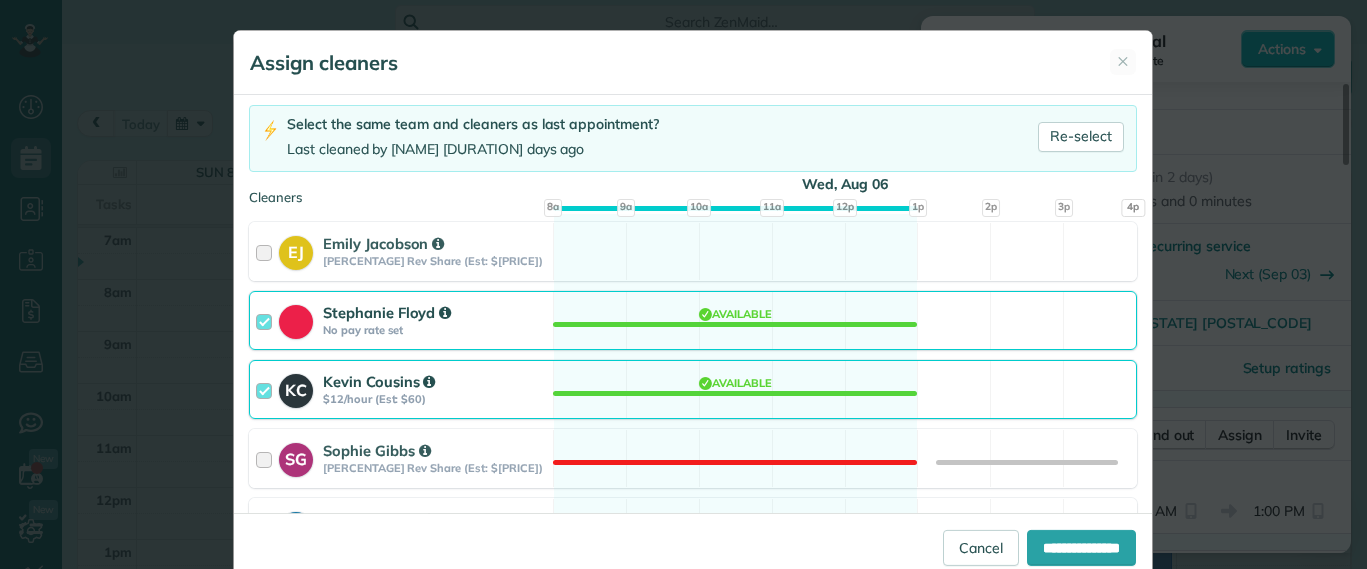 click on "Stephanie Floyd
No pay rate set
Available" at bounding box center [693, 320] 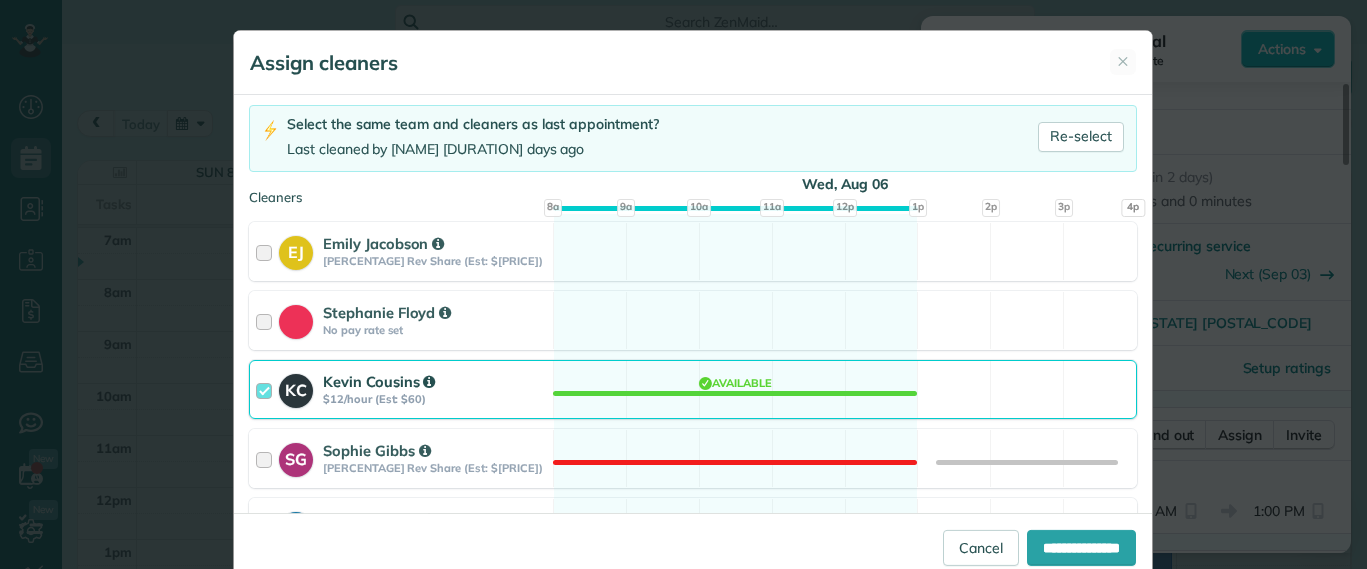 drag, startPoint x: 754, startPoint y: 383, endPoint x: 778, endPoint y: 401, distance: 30 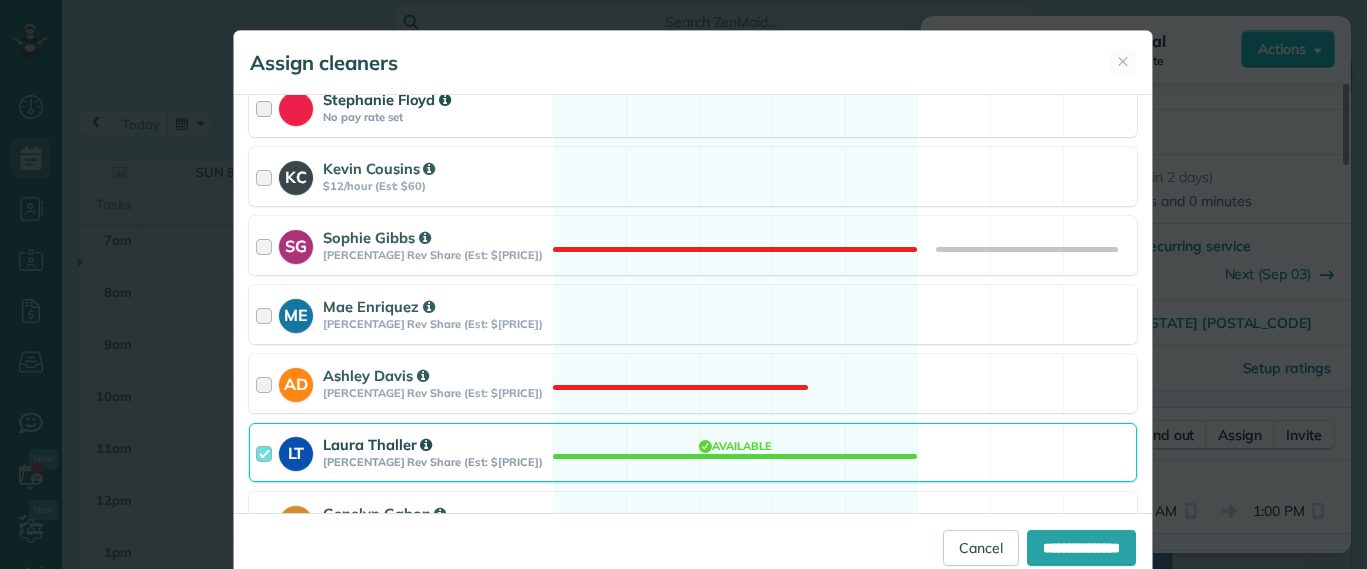 scroll, scrollTop: 375, scrollLeft: 0, axis: vertical 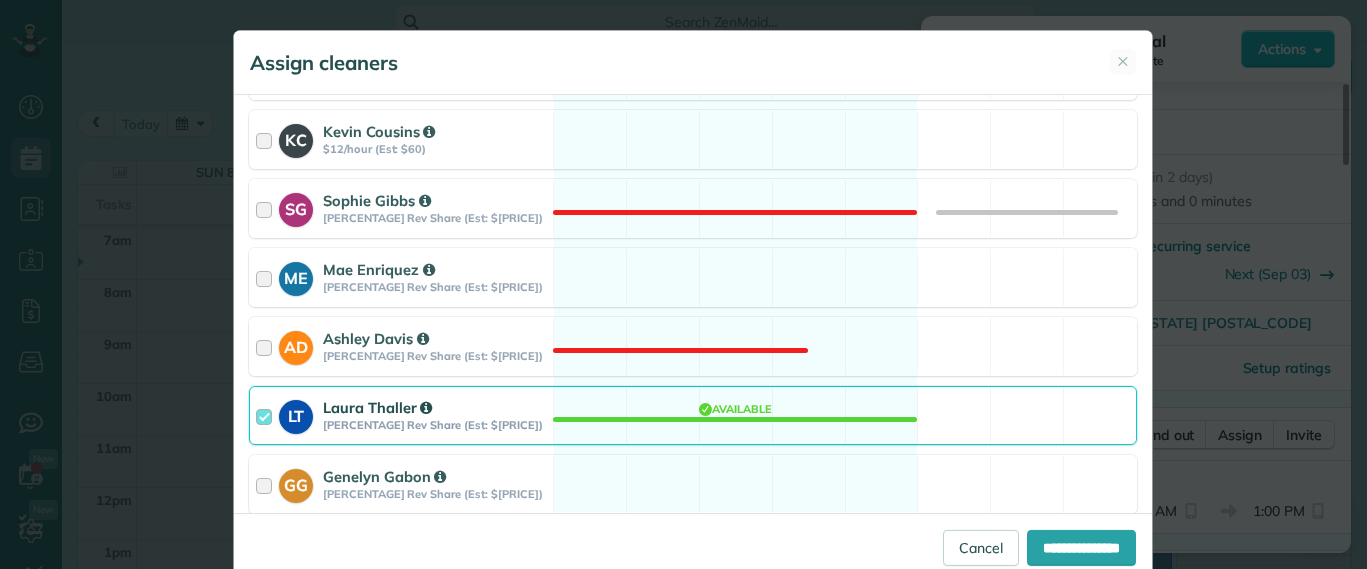 click on "LT
Laura Thaller
40% Rev Share (Est: $108)
Available" at bounding box center (693, 415) 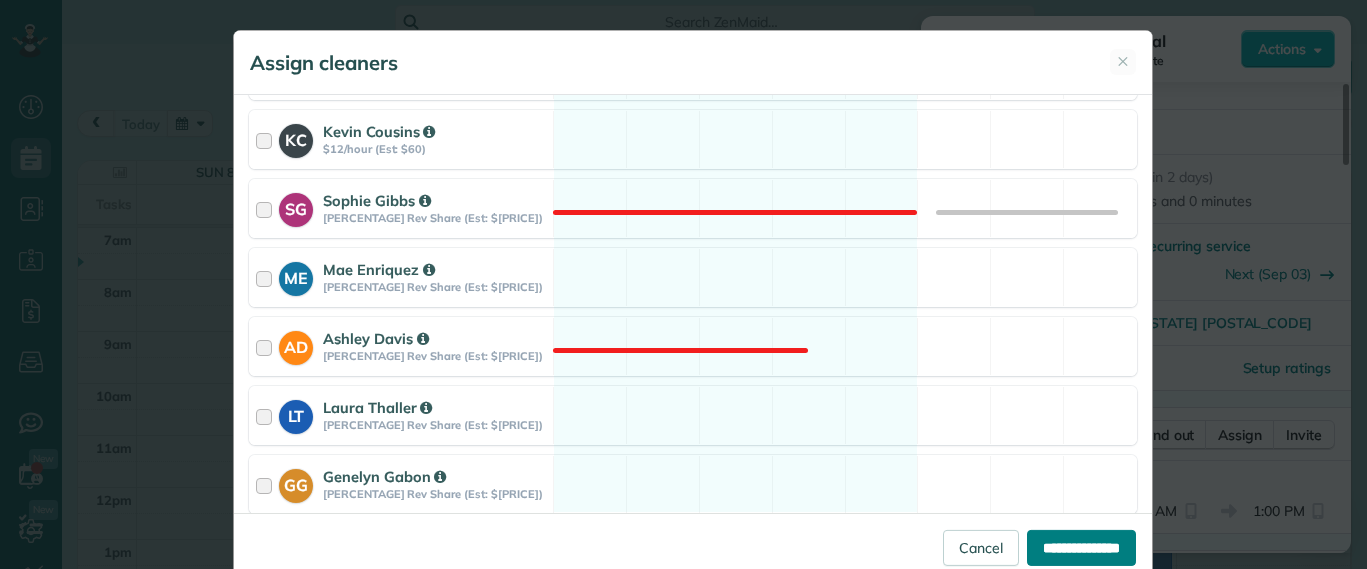 click on "**********" at bounding box center (1081, 548) 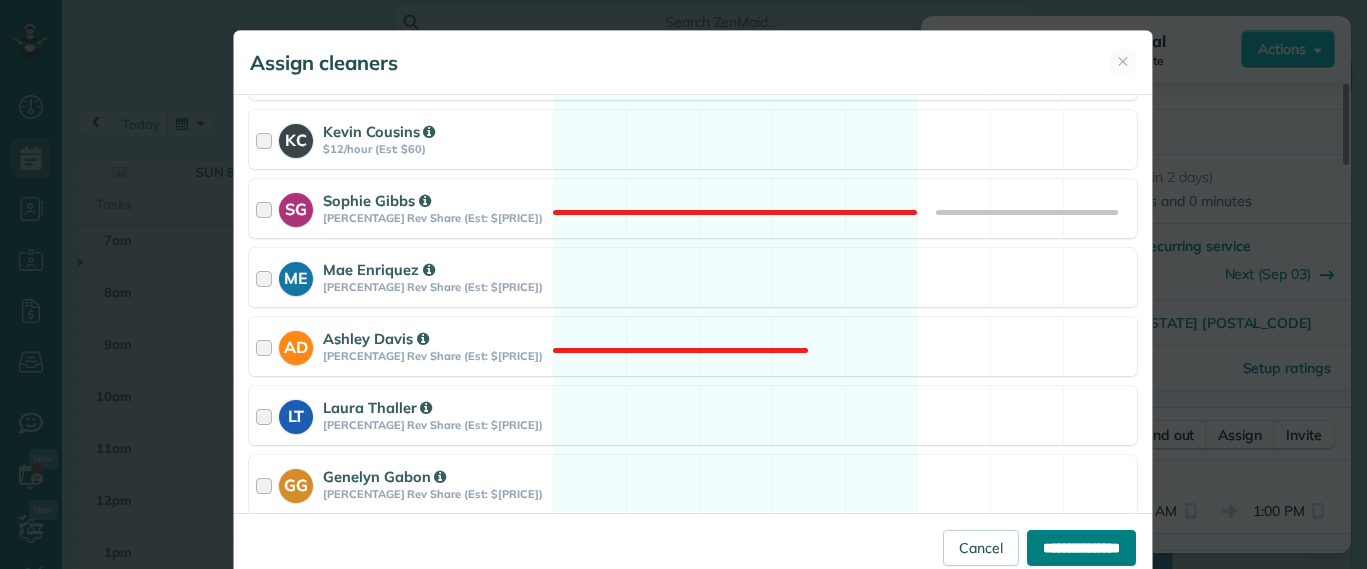 type on "**********" 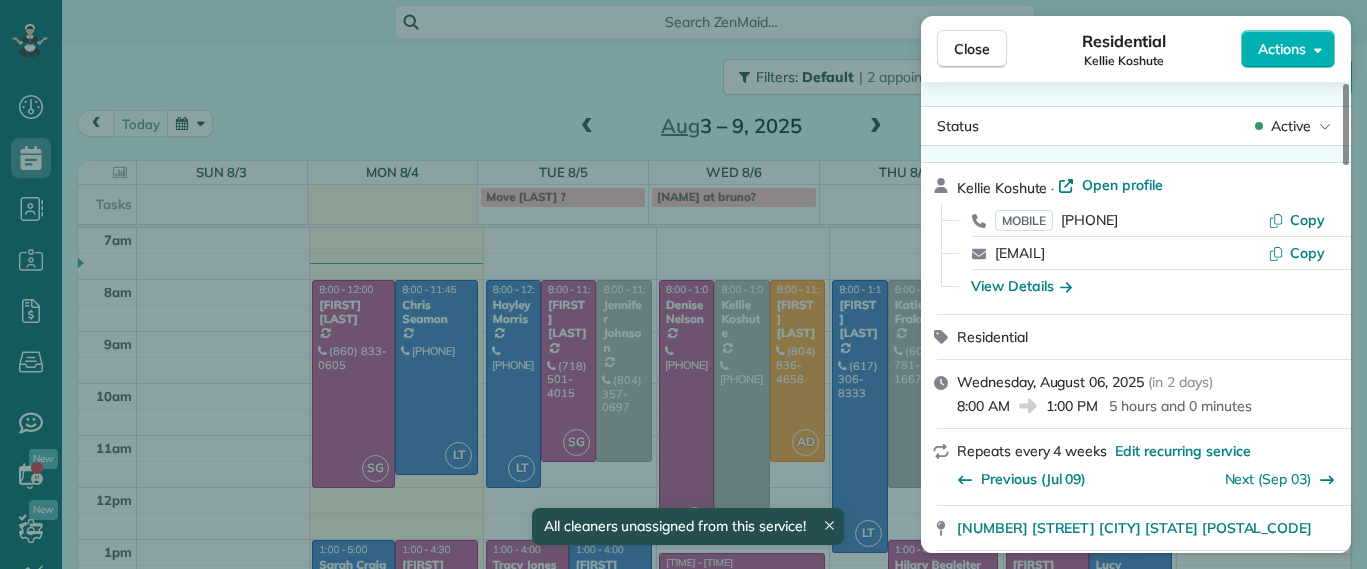 click on "Residential Kellie Koshute" at bounding box center [1124, 49] 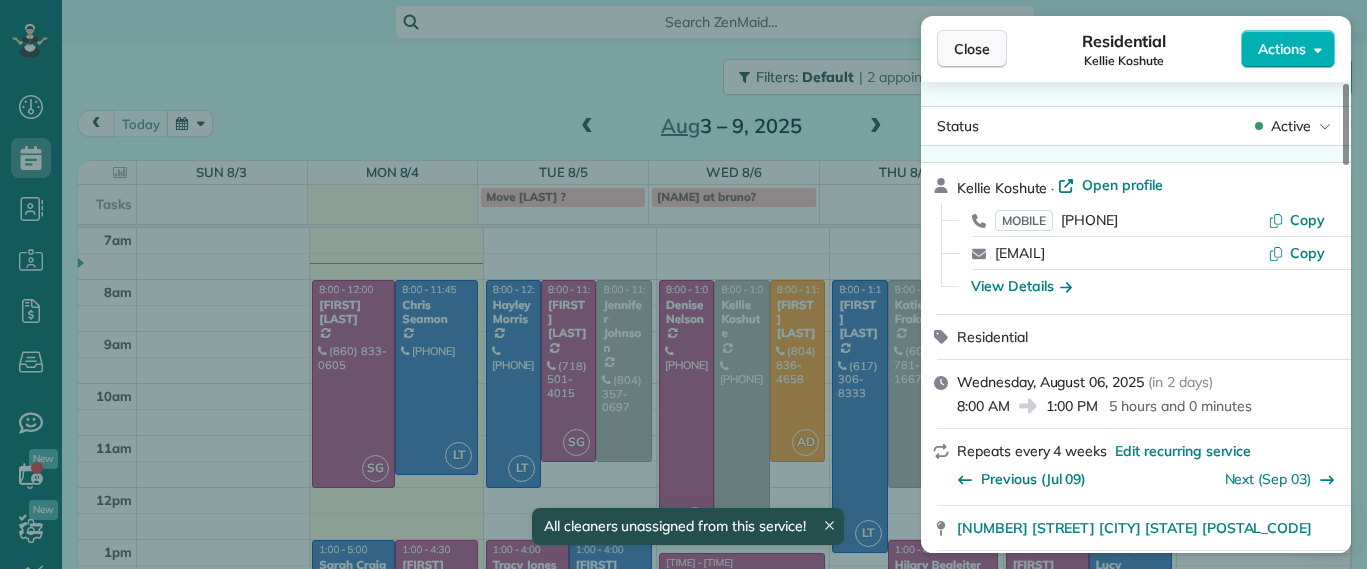 click on "Close" at bounding box center (972, 49) 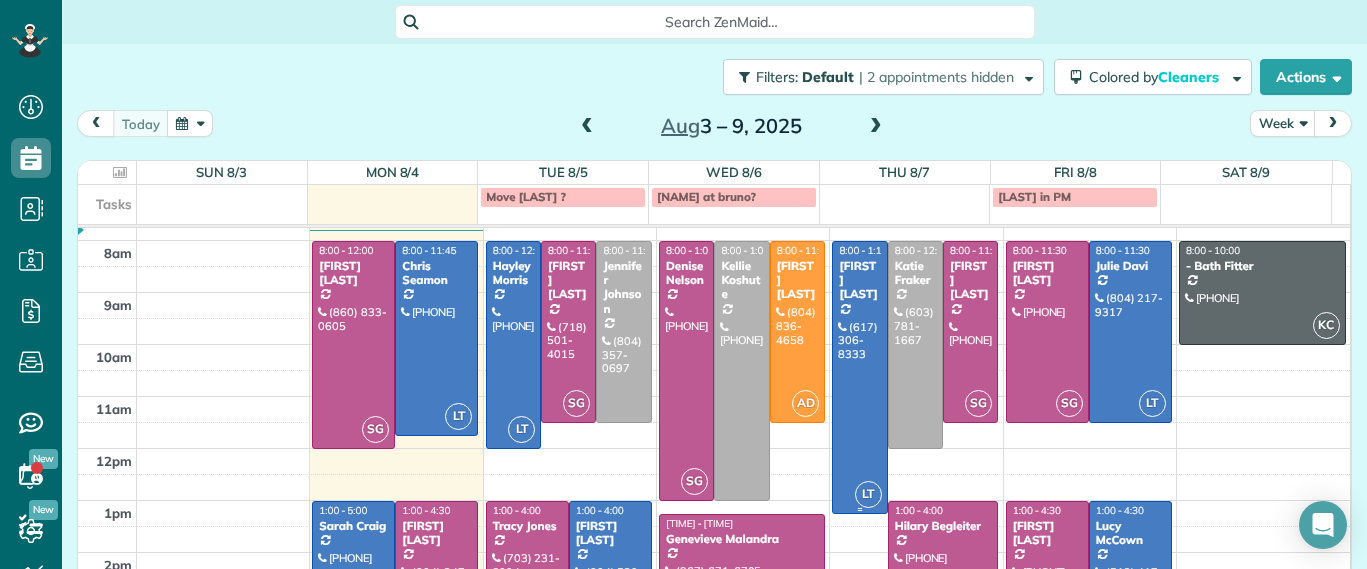 scroll, scrollTop: 0, scrollLeft: 0, axis: both 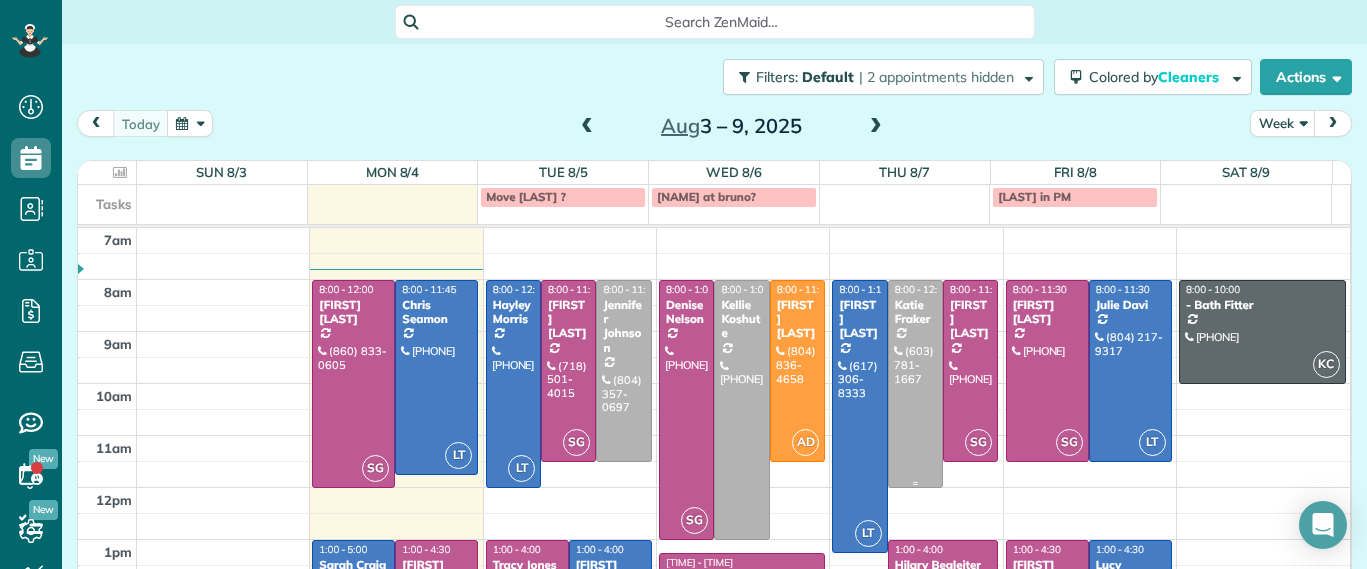 click at bounding box center [915, 384] 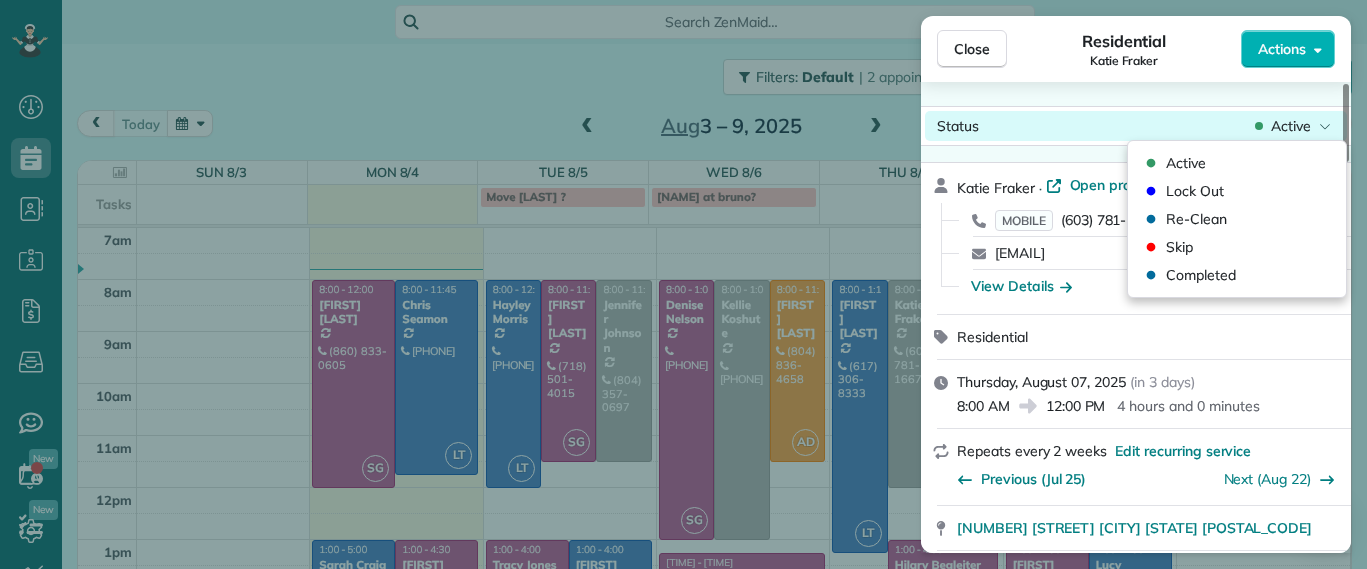 click on "Active" at bounding box center [1291, 126] 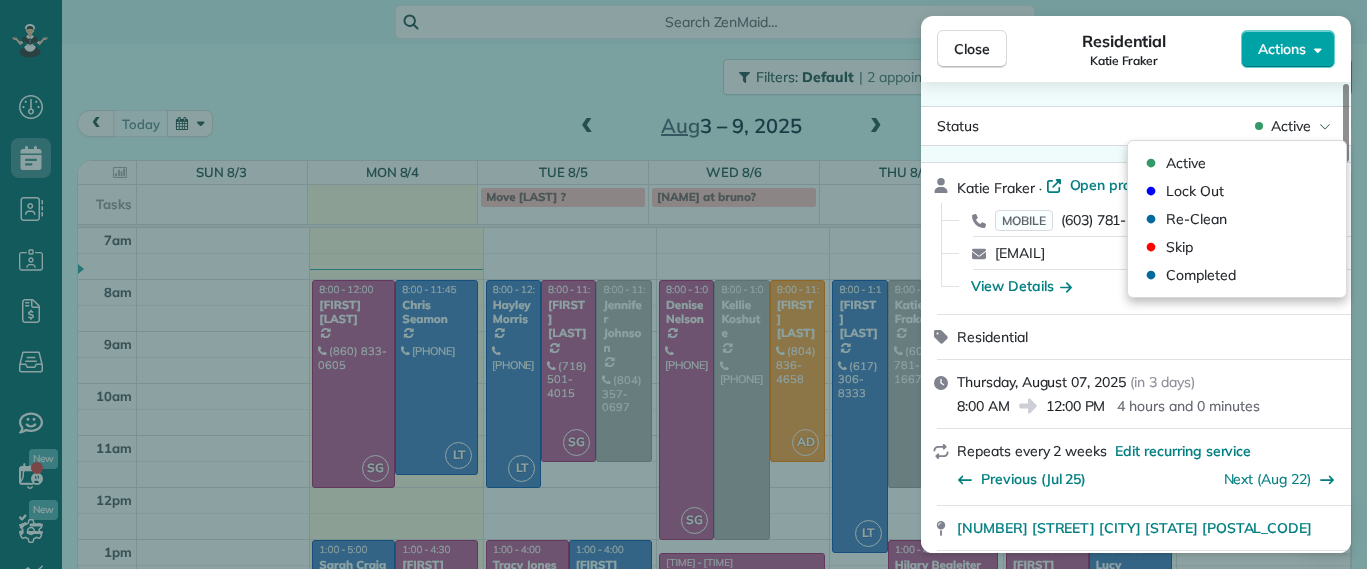 click on "Actions" at bounding box center [1282, 49] 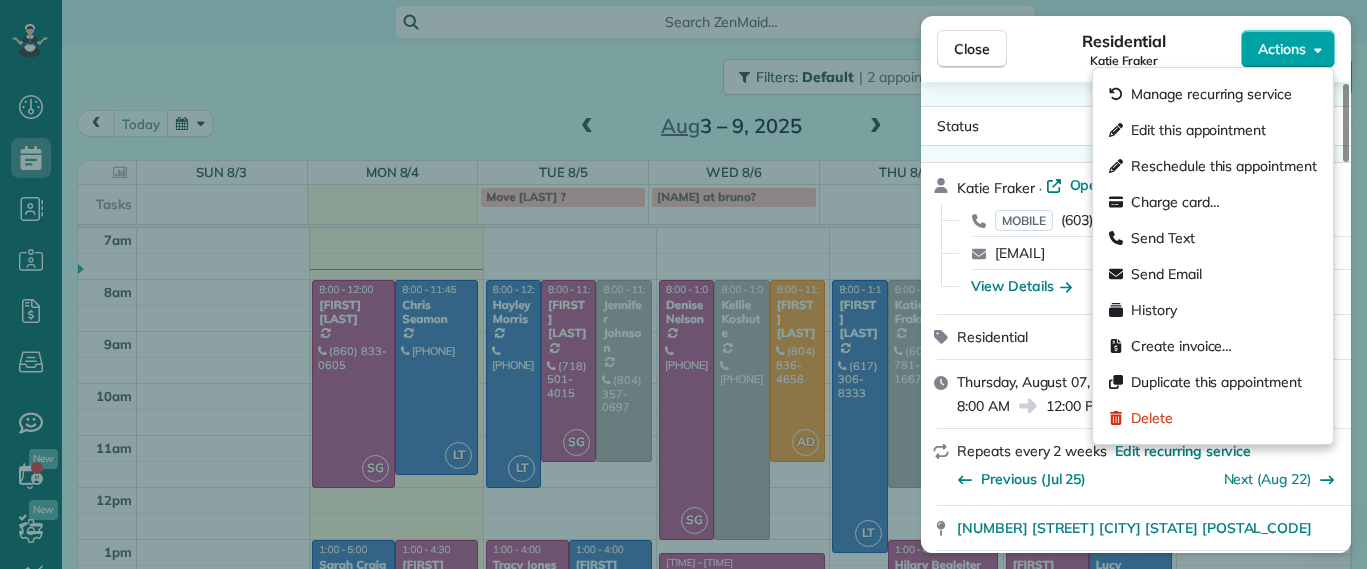 click on "Actions" at bounding box center [1282, 49] 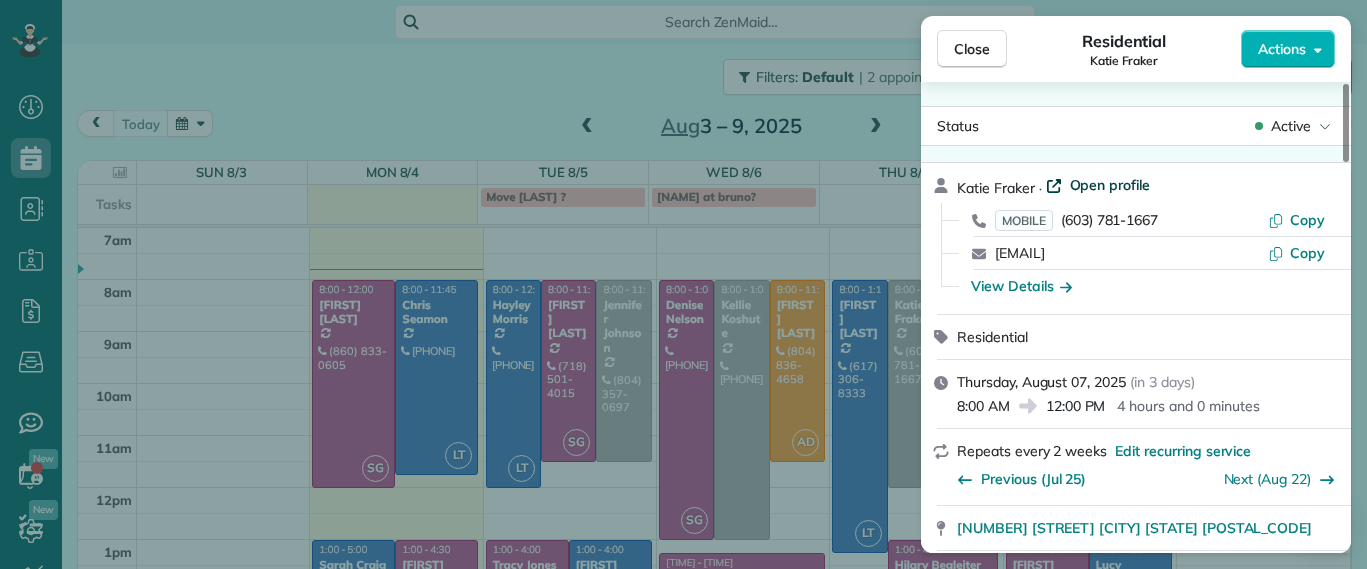click on "Open profile" at bounding box center (1110, 185) 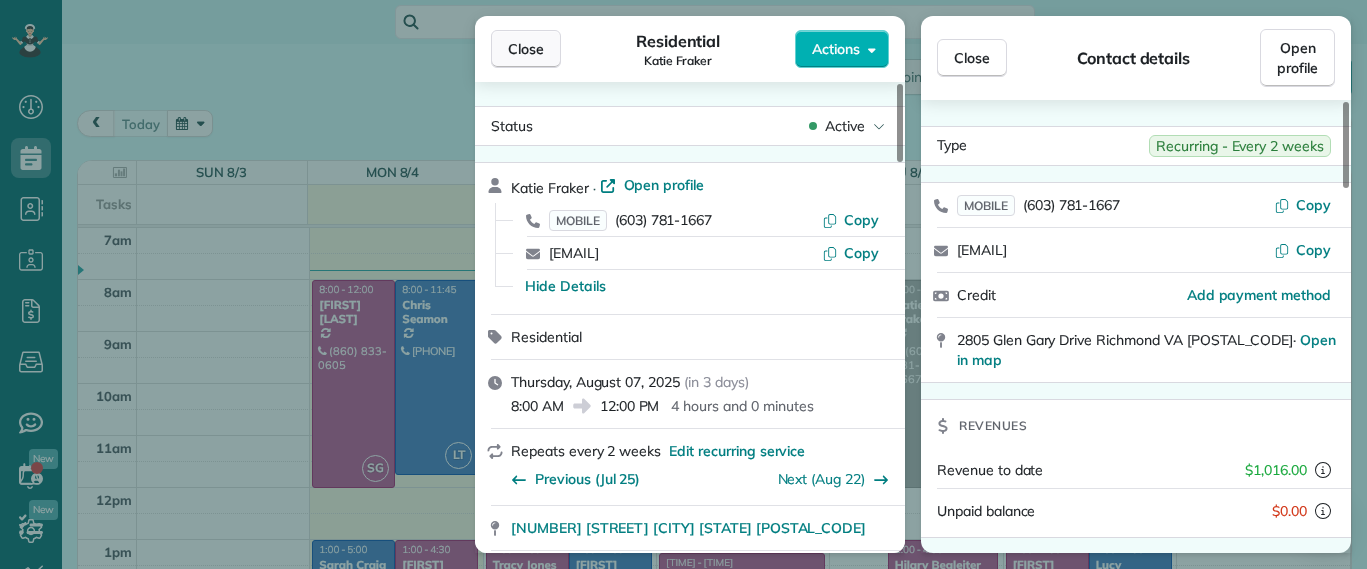 click on "Close" at bounding box center [526, 49] 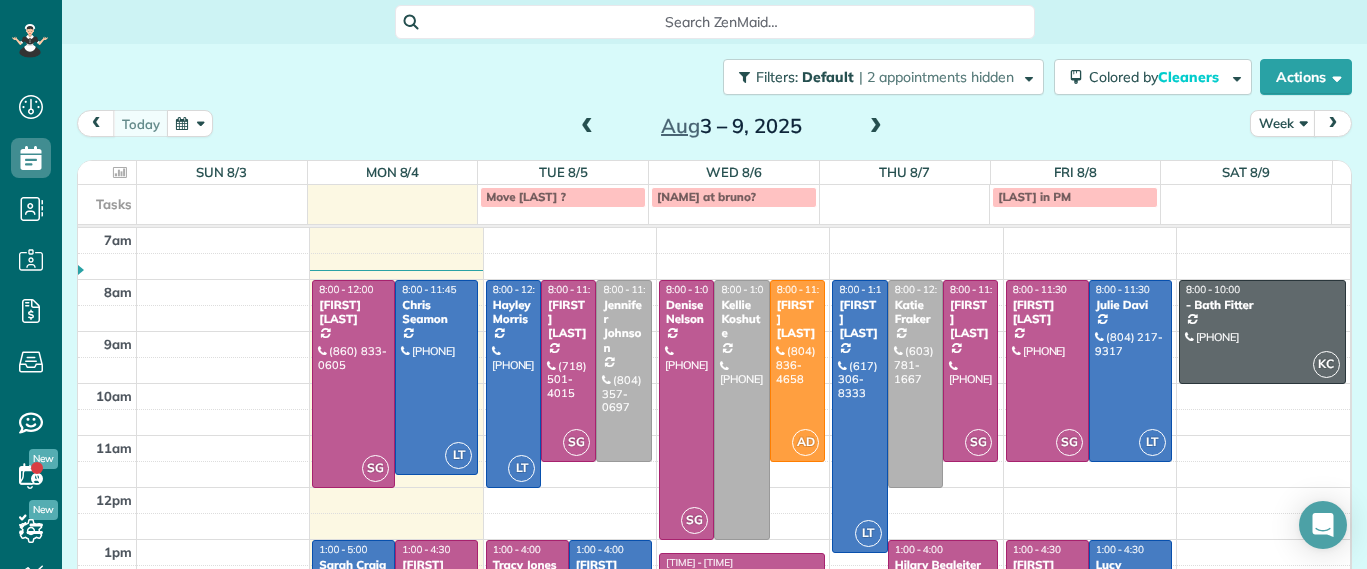 click at bounding box center [587, 127] 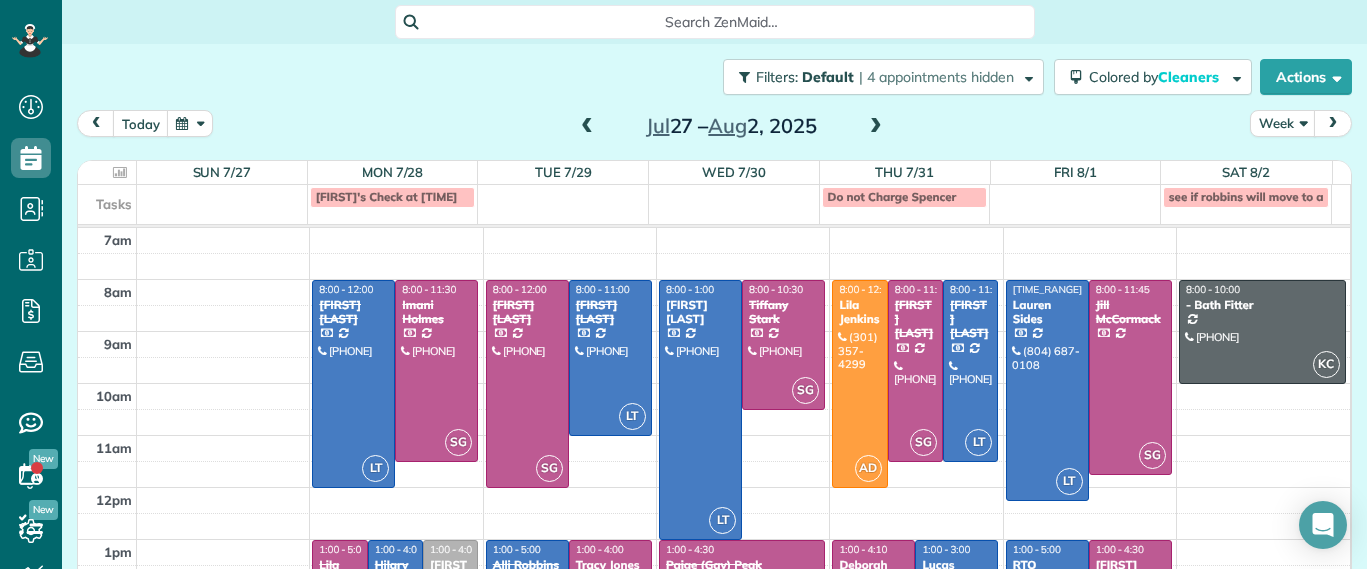 click at bounding box center (587, 127) 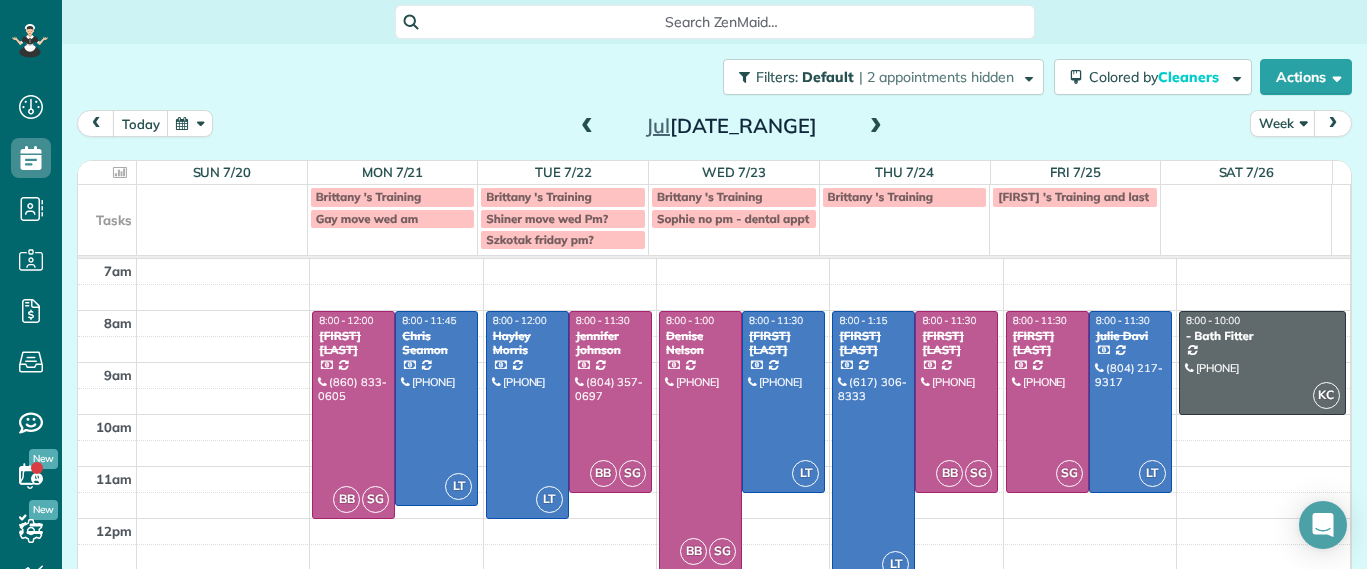 click at bounding box center [876, 127] 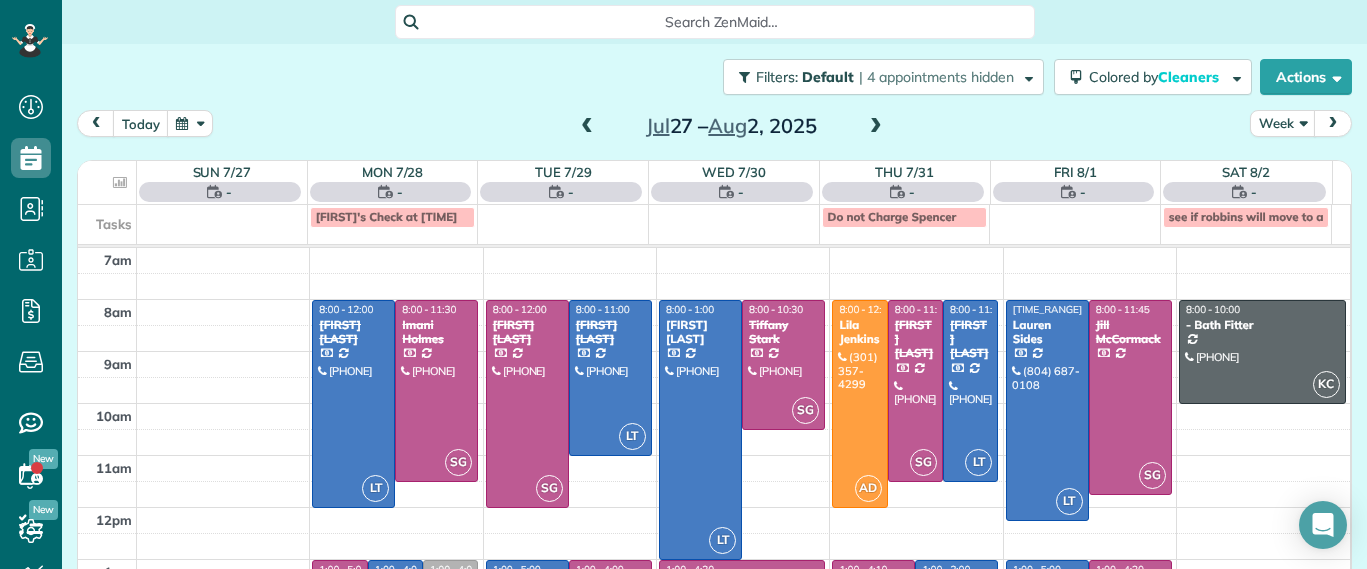 click at bounding box center [876, 127] 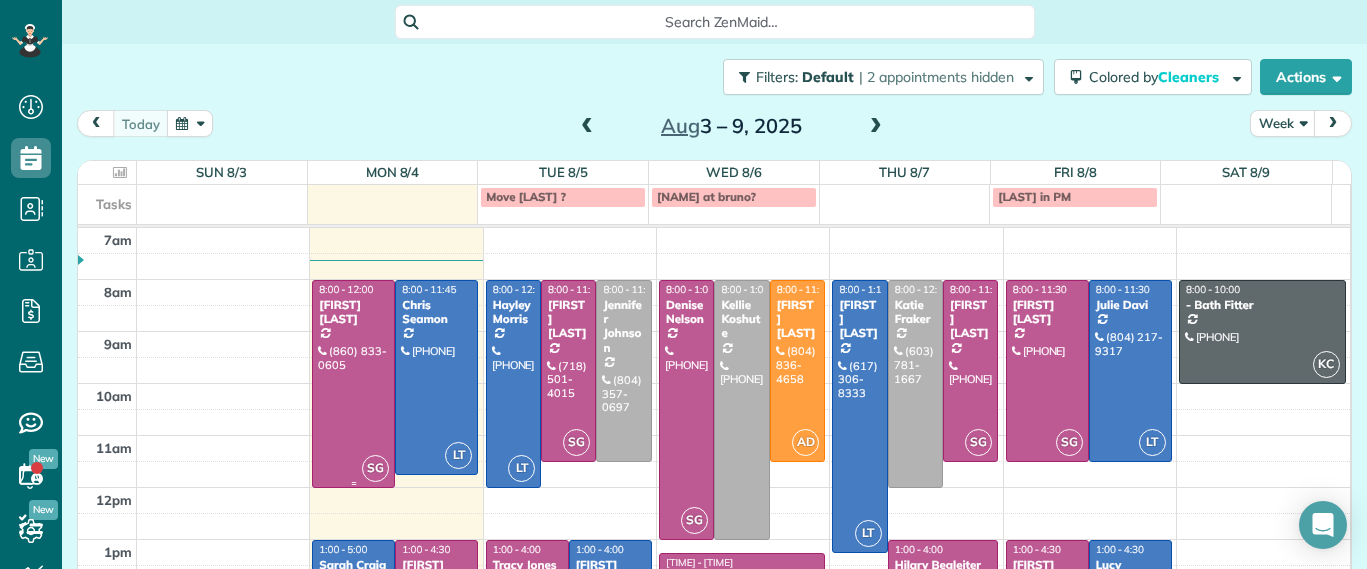 scroll, scrollTop: 204, scrollLeft: 0, axis: vertical 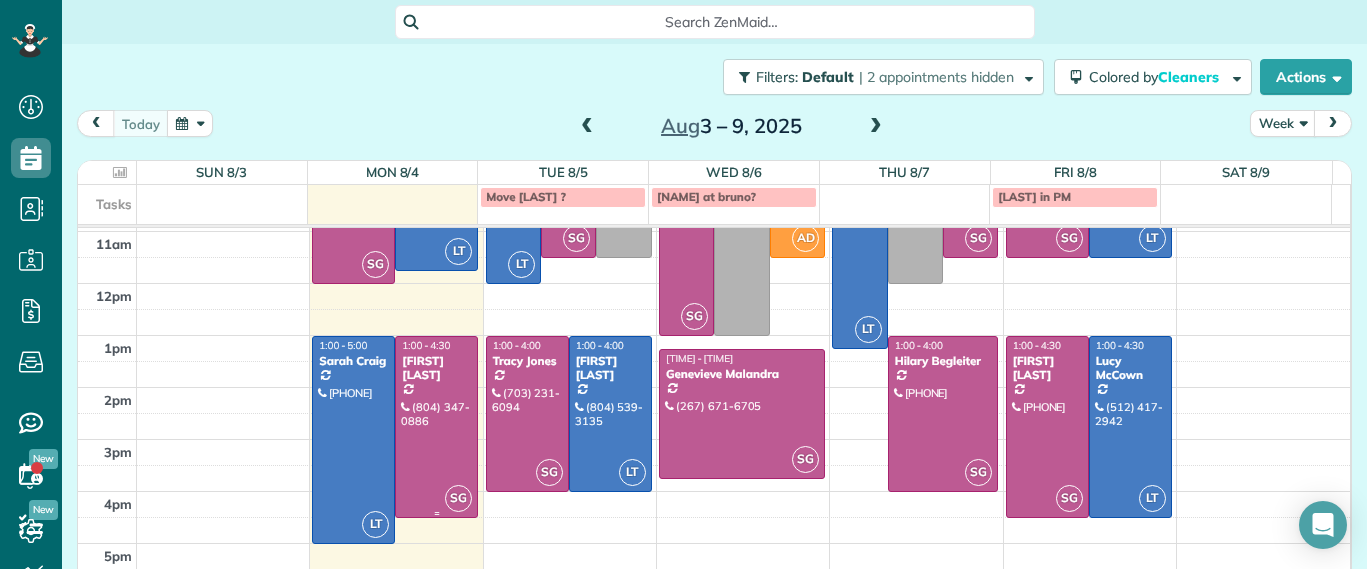 click at bounding box center [436, 427] 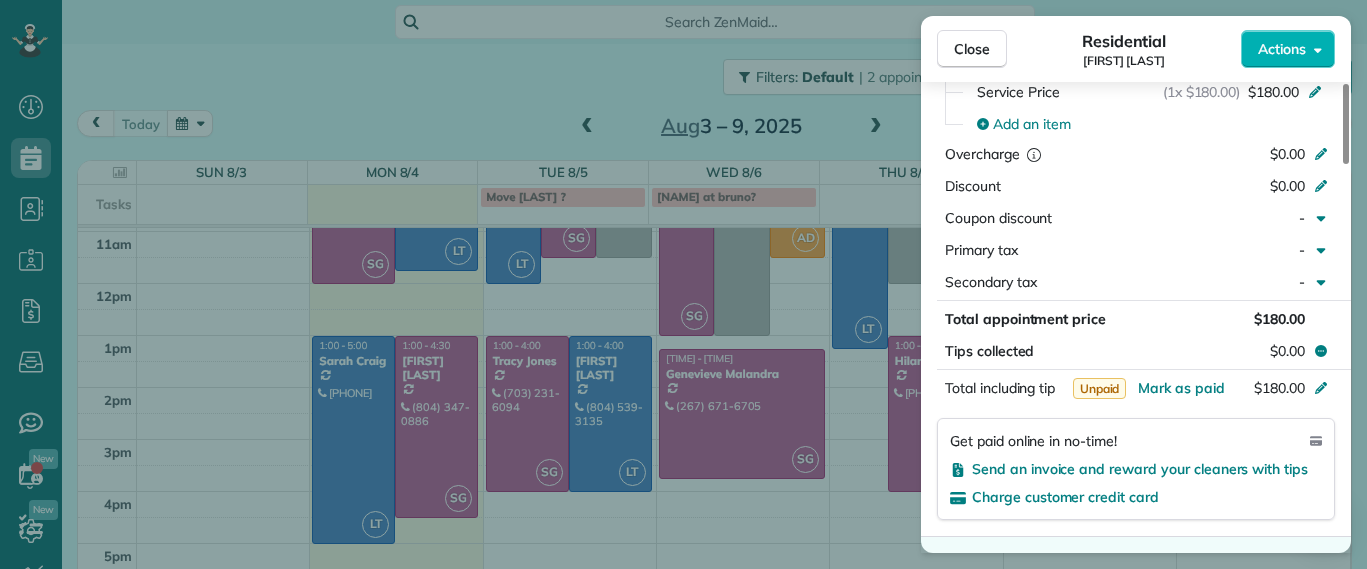 scroll, scrollTop: 1004, scrollLeft: 0, axis: vertical 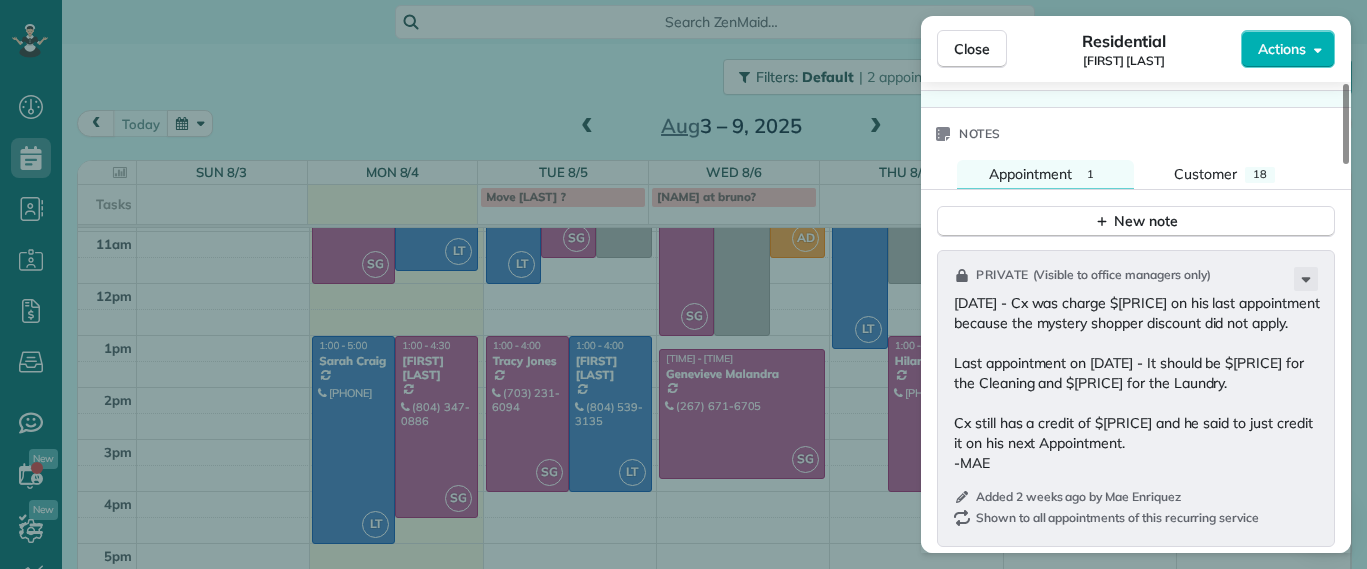 click on "Close Residential James Crenshaw Actions Status Active James Crenshaw · Open profile MOBILE (804) 347-0886 Copy james@gatherrva.com Copy elizasimp@gmail.com Copy View Details Residential Monday, August 04, 2025 ( today ) 1:00 PM 4:30 PM 3 hours and 30 minutes Repeats weekly Edit recurring service Previous (Jul 28) Next (Aug 14) 2911 Moss Side Avenue Richmond VA 23222 Service was not rated yet Setup ratings Cleaners Time in and out Assign Invite Cleaners Sophie   Gibbs 1:00 PM 4:30 PM Checklist Try Now Keep this appointment up to your standards. Stay on top of every detail, keep your cleaners organised, and your client happy. Assign a checklist Watch a 5 min demo Billing Billing actions Service Service Price (1x $180.00) $180.00 Add an item Overcharge $0.00 Discount $0.00 Coupon discount - Primary tax - Secondary tax - Total appointment price $180.00 Tips collected $0.00 Unpaid Mark as paid Total including tip $180.00 Get paid online in no-time! Send an invoice and reward your cleaners with tips Man Hours - 1" at bounding box center (683, 284) 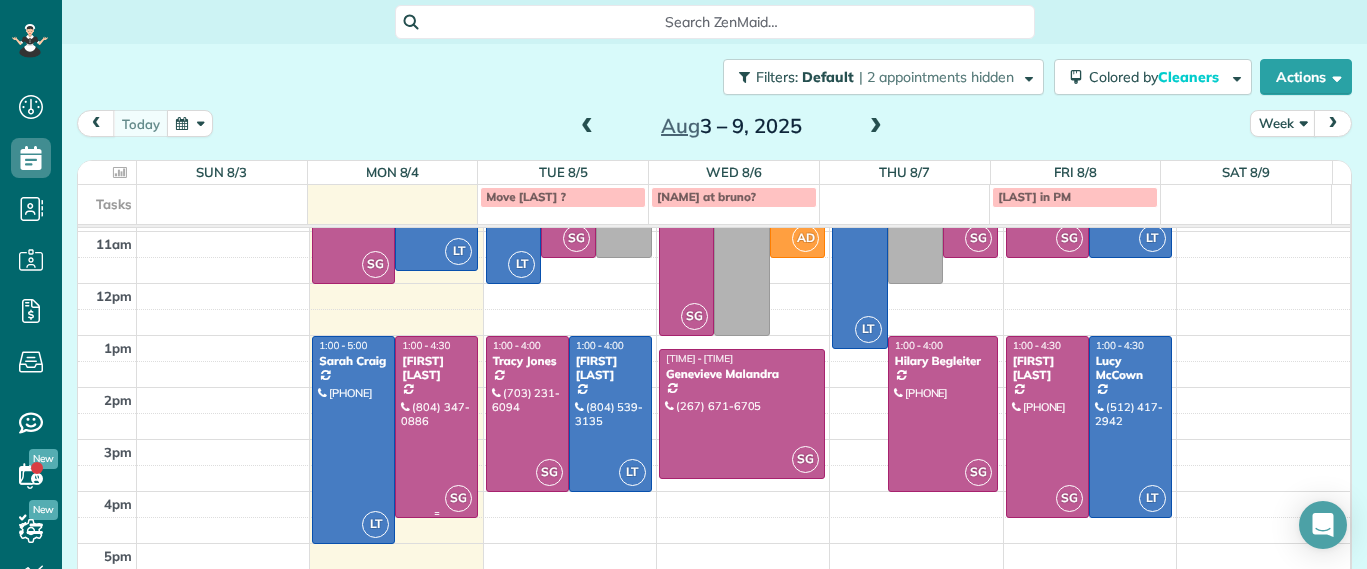 click at bounding box center [436, 427] 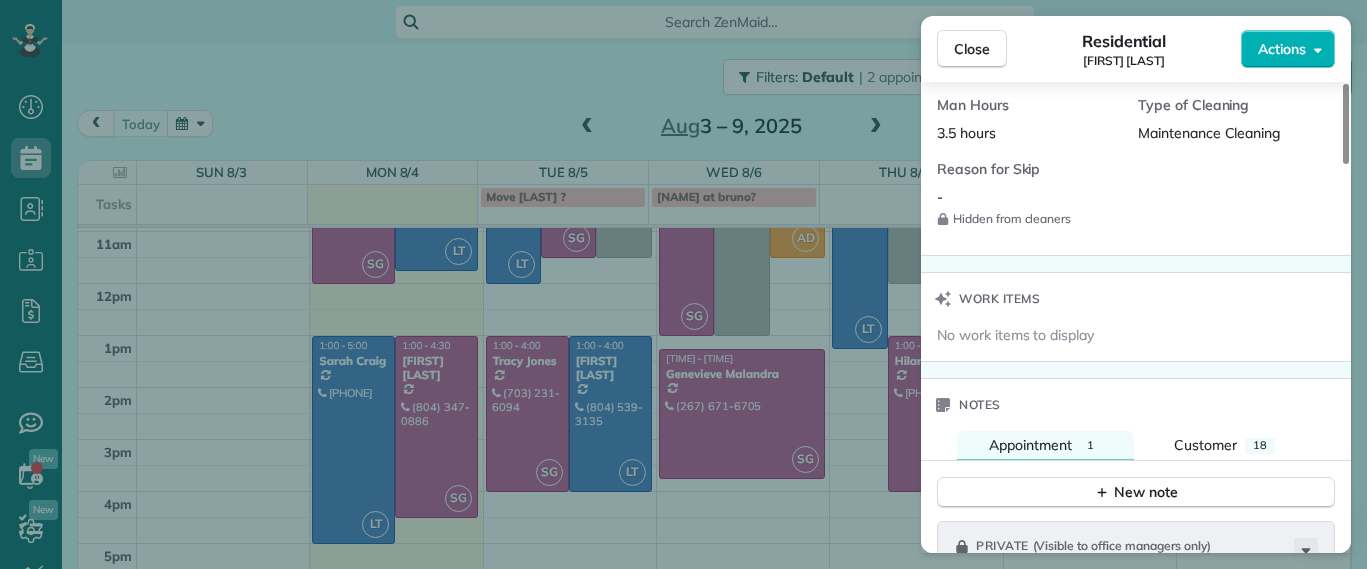 scroll, scrollTop: 1129, scrollLeft: 0, axis: vertical 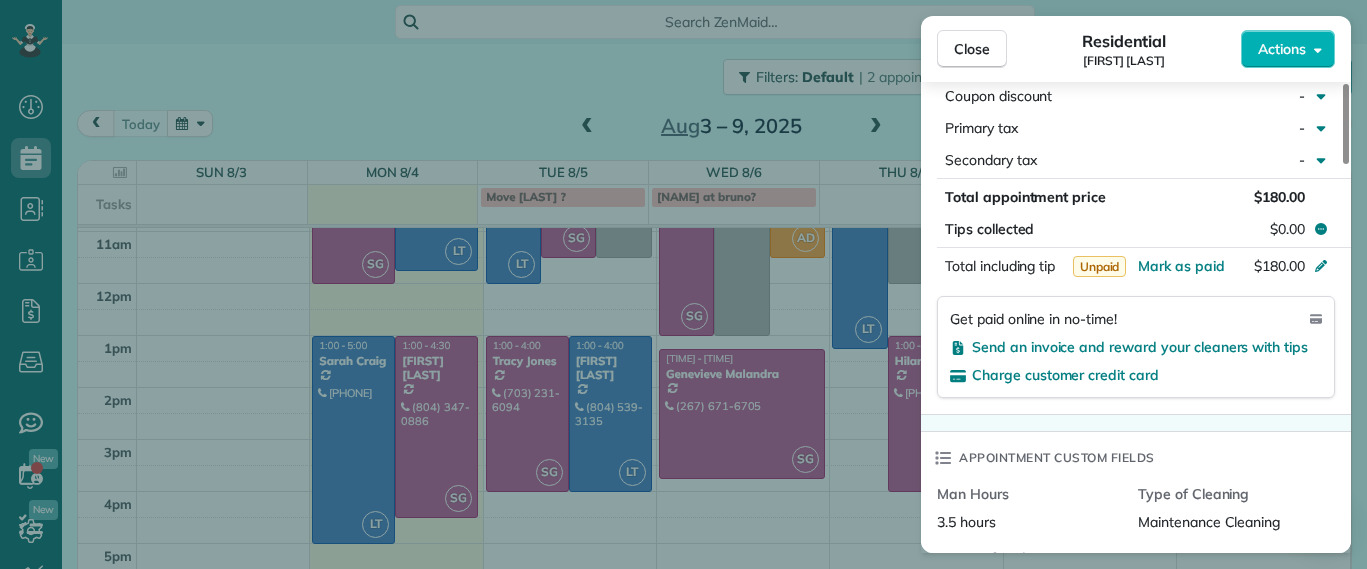 click on "Close Residential James Crenshaw Actions Status Active James Crenshaw · Open profile MOBILE (804) 347-0886 Copy james@gatherrva.com Copy elizasimp@gmail.com Copy View Details Residential Monday, August 04, 2025 ( today ) 1:00 PM 4:30 PM 3 hours and 30 minutes Repeats weekly Edit recurring service Previous (Jul 28) Next (Aug 14) 2911 Moss Side Avenue Richmond VA 23222 Service was not rated yet Setup ratings Cleaners Time in and out Assign Invite Cleaners Sophie   Gibbs 1:00 PM 4:30 PM Checklist Try Now Keep this appointment up to your standards. Stay on top of every detail, keep your cleaners organised, and your client happy. Assign a checklist Watch a 5 min demo Billing Billing actions Service Service Price (1x $180.00) $180.00 Add an item Overcharge $0.00 Discount $0.00 Coupon discount - Primary tax - Secondary tax - Total appointment price $180.00 Tips collected $0.00 Unpaid Mark as paid Total including tip $180.00 Get paid online in no-time! Send an invoice and reward your cleaners with tips Man Hours - 1" at bounding box center [683, 284] 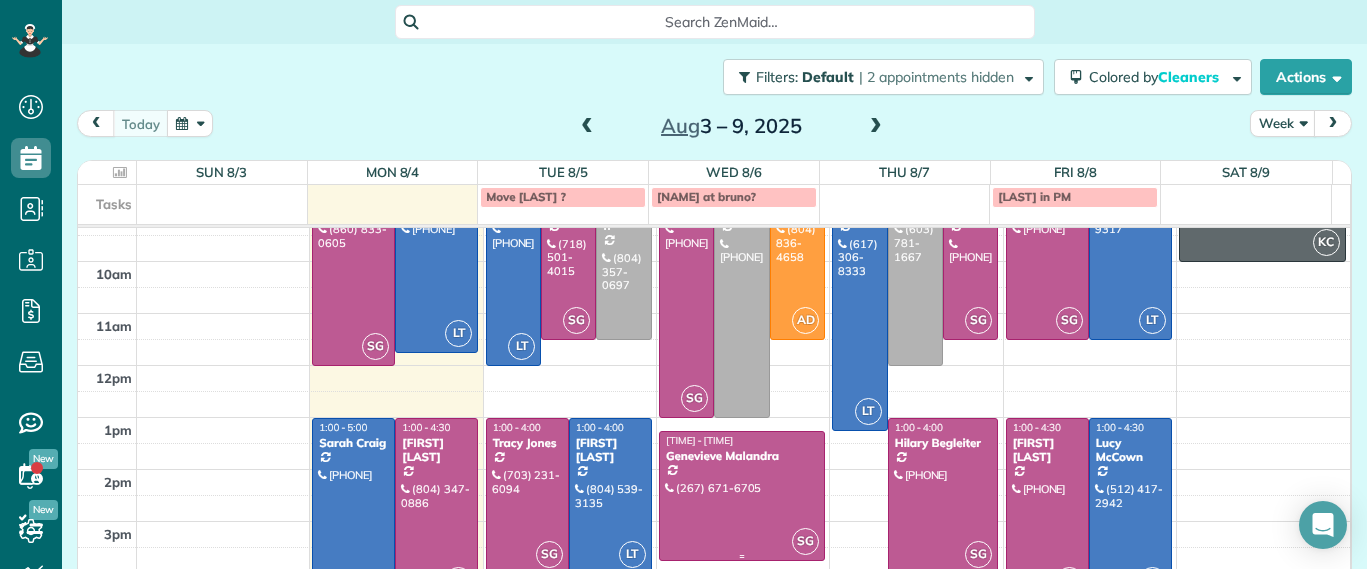 scroll, scrollTop: 0, scrollLeft: 0, axis: both 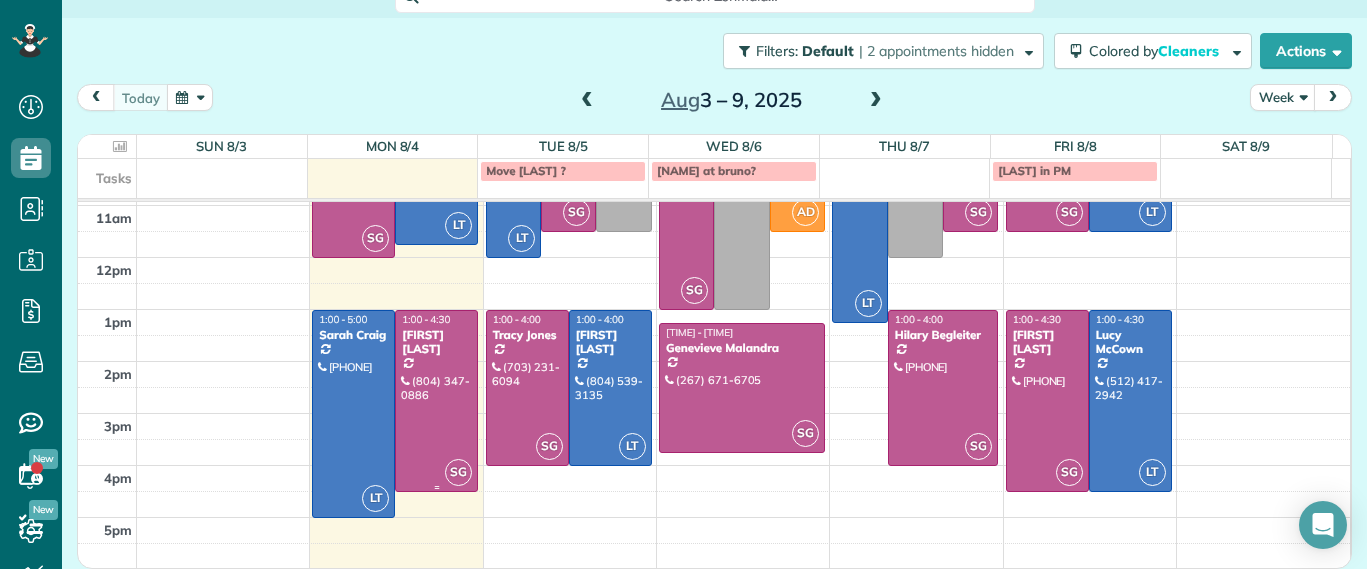 click at bounding box center (436, 401) 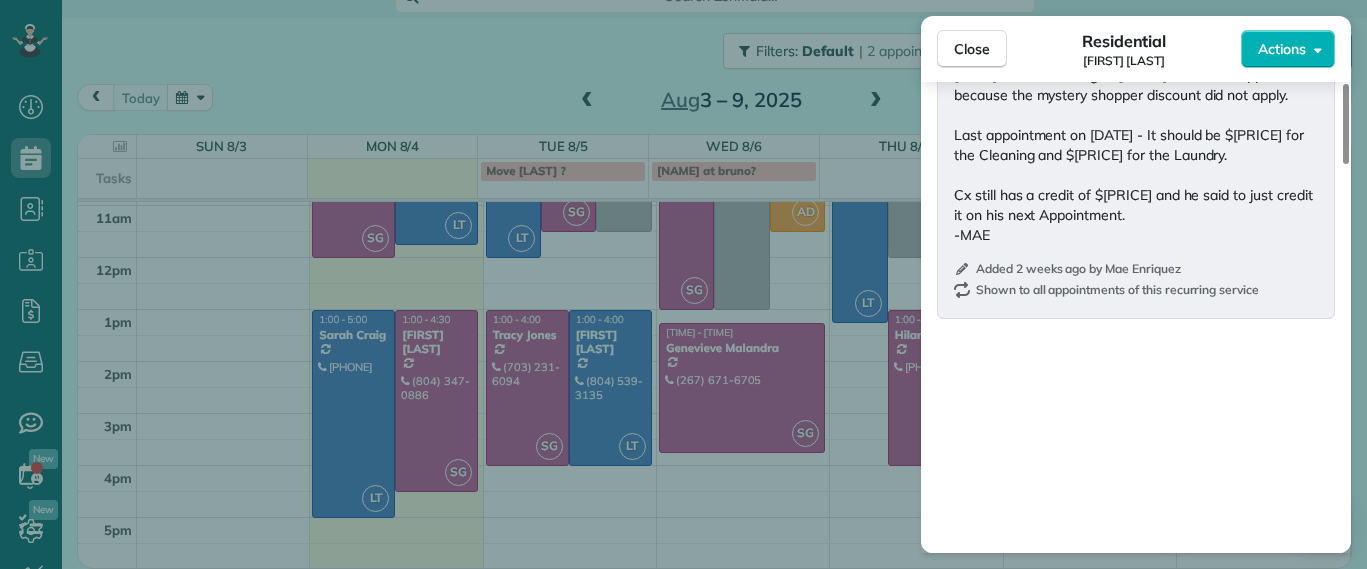 scroll, scrollTop: 1759, scrollLeft: 0, axis: vertical 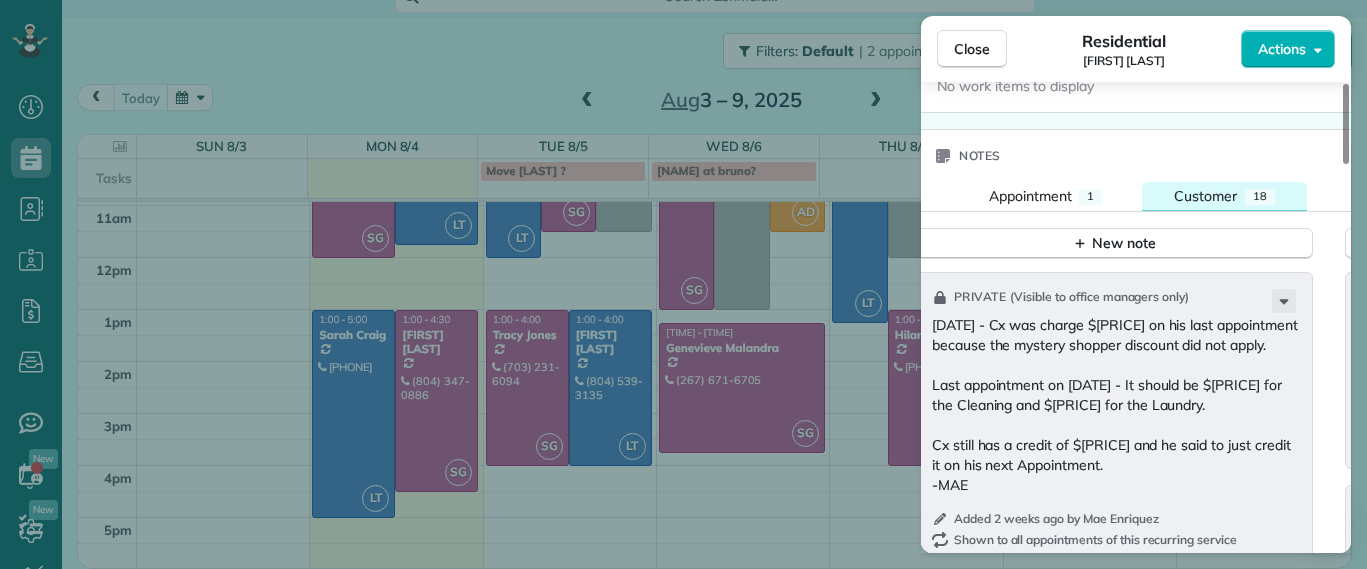 click on "18" at bounding box center [1260, 196] 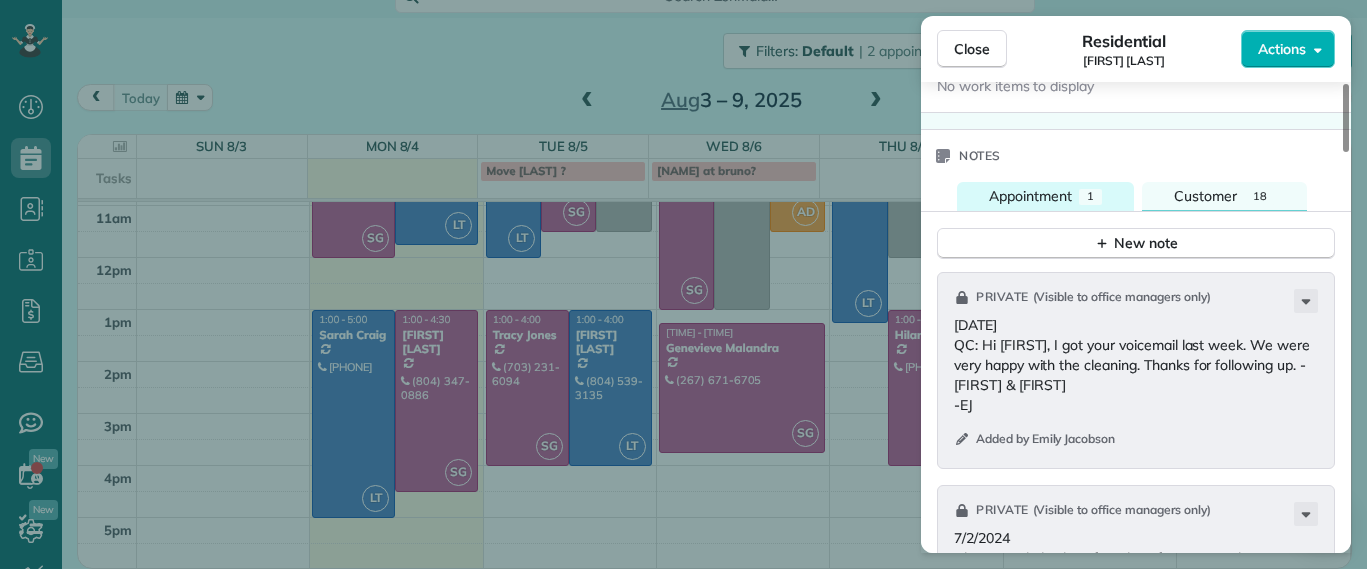 click on "Appointment" at bounding box center (1030, 196) 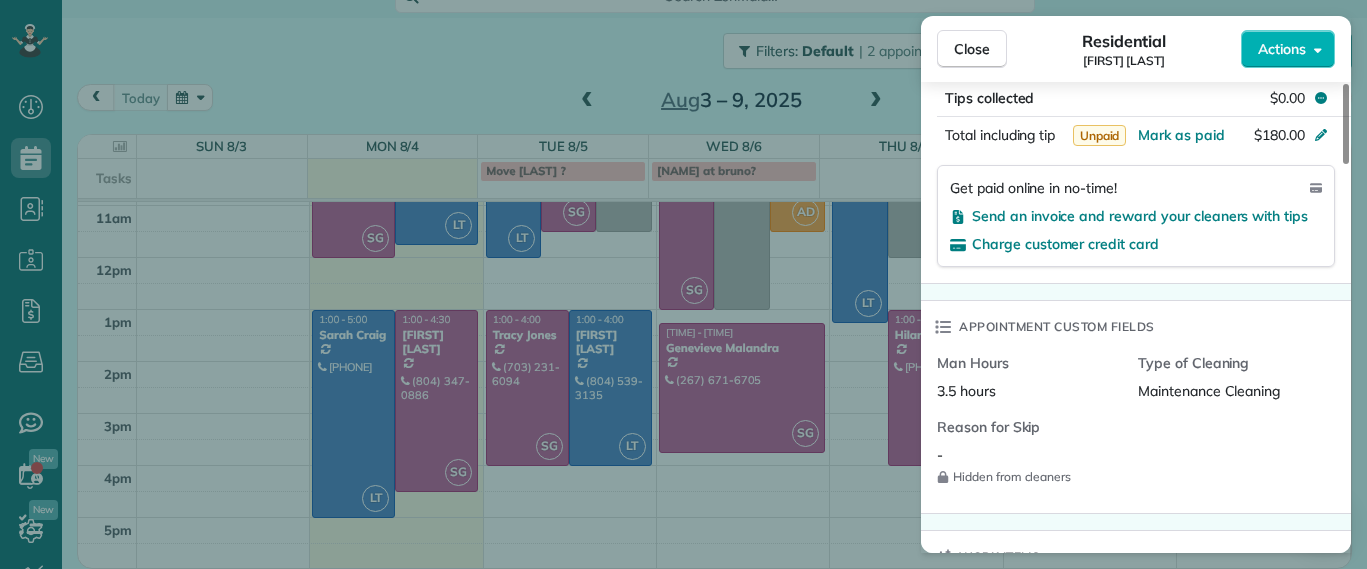 scroll, scrollTop: 621, scrollLeft: 0, axis: vertical 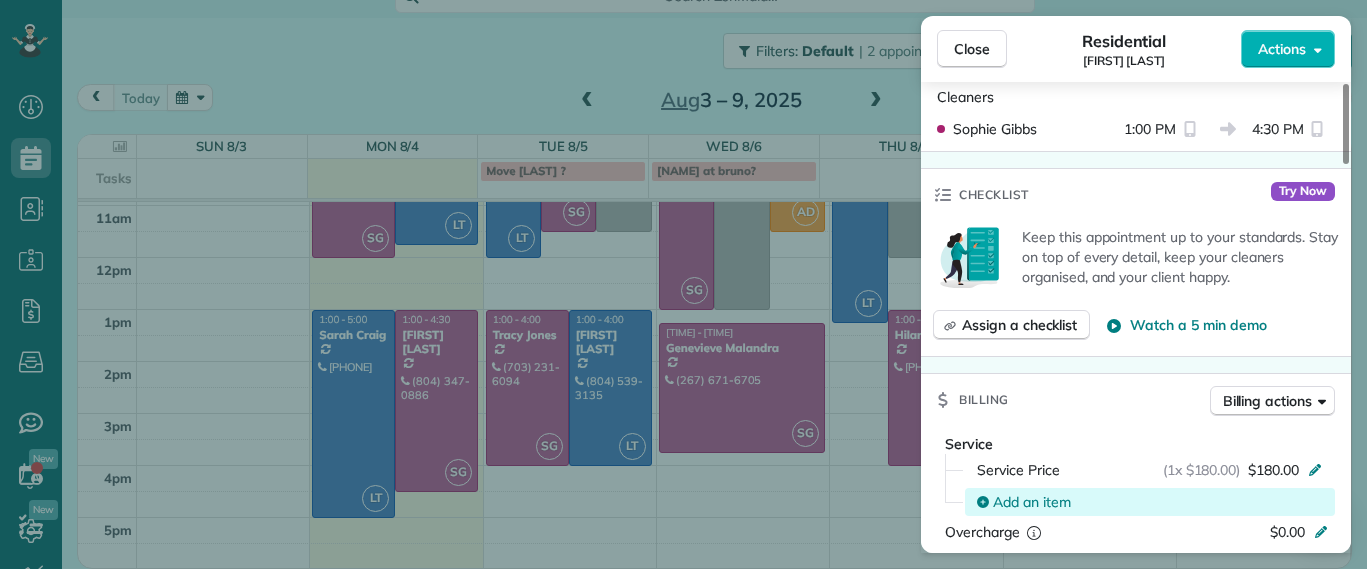 click on "Add an item" at bounding box center [1032, 502] 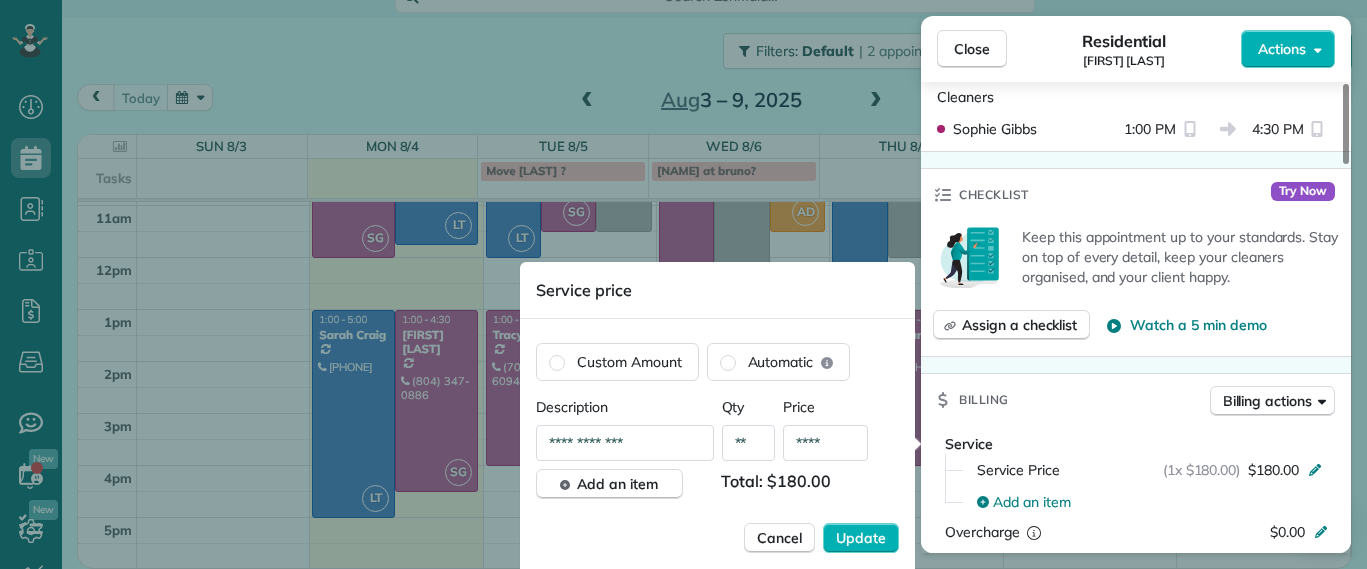 click on "****" at bounding box center [825, 443] 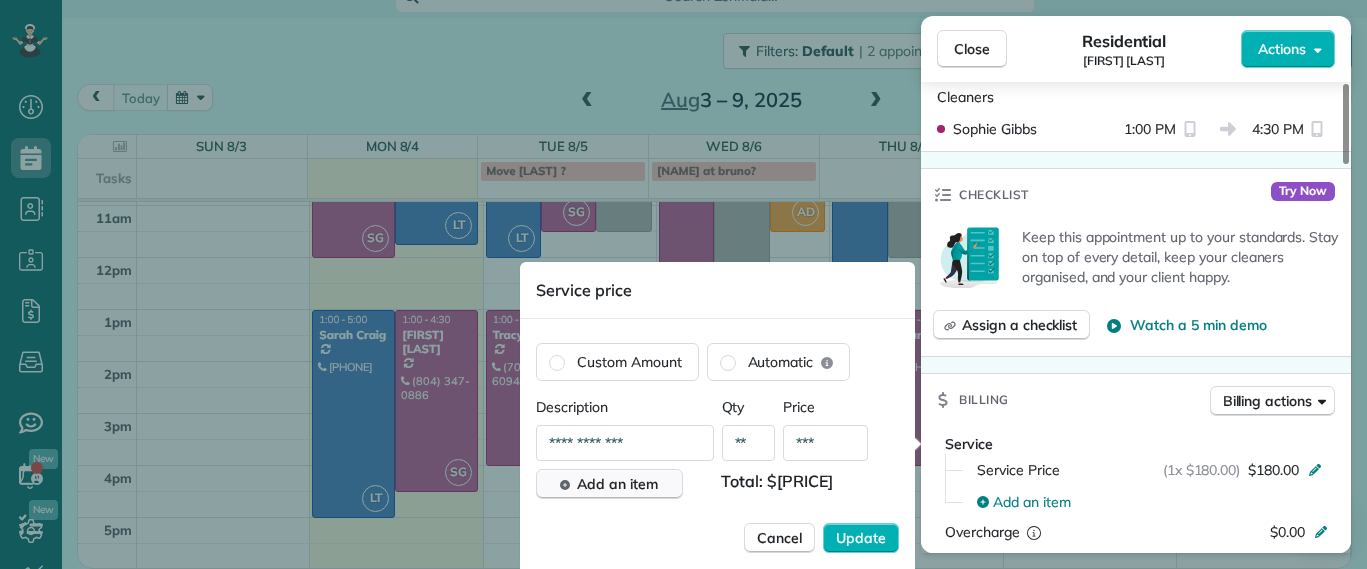 type on "***" 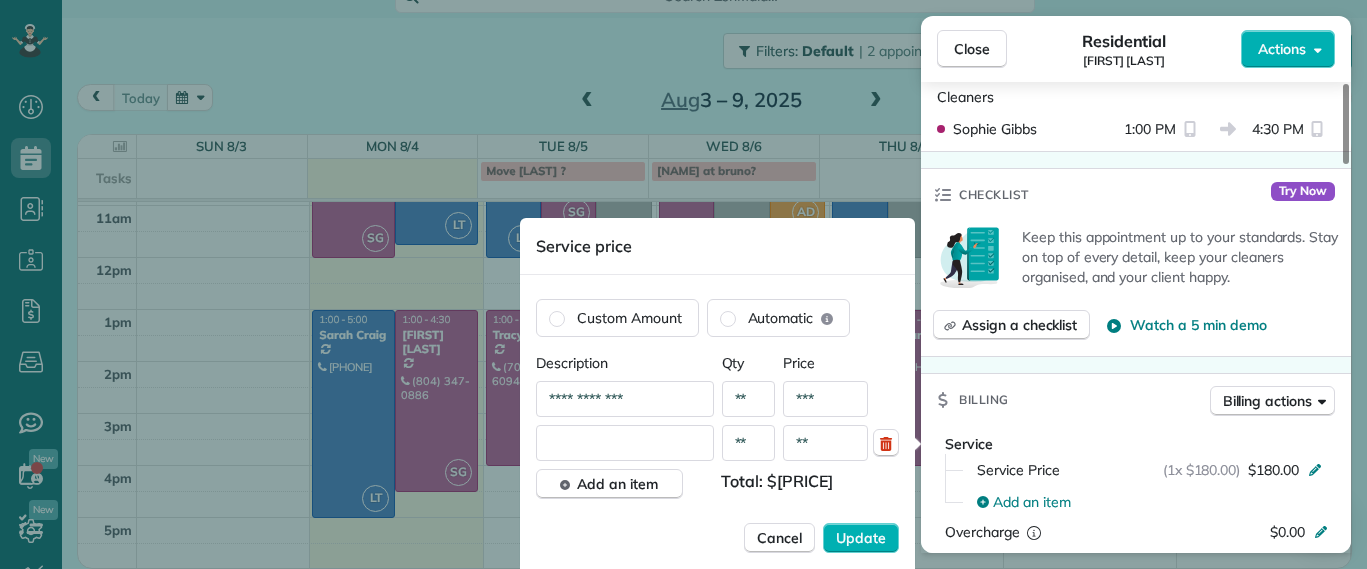 click at bounding box center [625, 443] 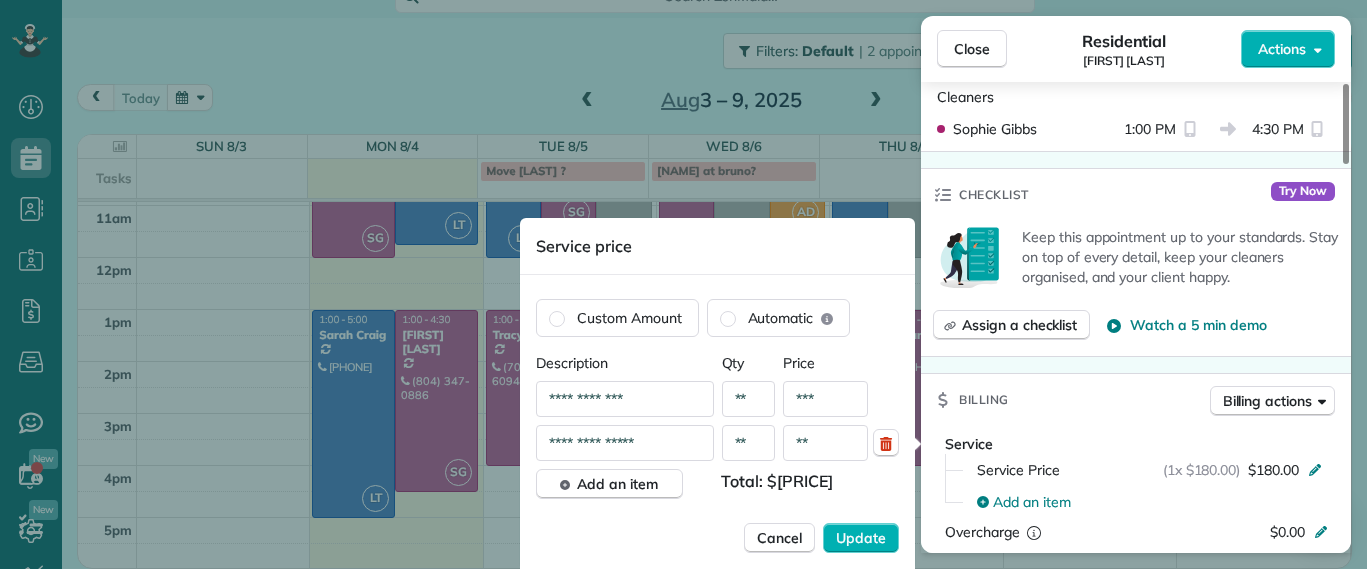 type on "**********" 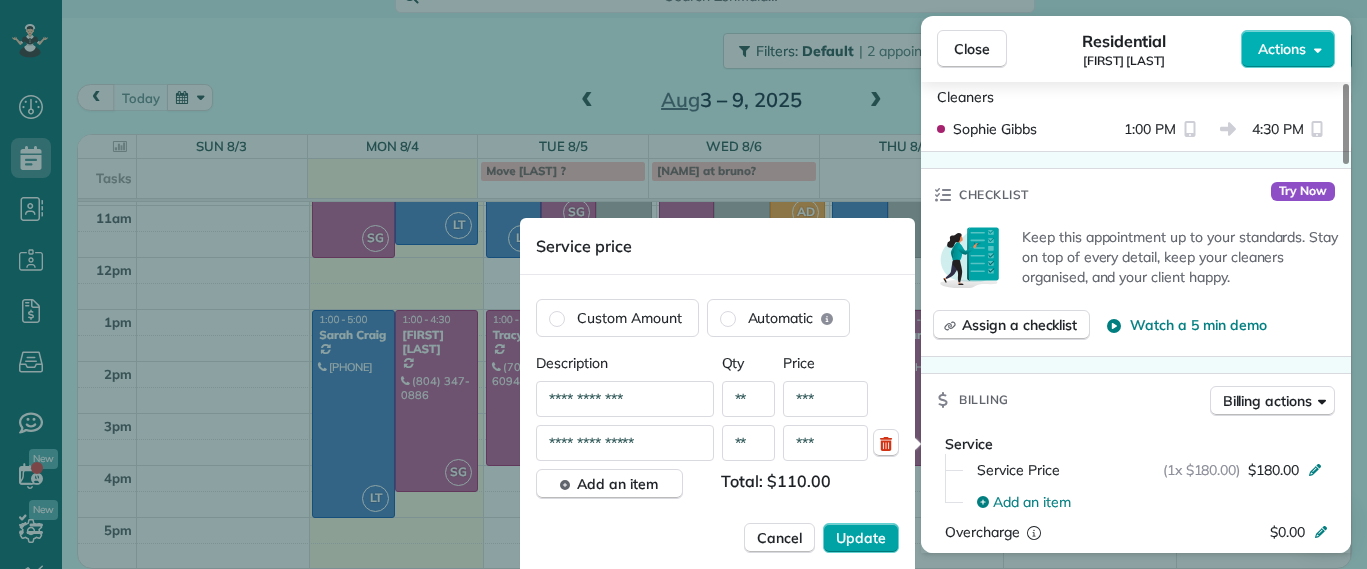 type on "***" 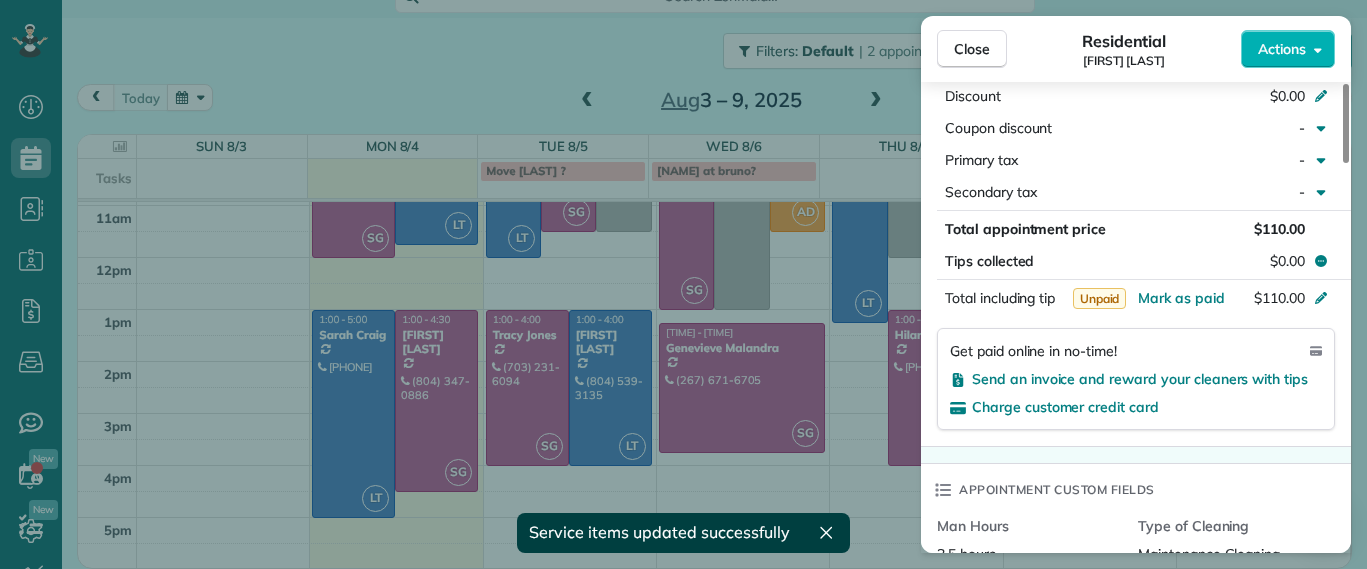 scroll, scrollTop: 868, scrollLeft: 0, axis: vertical 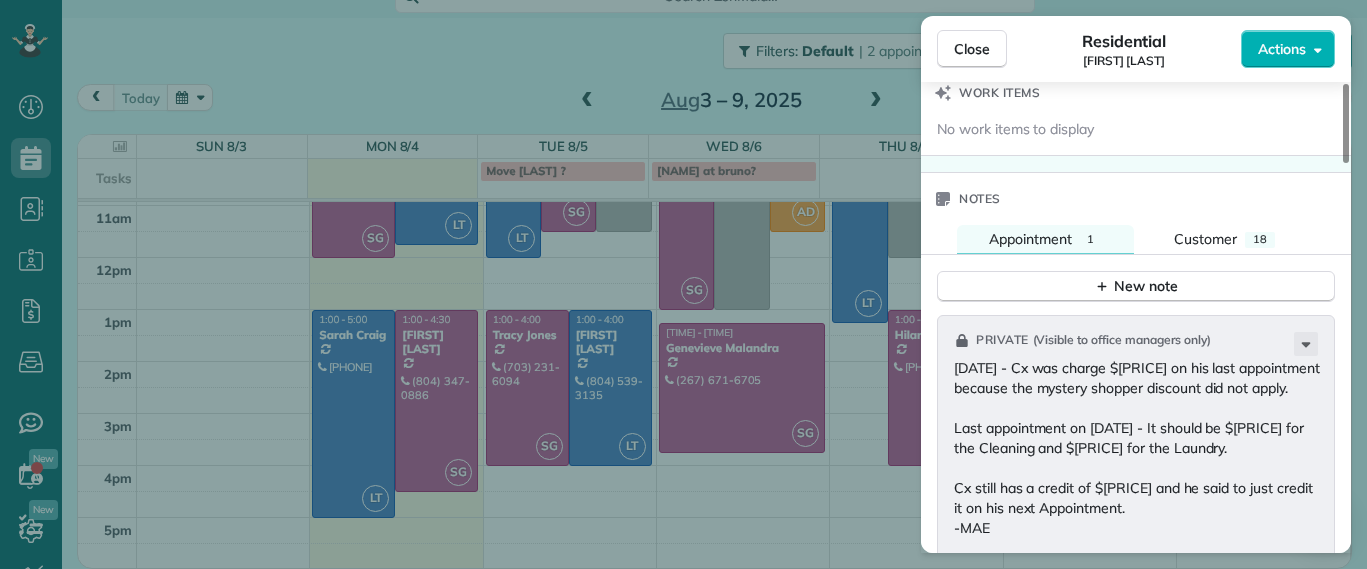 click on "No work items to display" at bounding box center (1015, 129) 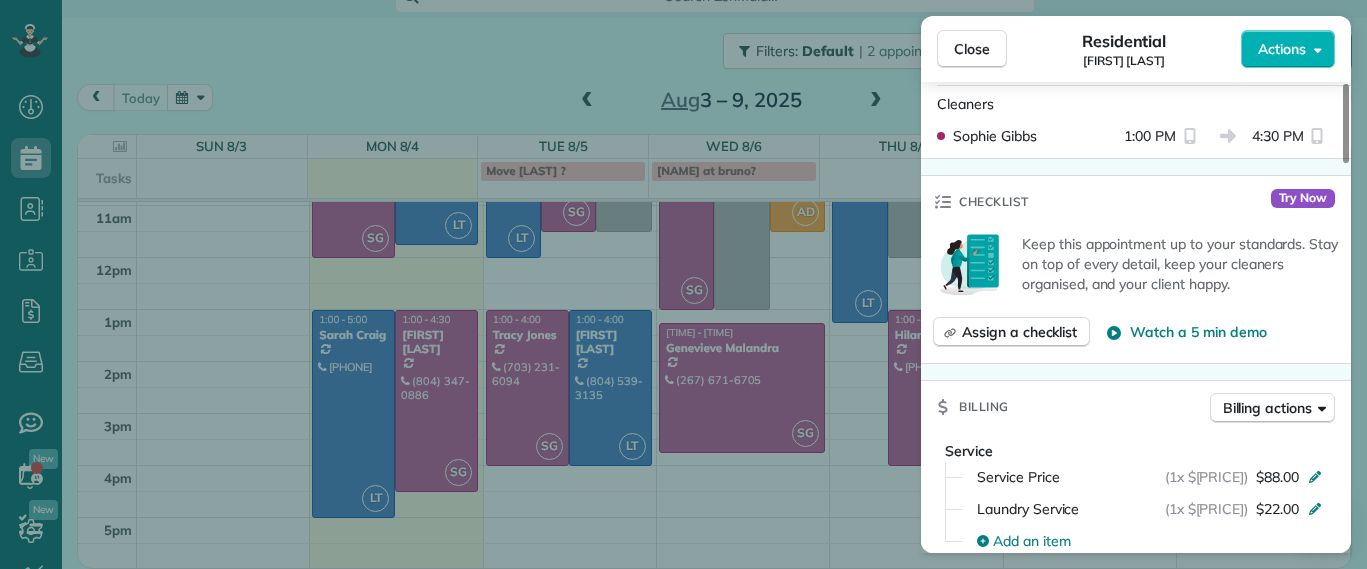 scroll, scrollTop: 0, scrollLeft: 0, axis: both 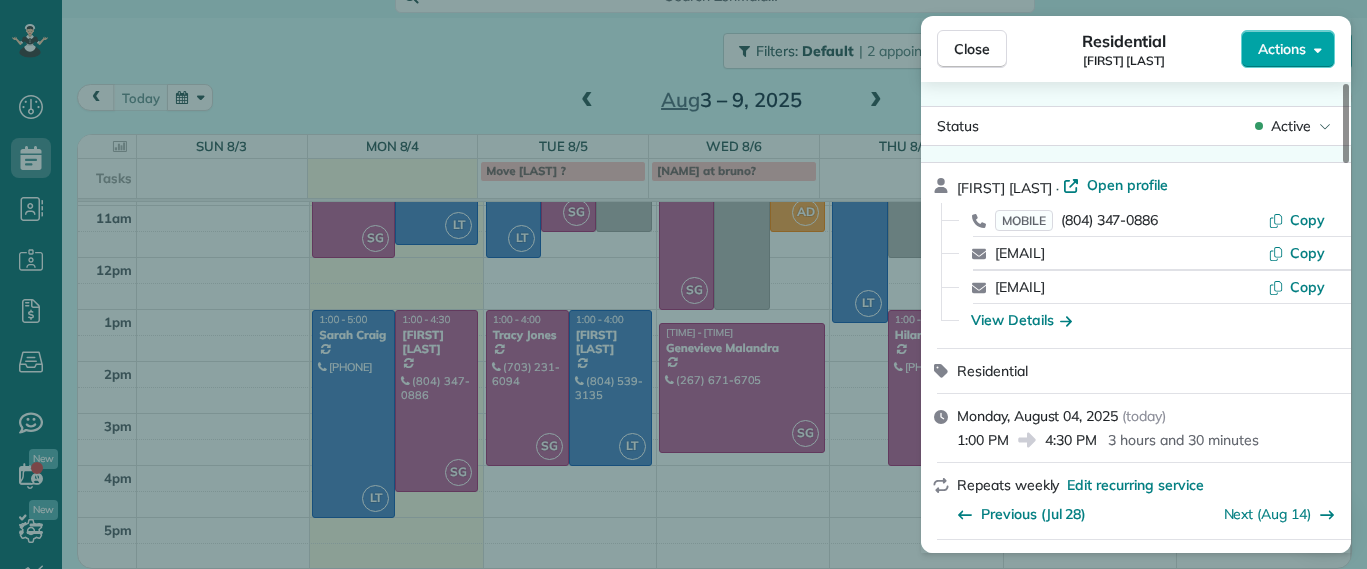 click on "Actions" at bounding box center (1288, 49) 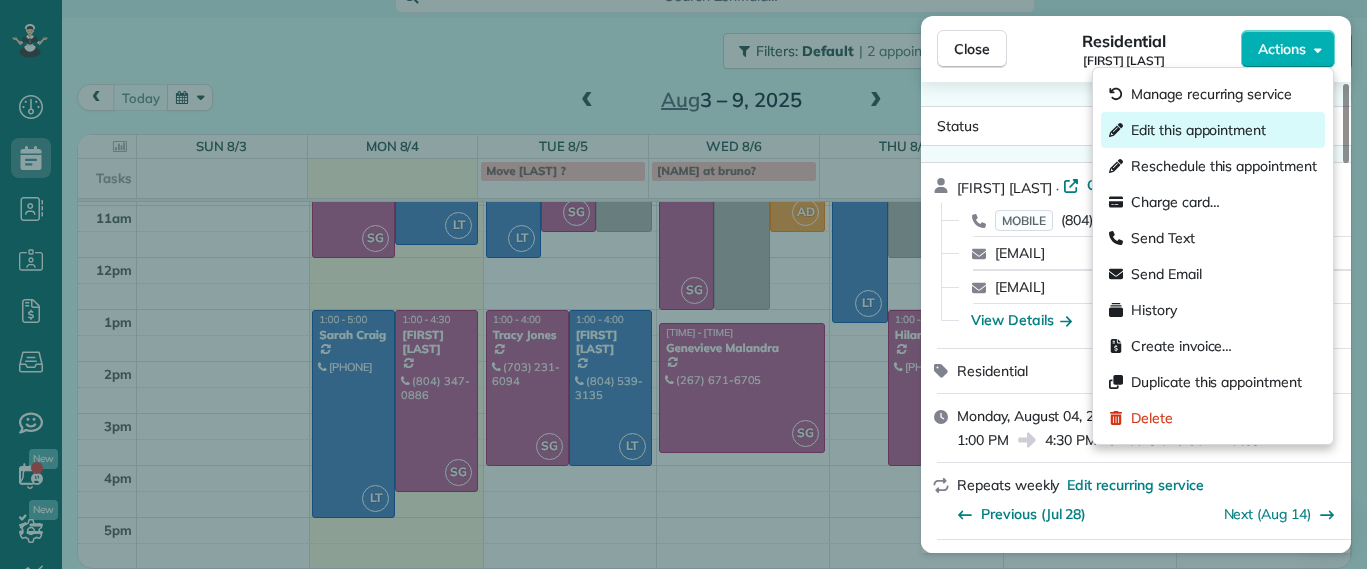 click on "Edit this appointment" at bounding box center (1198, 130) 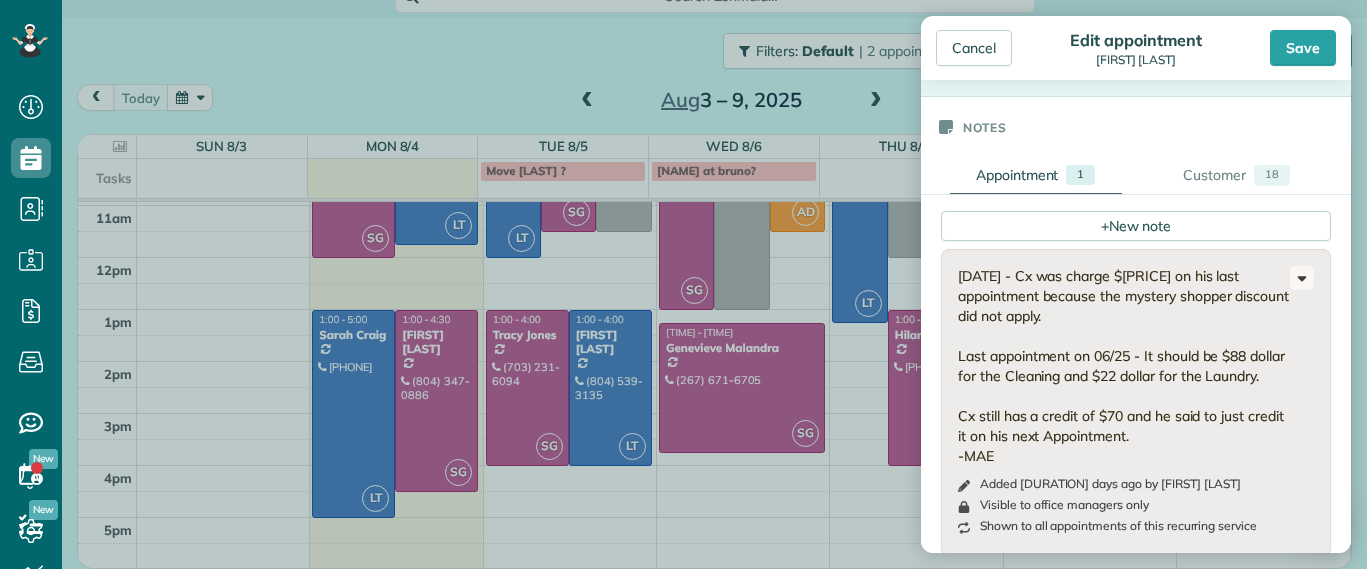 scroll, scrollTop: 1250, scrollLeft: 0, axis: vertical 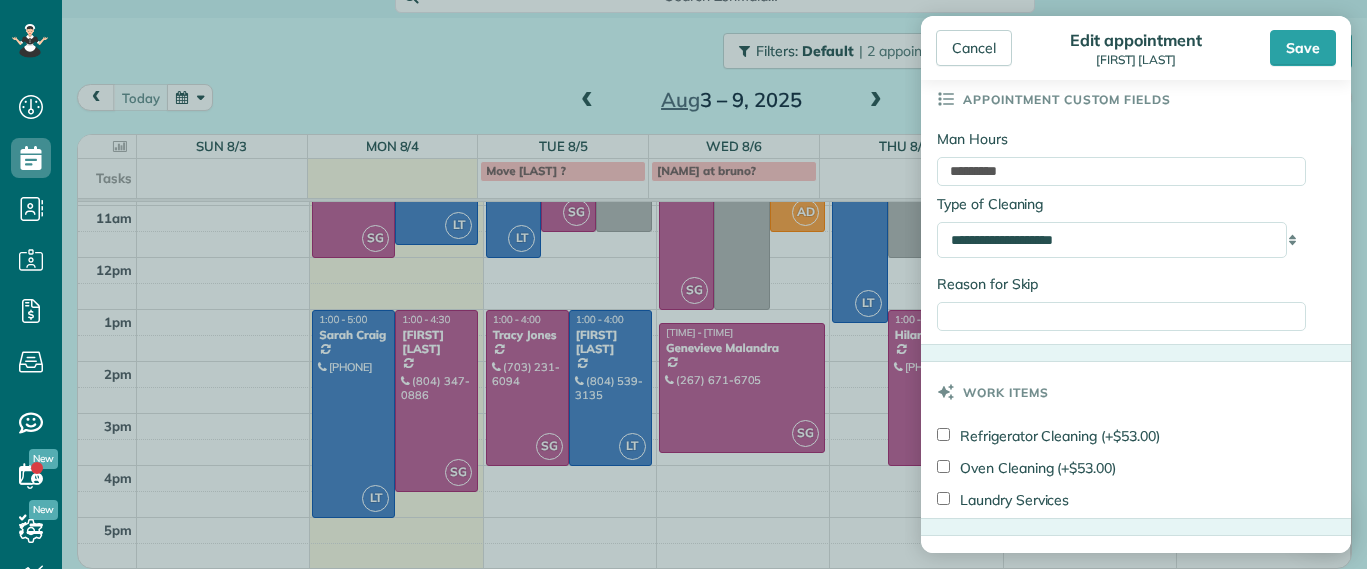 click on "Refrigerator Cleaning  (+$53.00)
Oven Cleaning  (+$53.00)
Laundry Services" at bounding box center [1136, 470] 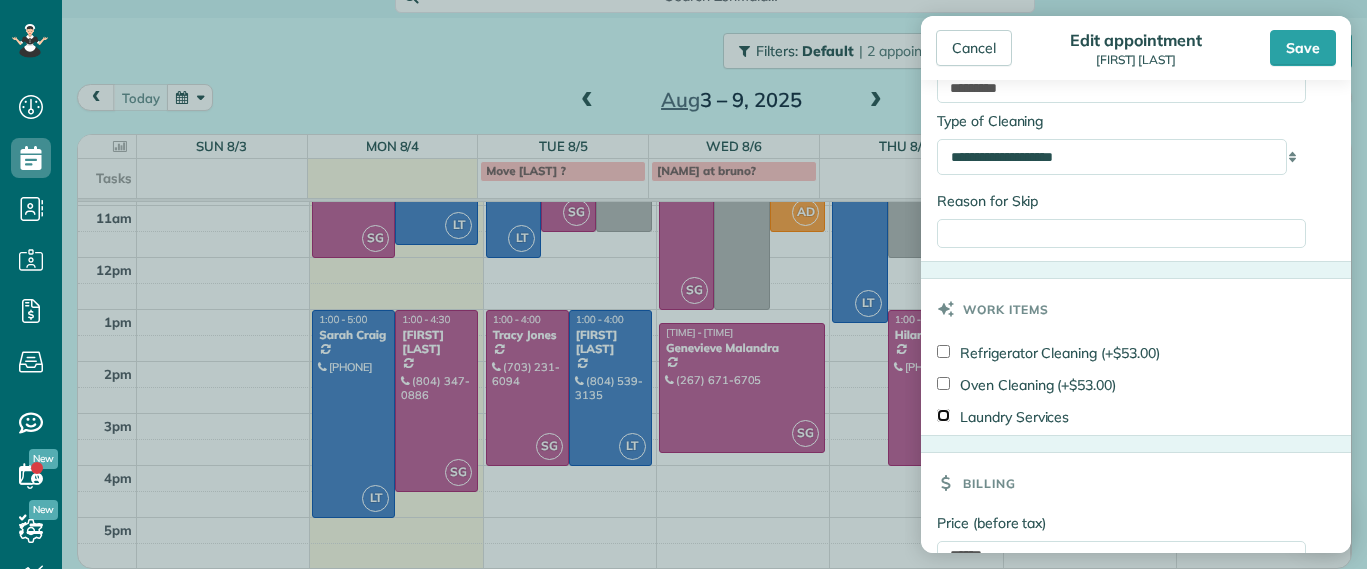 scroll, scrollTop: 1375, scrollLeft: 0, axis: vertical 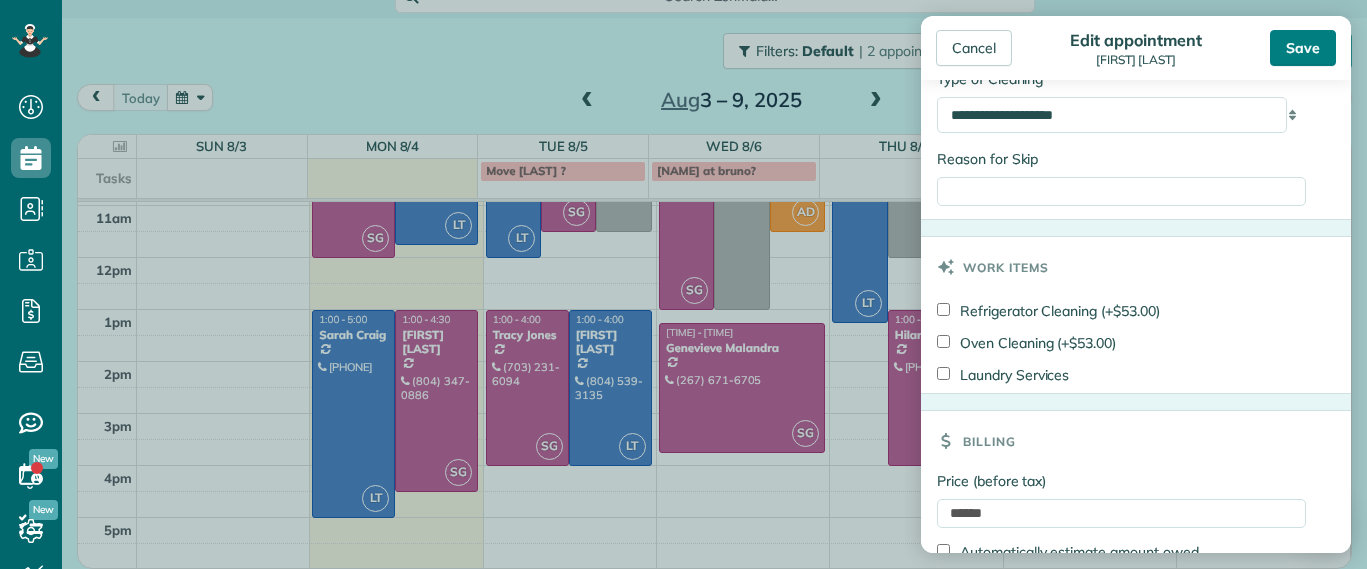click on "Save" at bounding box center (1303, 48) 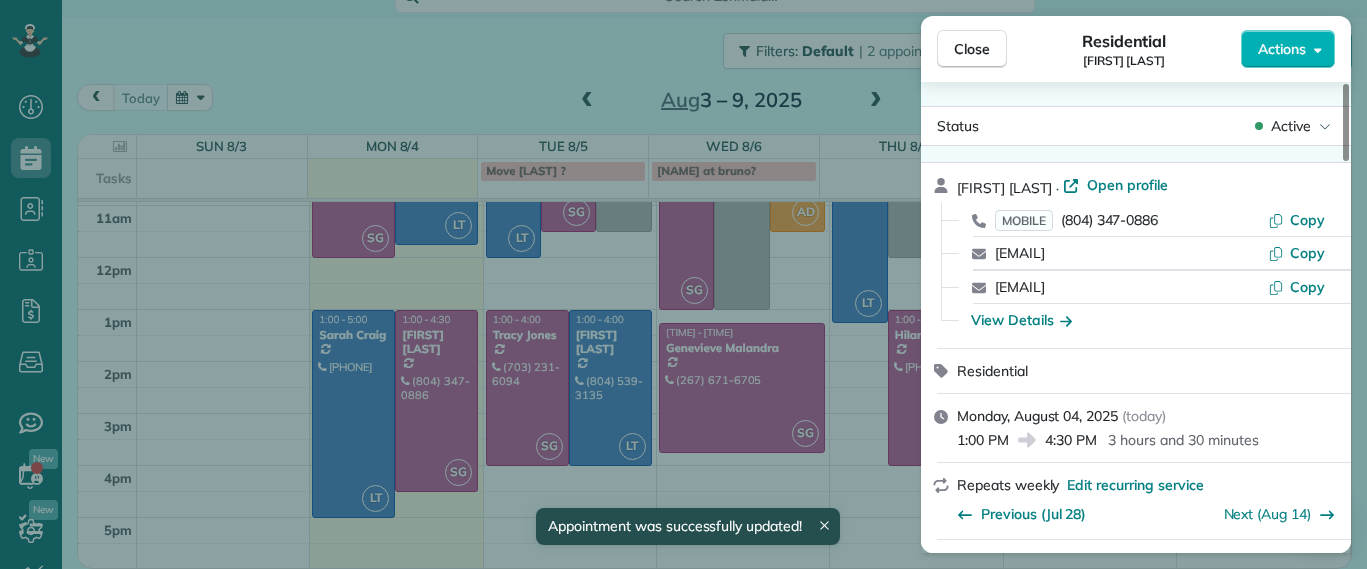 scroll, scrollTop: 24, scrollLeft: 0, axis: vertical 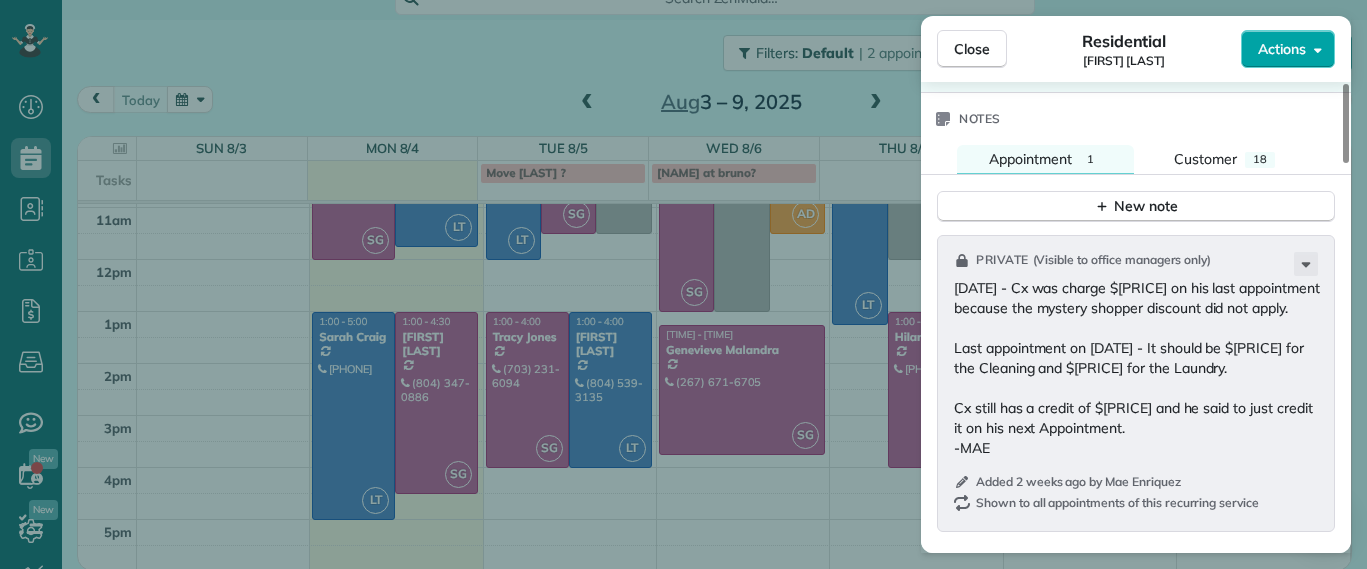 click on "Close Residential James Crenshaw Actions Status Active James Crenshaw · Open profile MOBILE (804) 347-0886 Copy james@gatherrva.com Copy elizasimp@gmail.com Copy View Details Residential Monday, August 04, 2025 ( today ) 1:00 PM 4:30 PM 3 hours and 30 minutes Repeats weekly Edit recurring service Previous (Jul 28) Next (Aug 14) 2911 Moss Side Avenue Richmond VA 23222 Service was not rated yet Setup ratings Cleaners Time in and out Assign Invite Cleaners Sophie   Gibbs 1:00 PM 4:30 PM Checklist Try Now Keep this appointment up to your standards. Stay on top of every detail, keep your cleaners organised, and your client happy. Assign a checklist Watch a 5 min demo Billing Billing actions Service Service Price (1x $88.00) $88.00 Laundry Service (1x $22.00) $22.00 Add an item Overcharge $0.00 Discount $0.00 Coupon discount - Primary tax - Secondary tax - Total appointment price $110.00 Tips collected $0.00 Unpaid Mark as paid Total including tip $110.00 Get paid online in no-time! Charge customer credit card -" at bounding box center (683, 0) 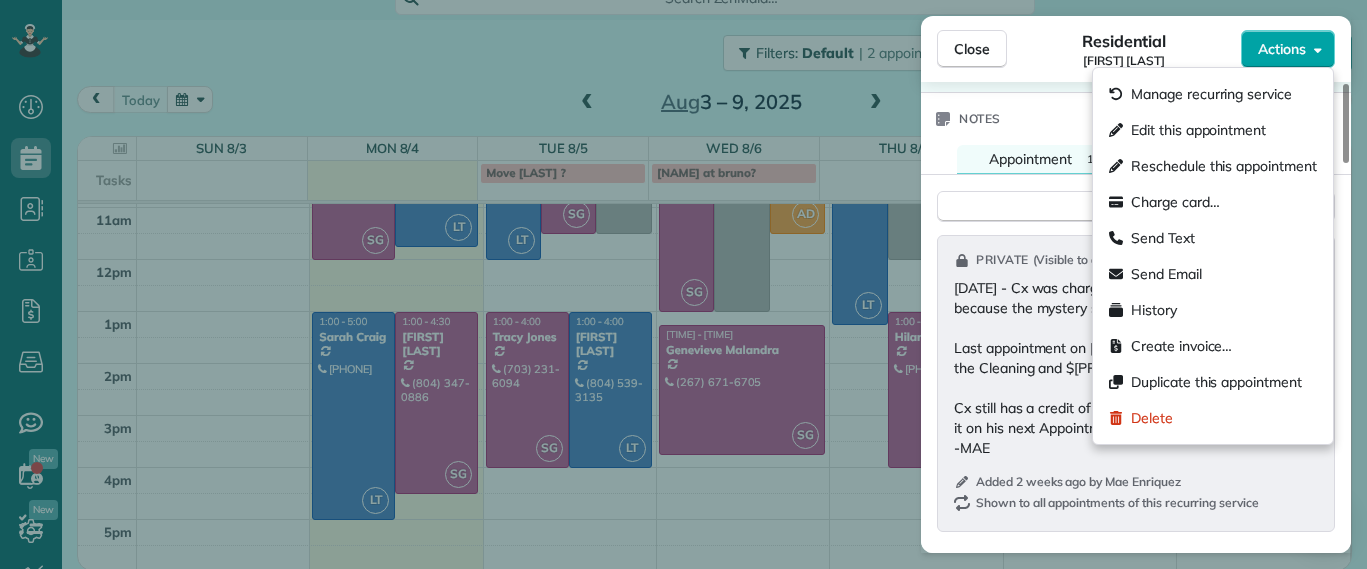 click on "Manage recurring service Edit this appointment Reschedule this appointment Charge card… Send Text Send Email History Create invoice… Duplicate this appointment Delete" at bounding box center (1213, 256) 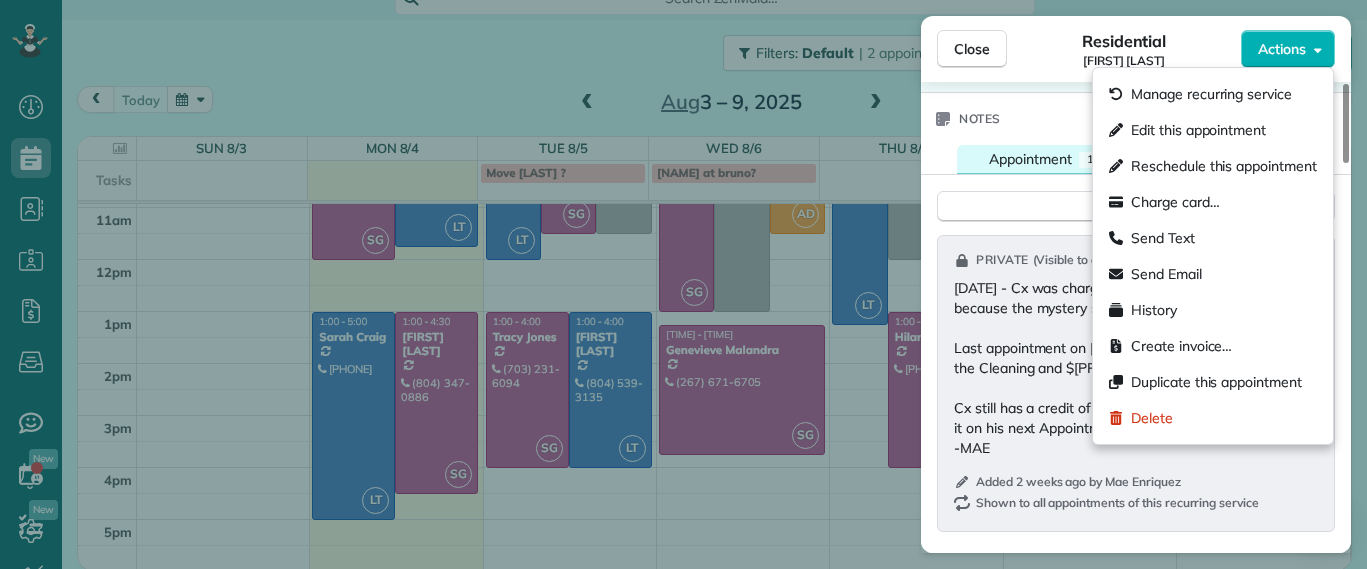 click on "Appointment 1" at bounding box center [1046, 159] 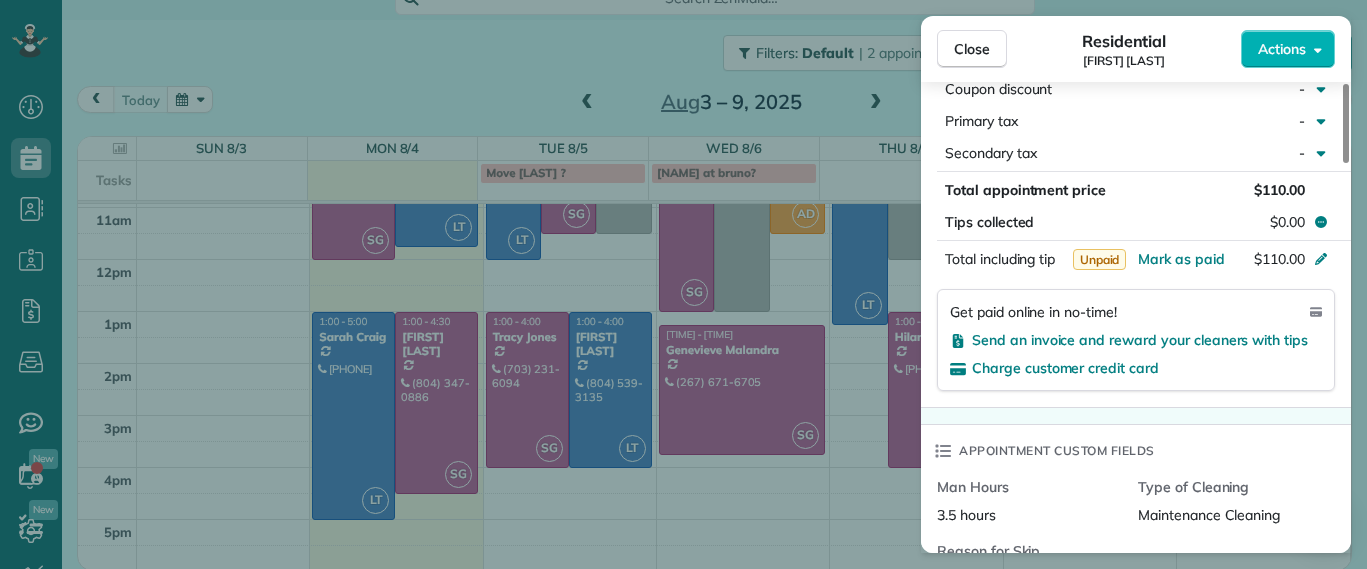 scroll, scrollTop: 1082, scrollLeft: 0, axis: vertical 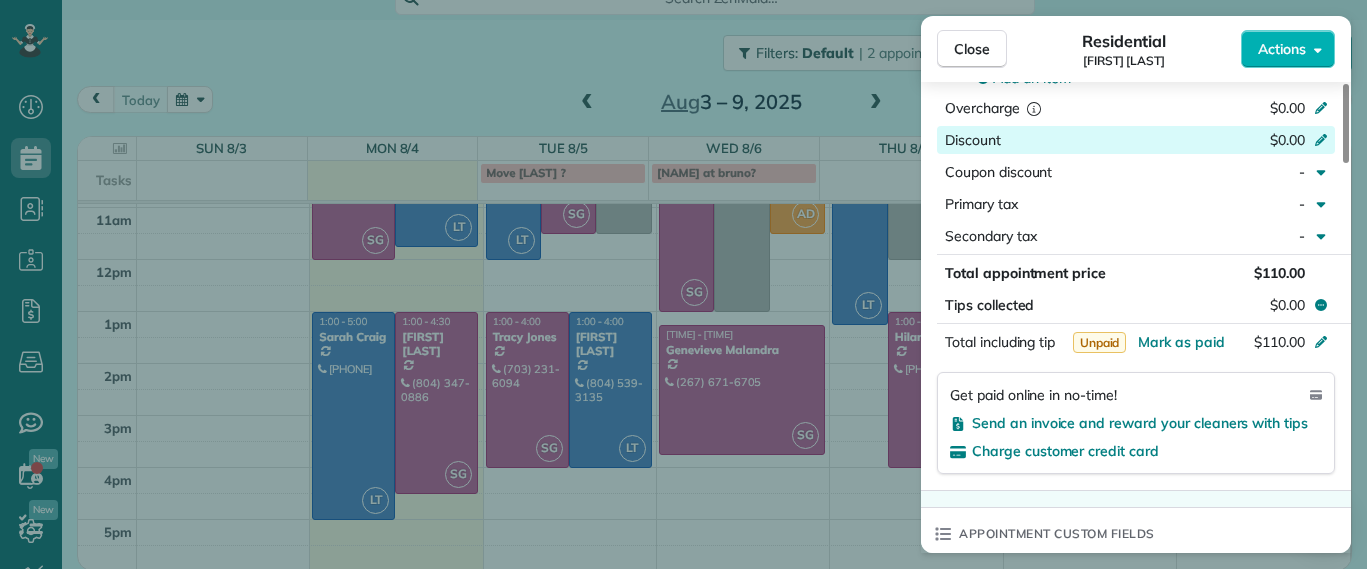 click on "$0.00" at bounding box center [1215, 142] 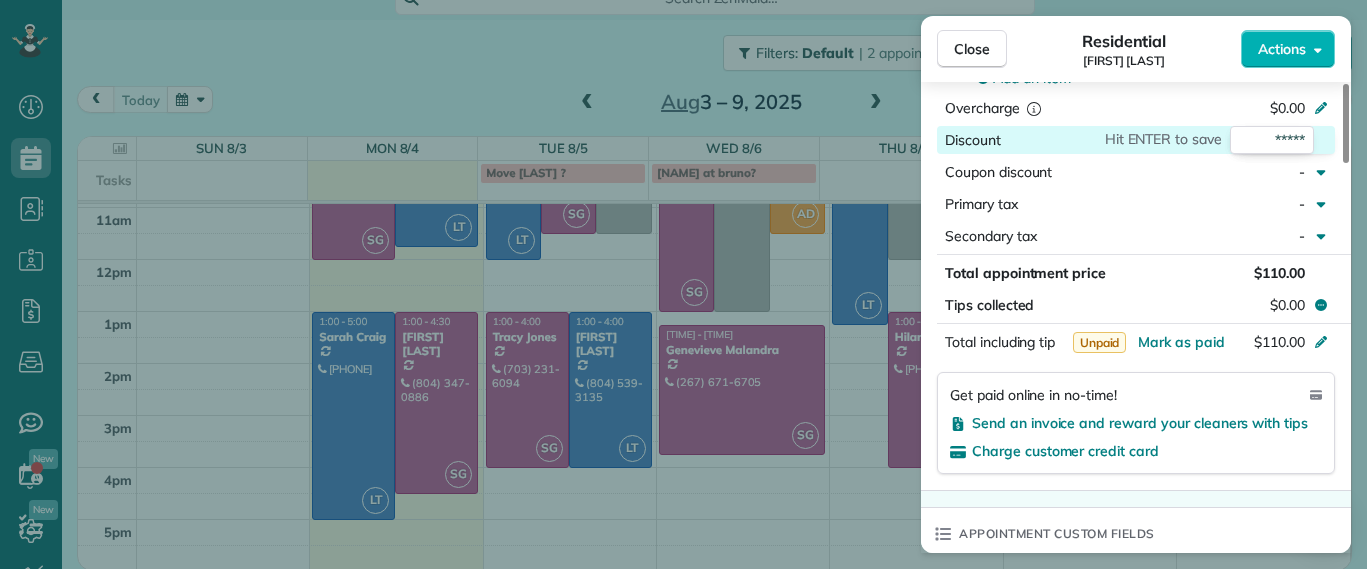 type 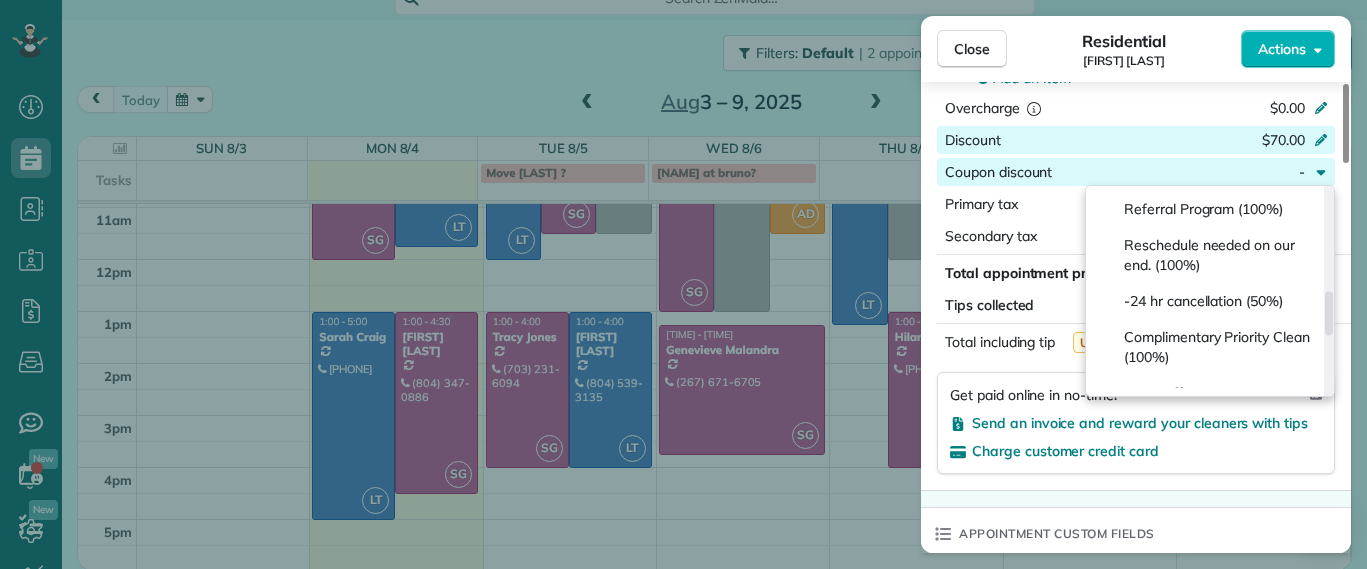 scroll, scrollTop: 738, scrollLeft: 0, axis: vertical 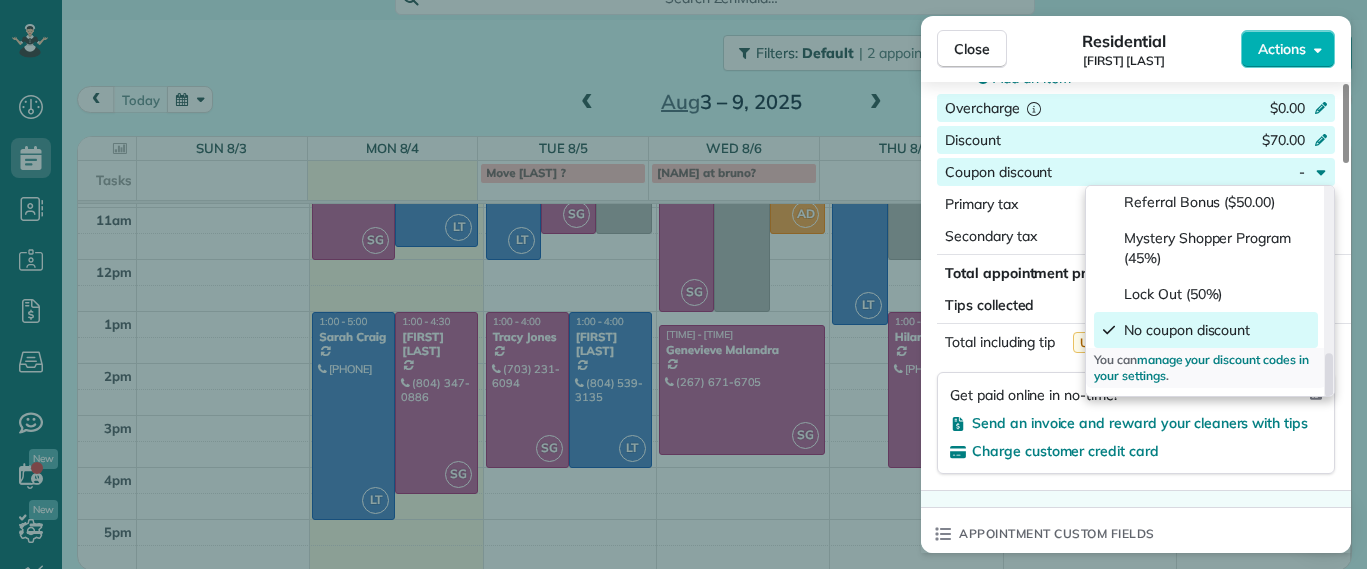 click on "Overcharge" at bounding box center (1031, 108) 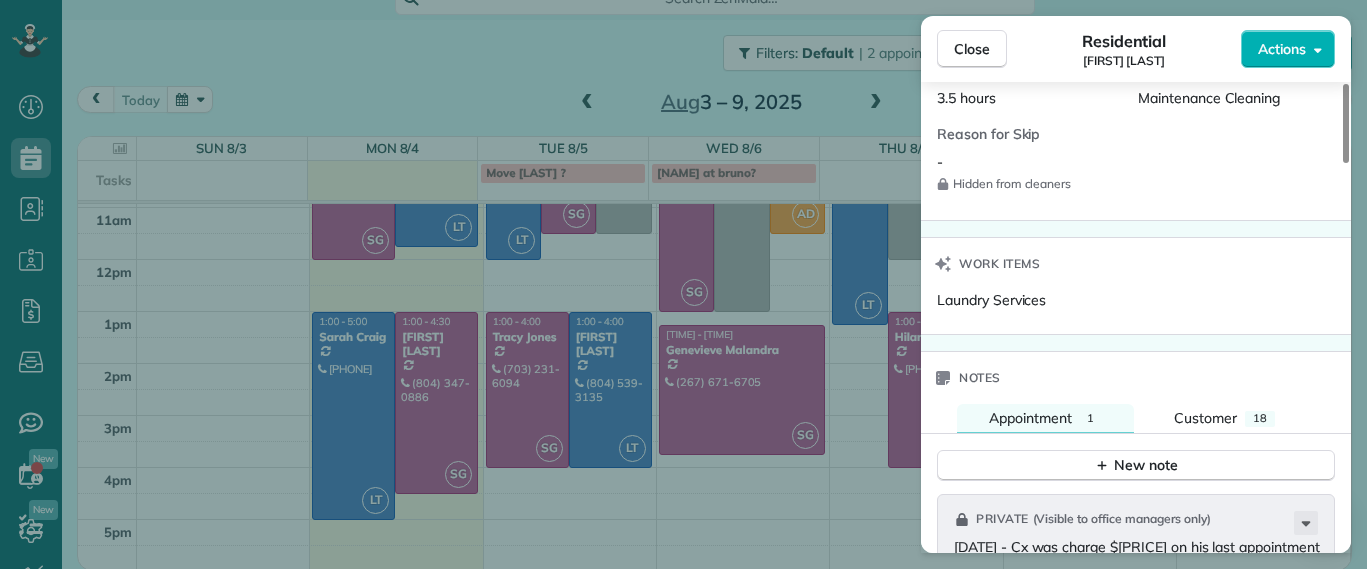 scroll, scrollTop: 1198, scrollLeft: 0, axis: vertical 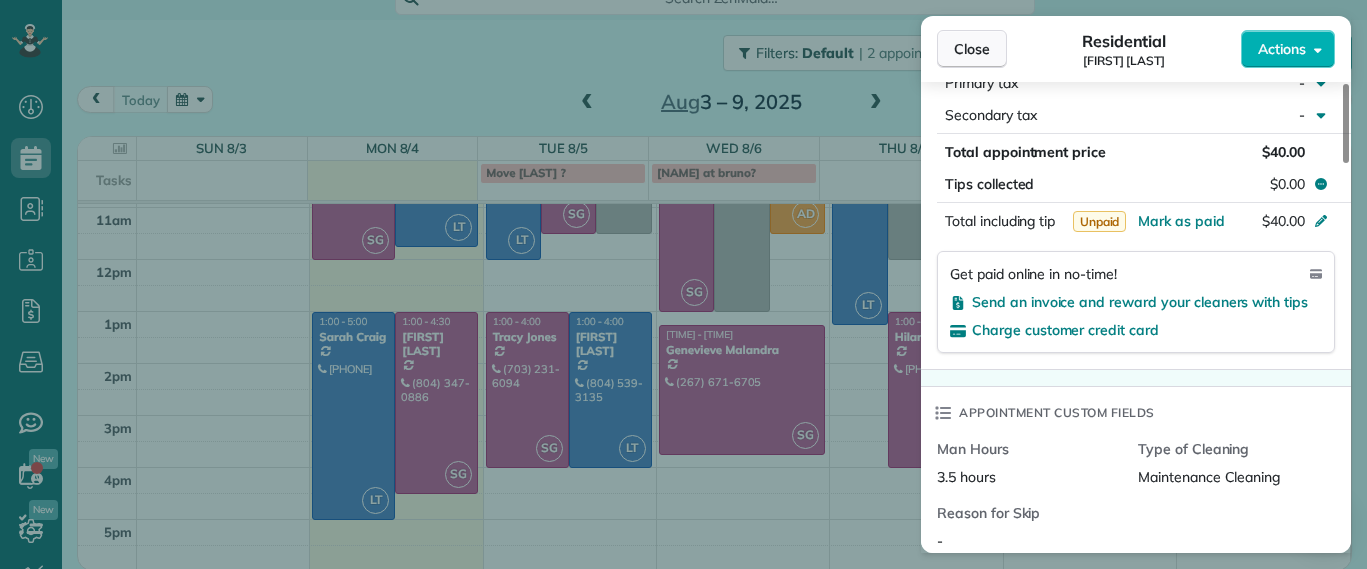 click on "Close" at bounding box center [972, 49] 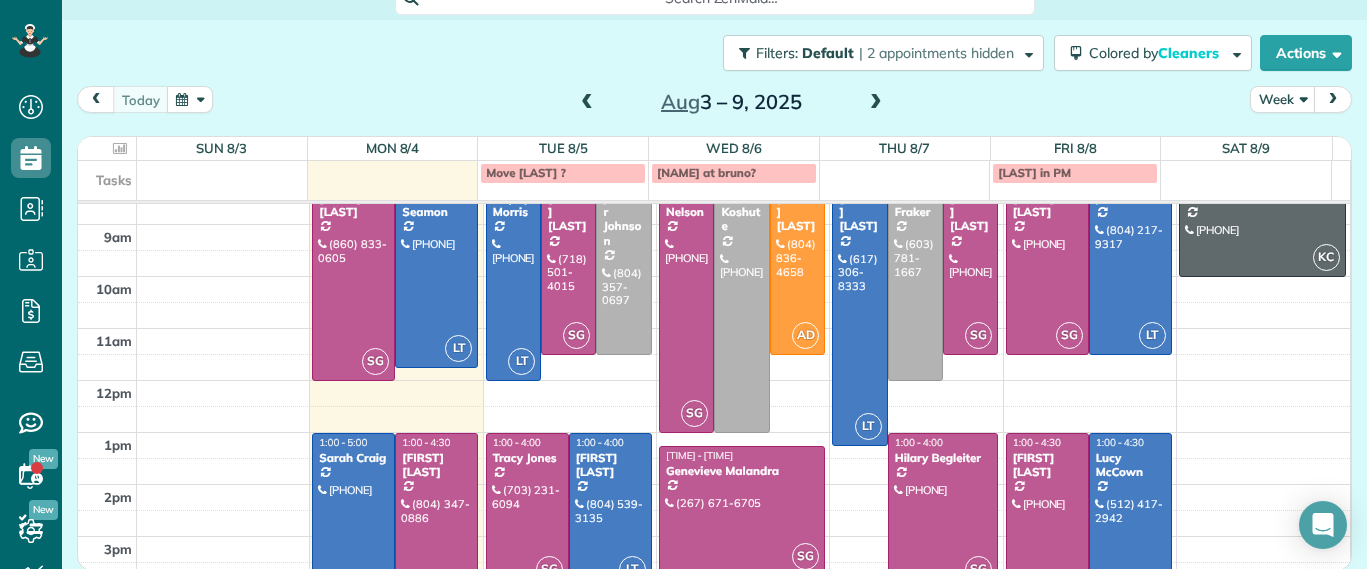 scroll, scrollTop: 125, scrollLeft: 0, axis: vertical 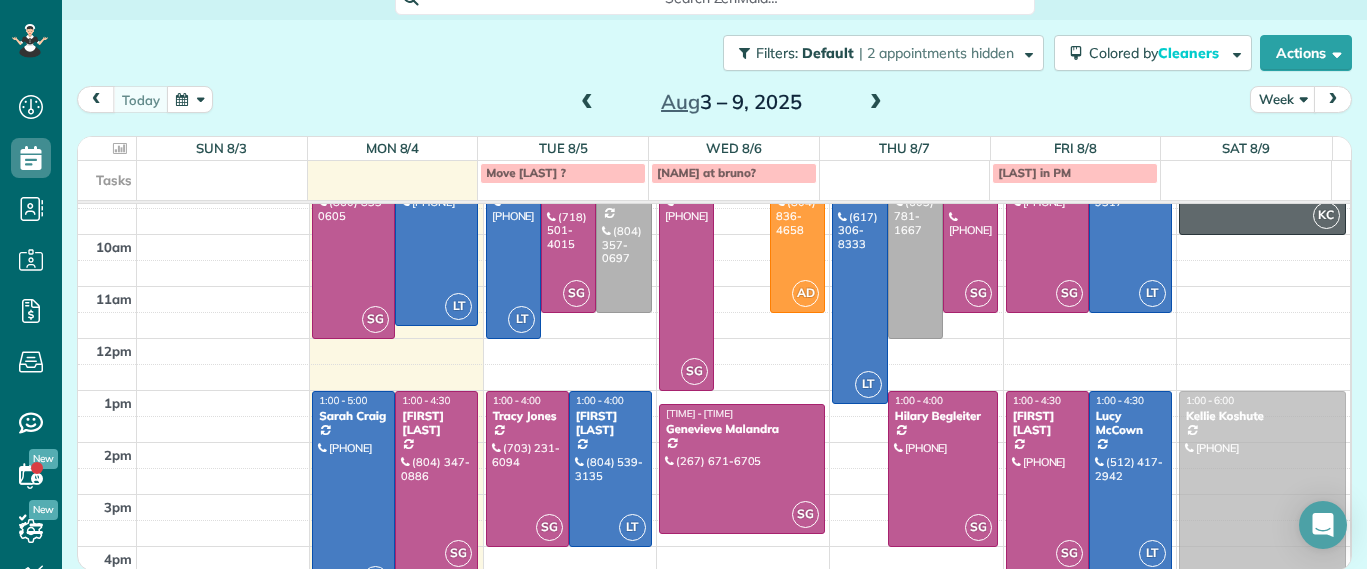 drag, startPoint x: 721, startPoint y: 263, endPoint x: 1232, endPoint y: 523, distance: 573.342 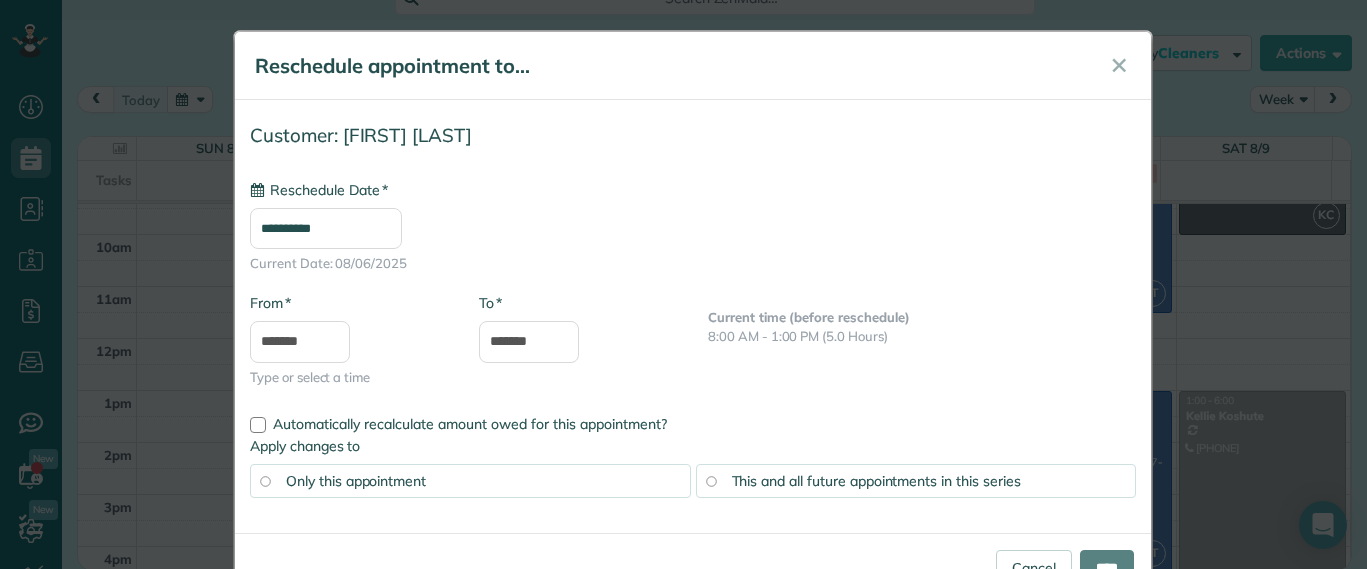 type on "**********" 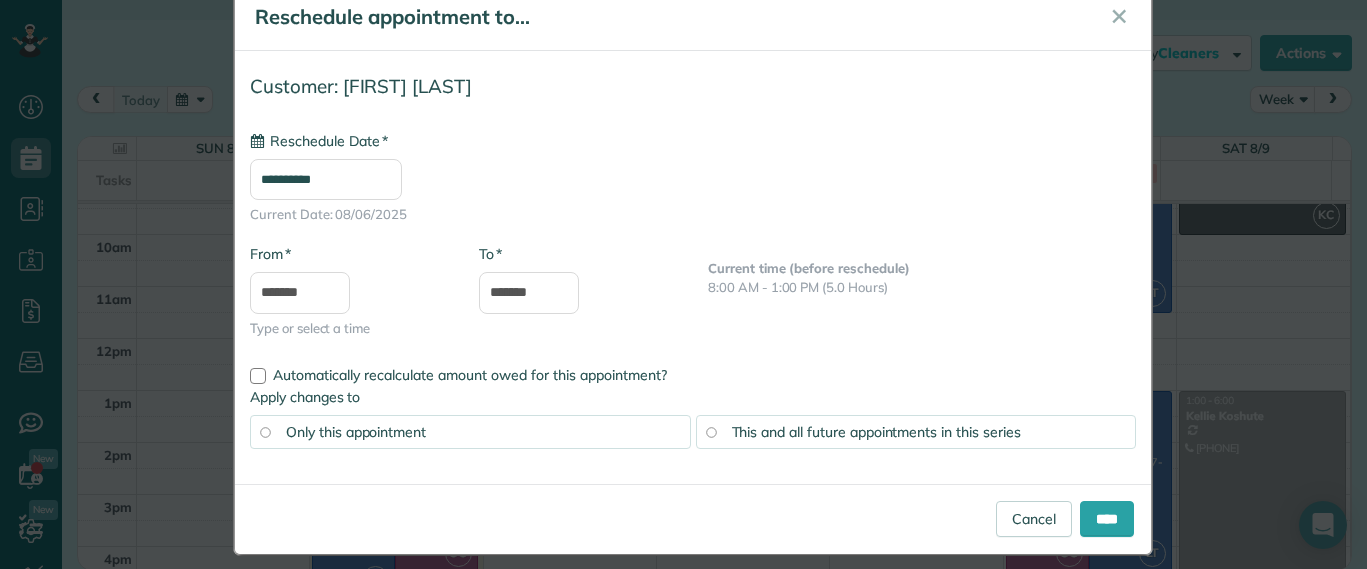 scroll, scrollTop: 66, scrollLeft: 0, axis: vertical 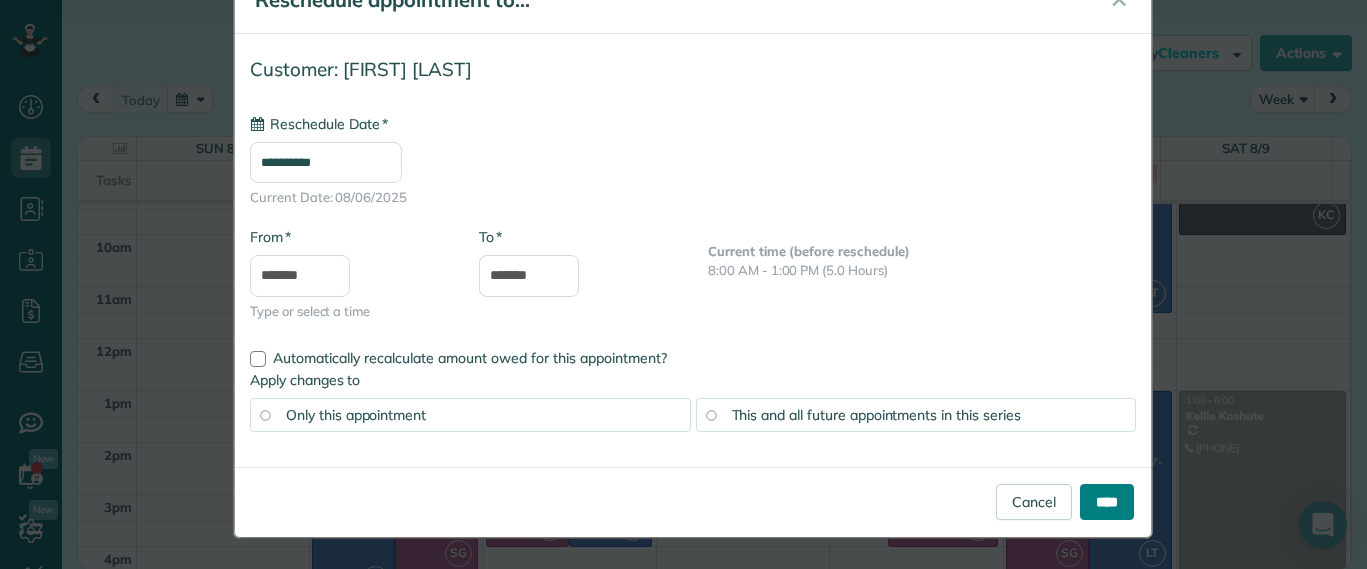 click on "****" at bounding box center [1107, 502] 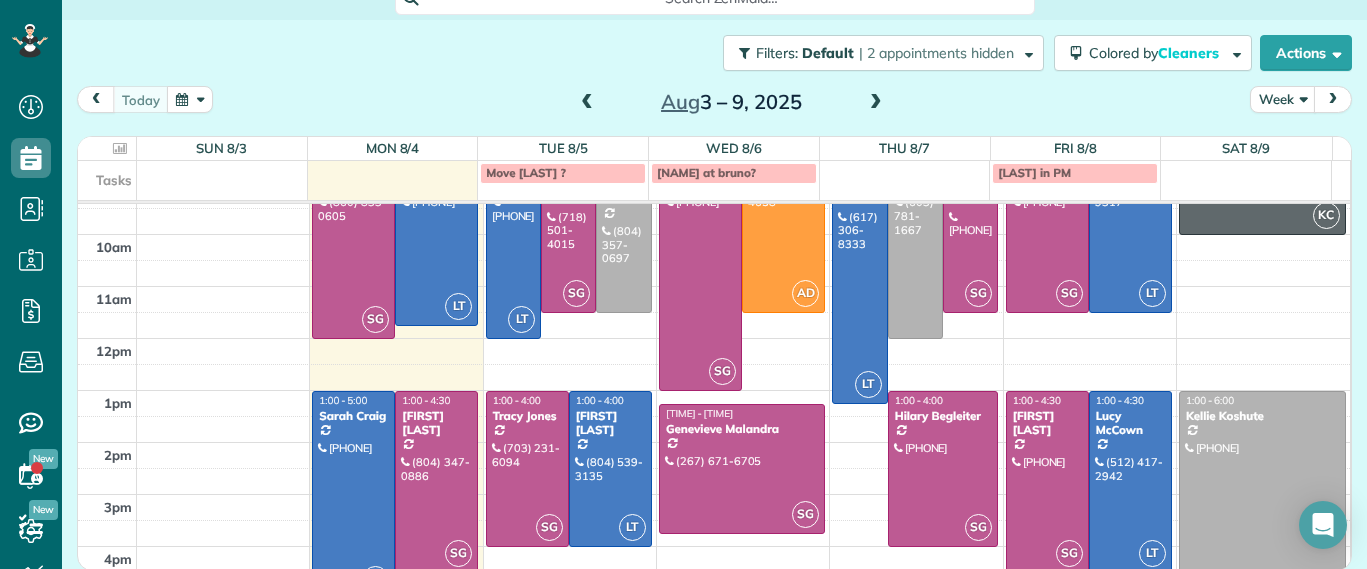 scroll, scrollTop: 0, scrollLeft: 0, axis: both 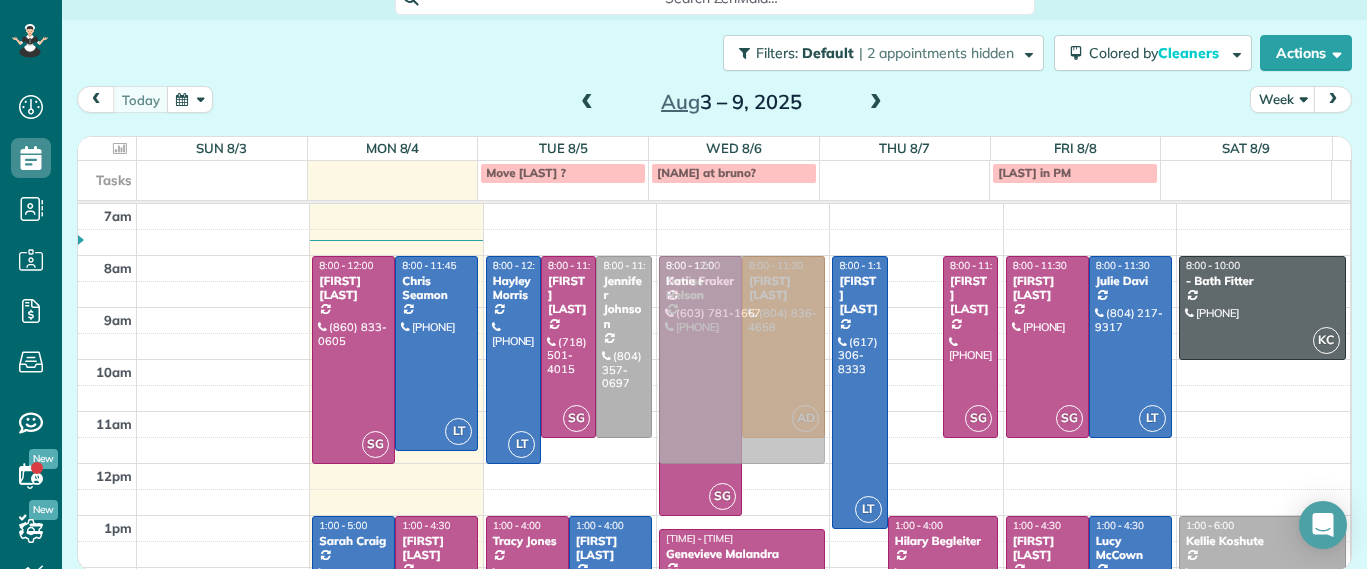 drag, startPoint x: 897, startPoint y: 365, endPoint x: 758, endPoint y: 370, distance: 139.0899 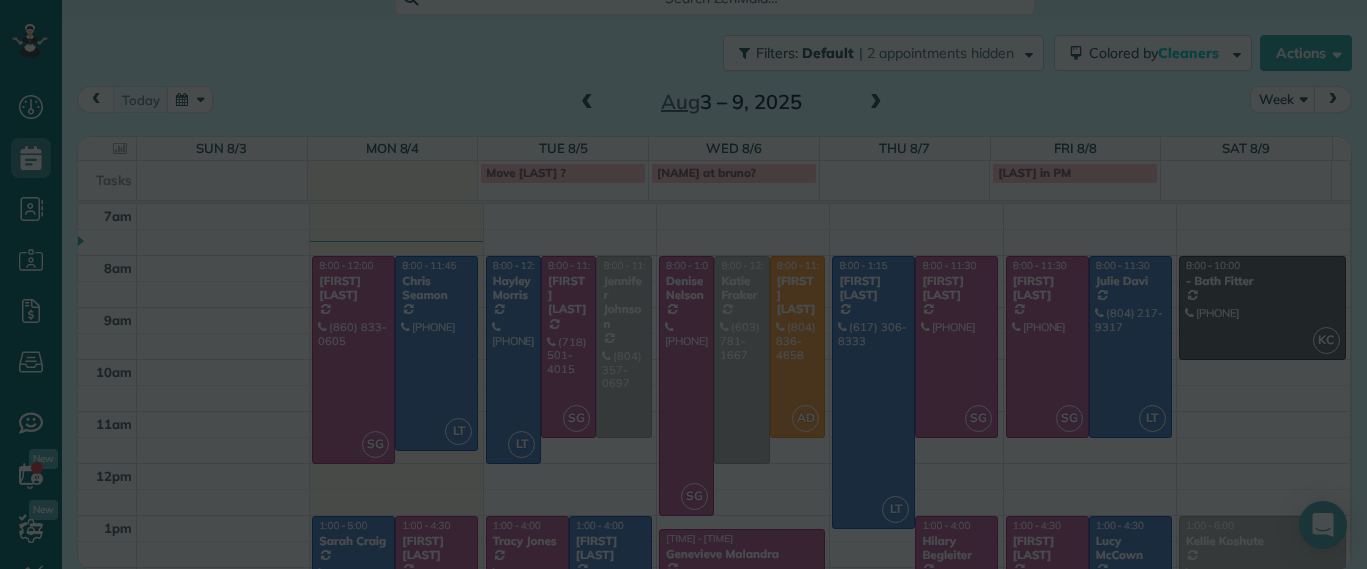 scroll, scrollTop: 0, scrollLeft: 0, axis: both 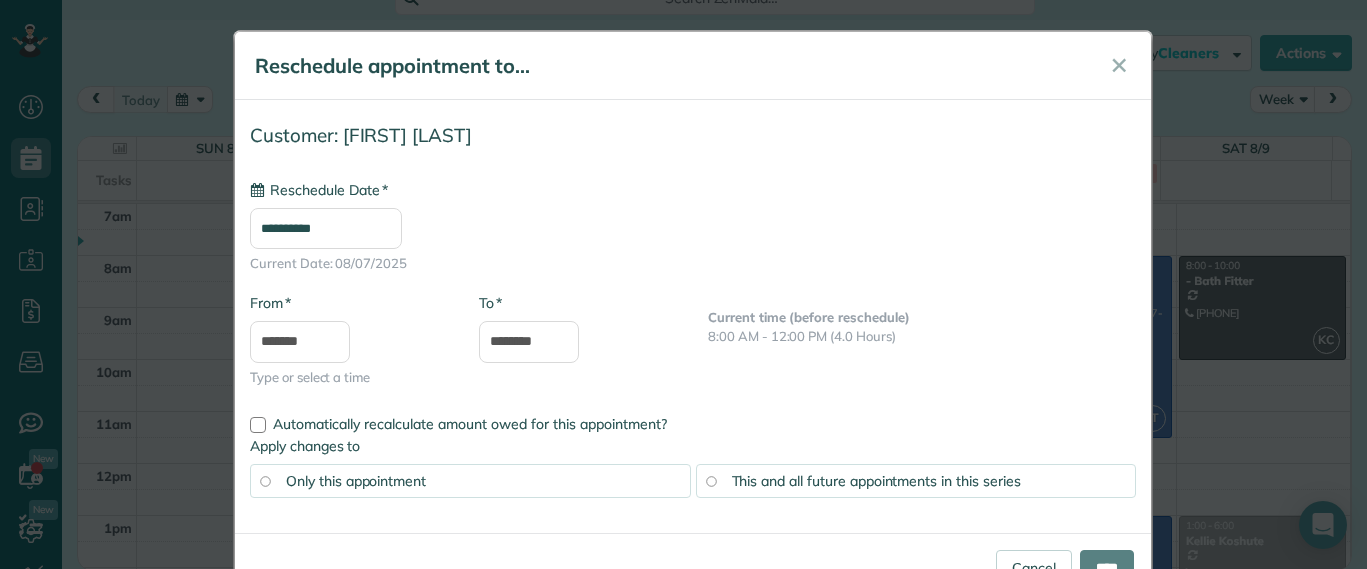 type on "**********" 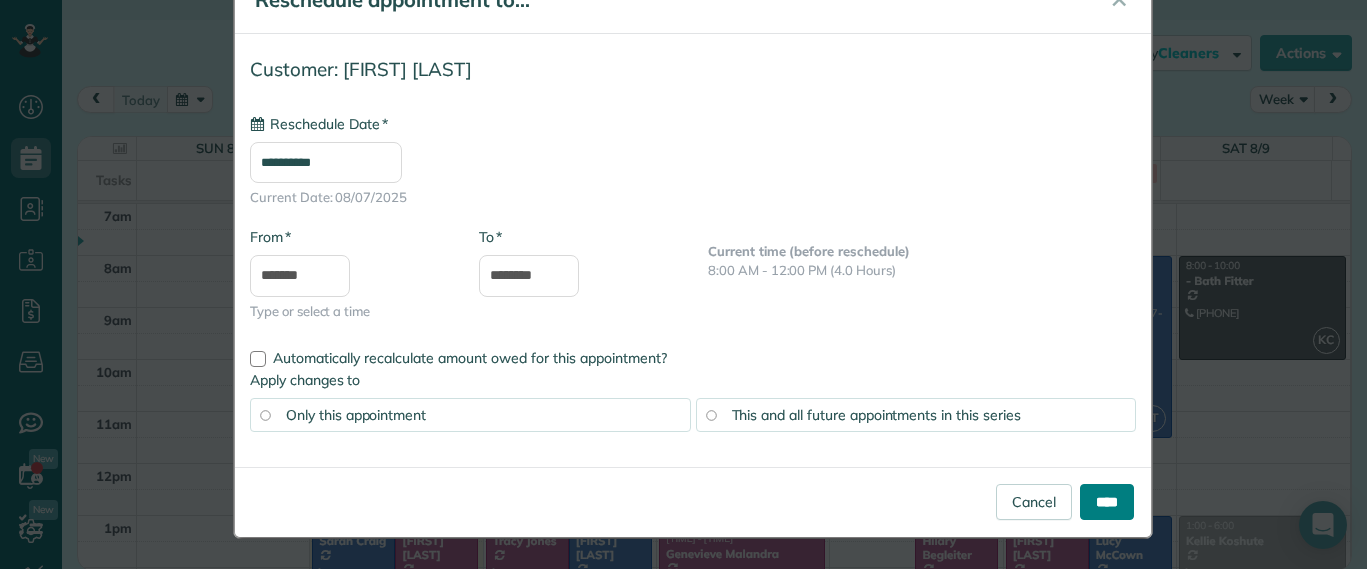 click on "****" at bounding box center [1107, 502] 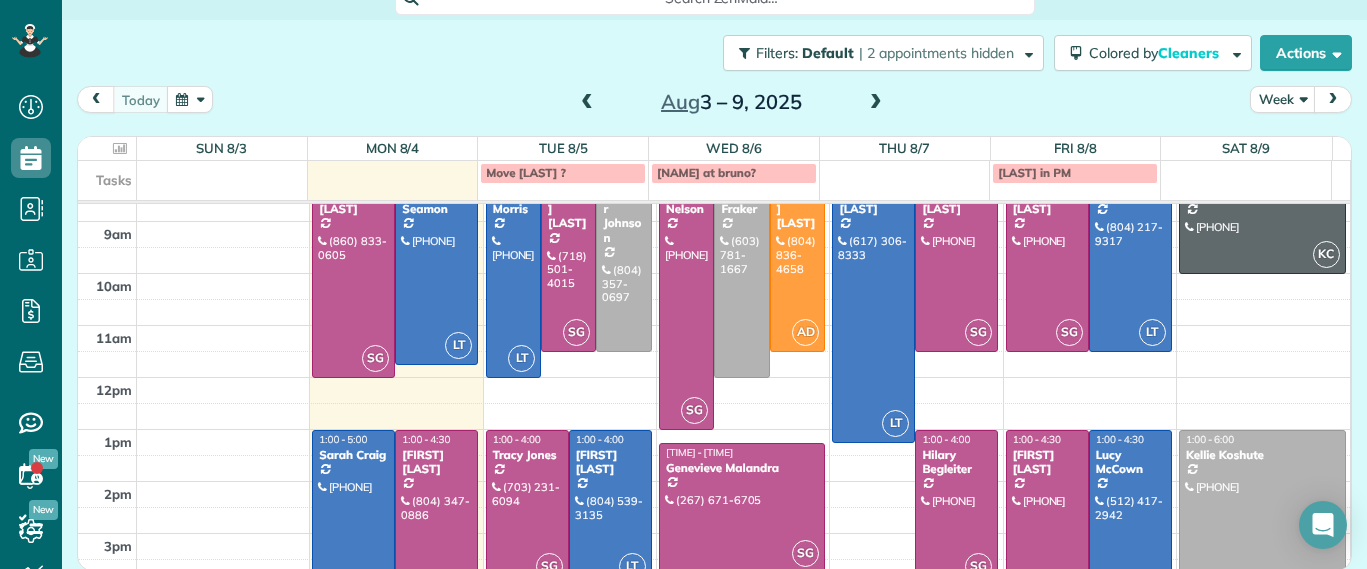 scroll, scrollTop: 125, scrollLeft: 0, axis: vertical 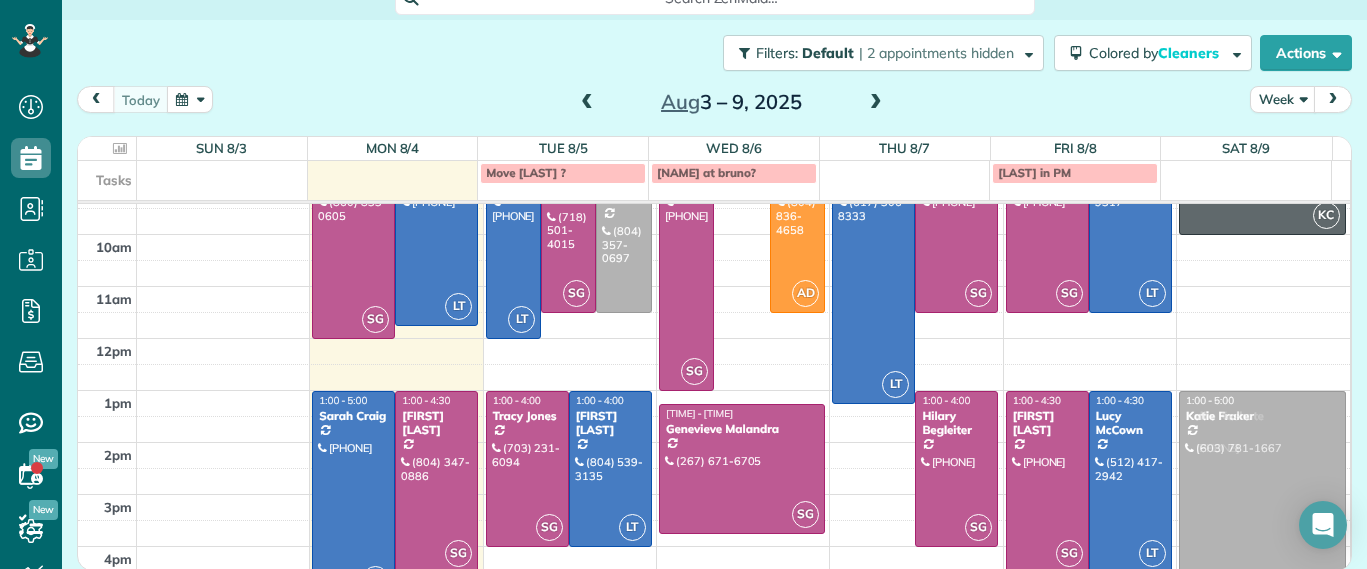 drag, startPoint x: 721, startPoint y: 240, endPoint x: 1234, endPoint y: 493, distance: 571.99475 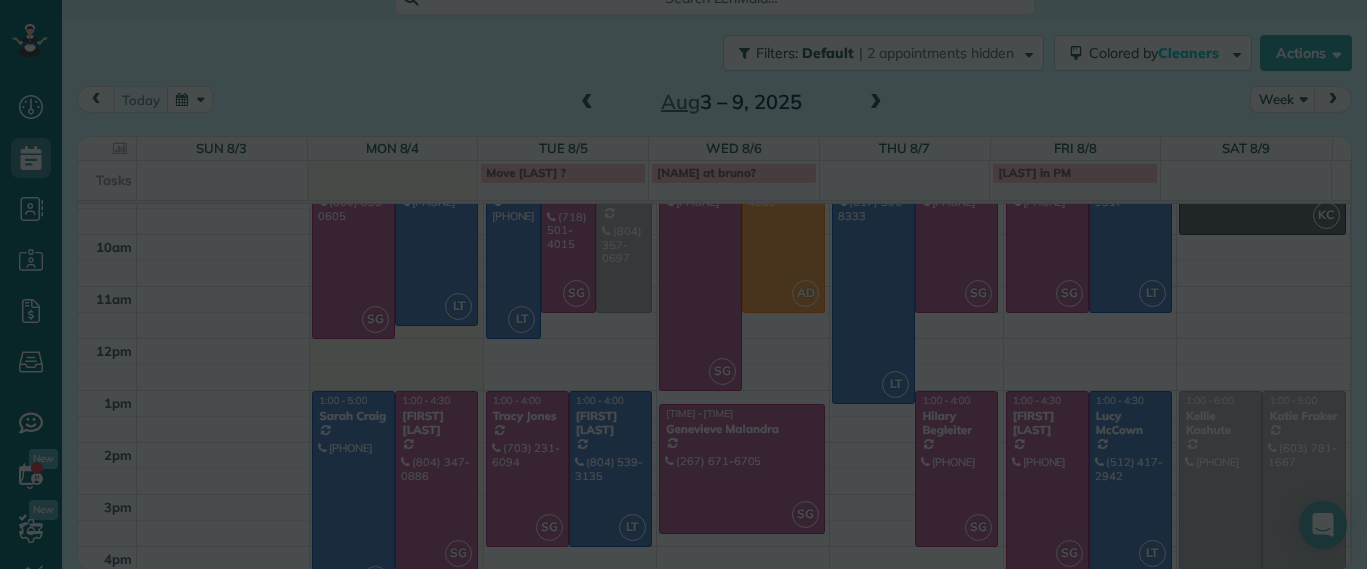 scroll, scrollTop: 0, scrollLeft: 0, axis: both 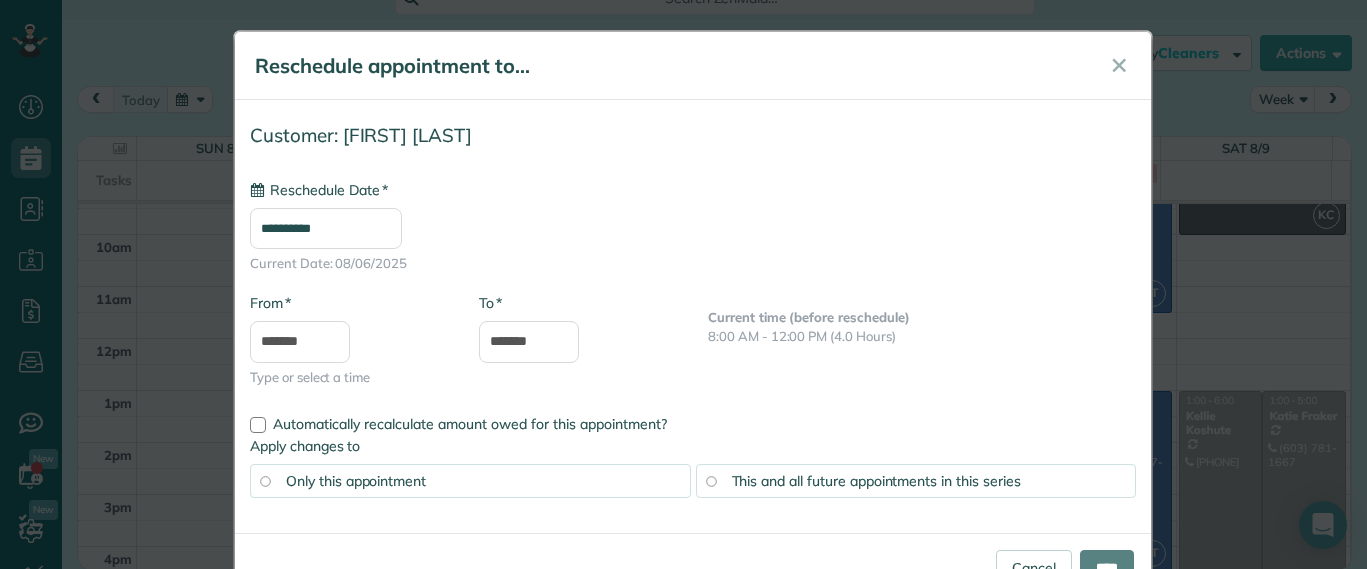 type on "**********" 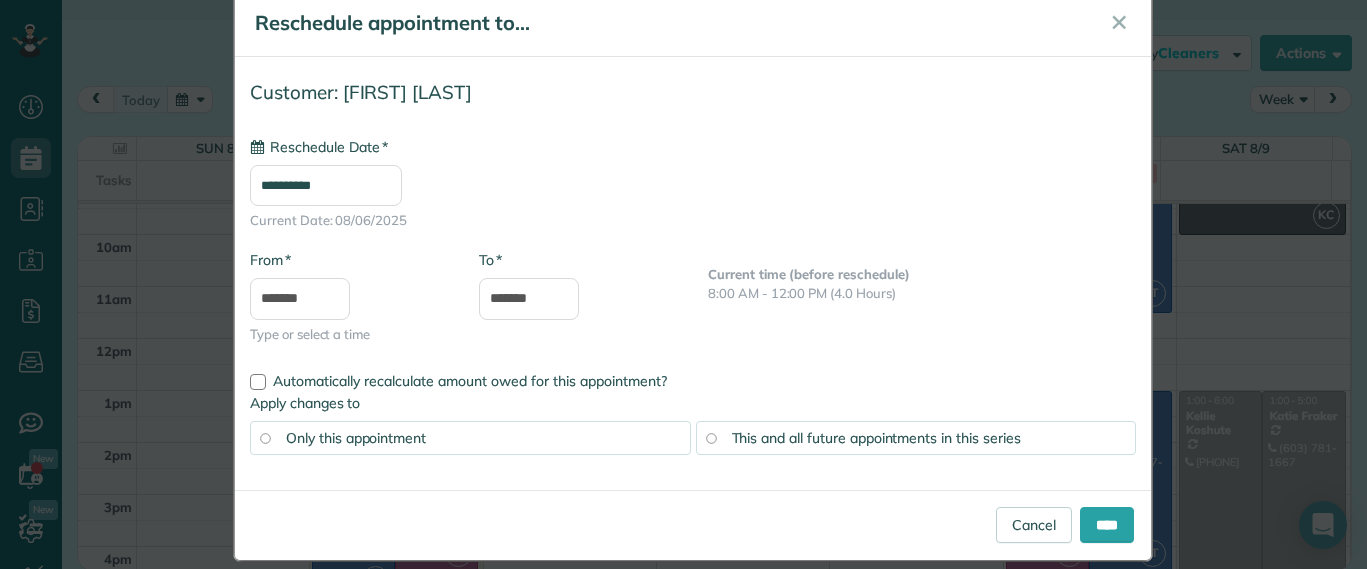 scroll, scrollTop: 66, scrollLeft: 0, axis: vertical 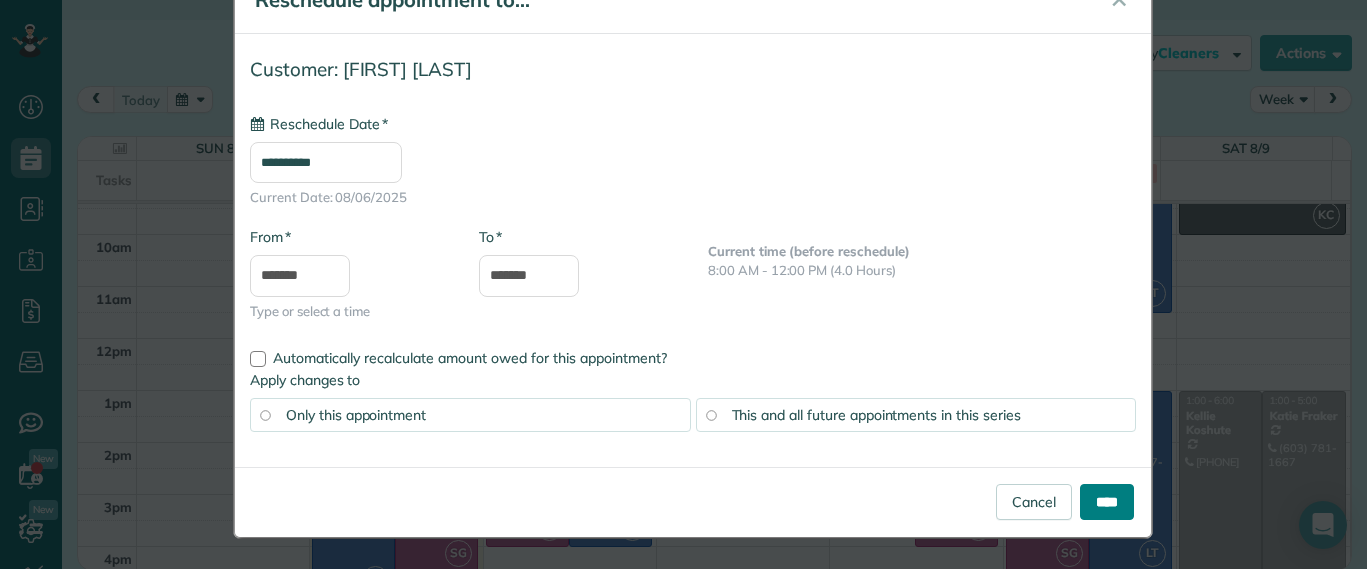 drag, startPoint x: 1096, startPoint y: 508, endPoint x: 1204, endPoint y: 357, distance: 185.64752 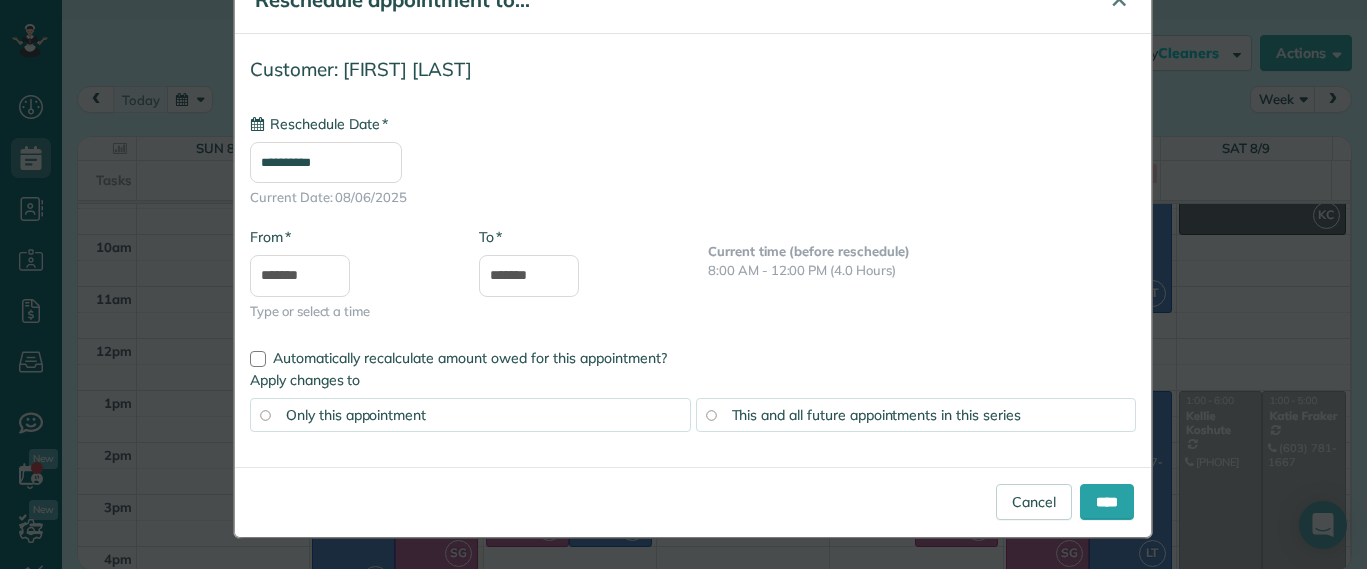 click on "✕" at bounding box center [1119, -1] 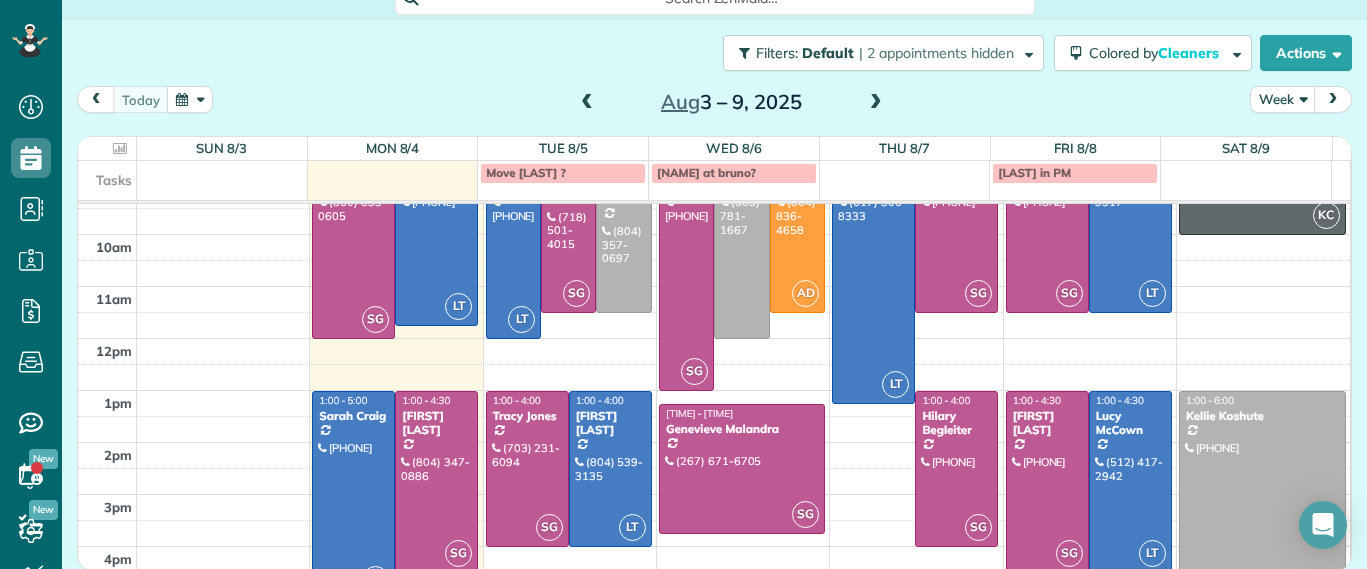click at bounding box center [876, 103] 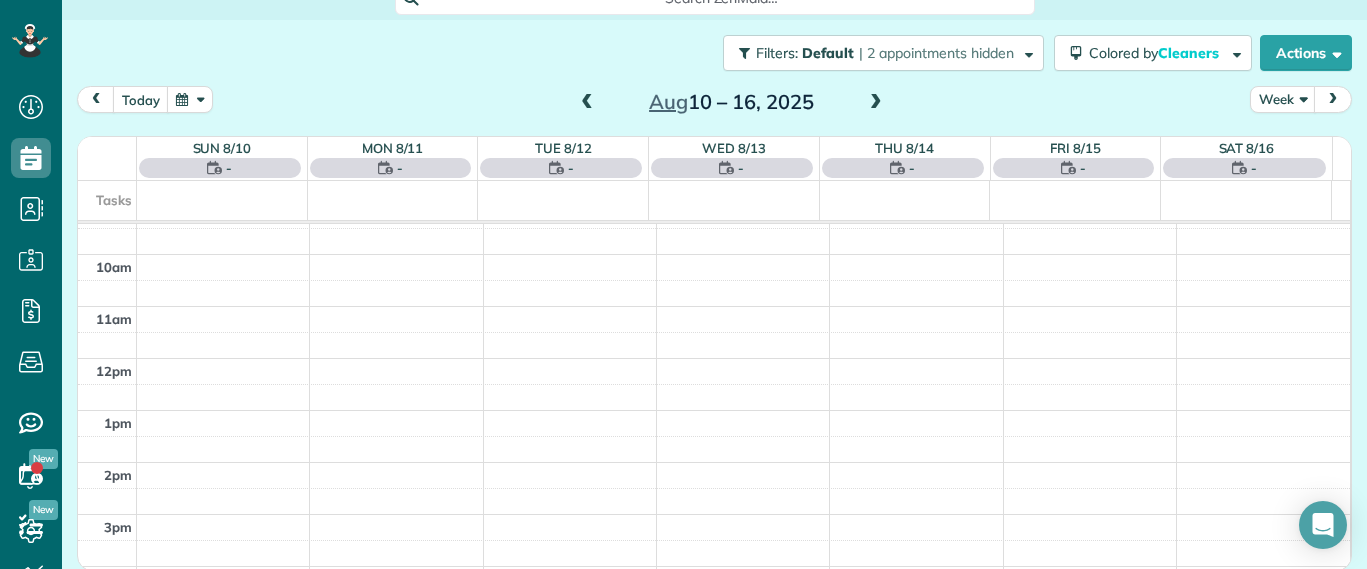 scroll, scrollTop: 0, scrollLeft: 0, axis: both 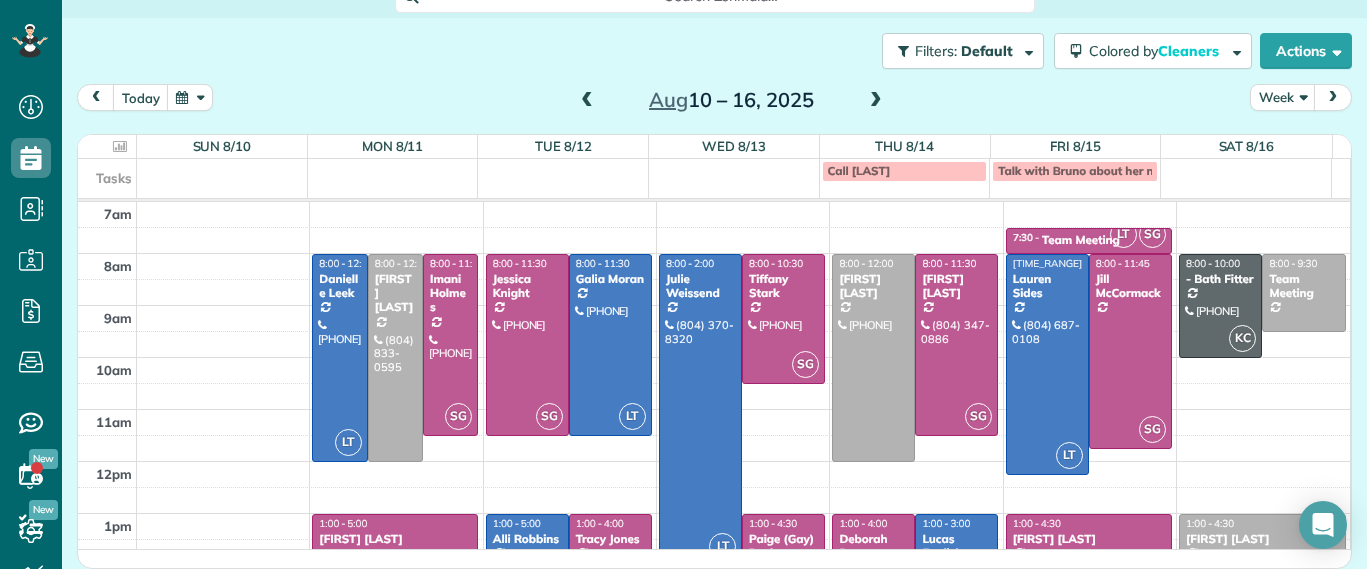 click at bounding box center (587, 101) 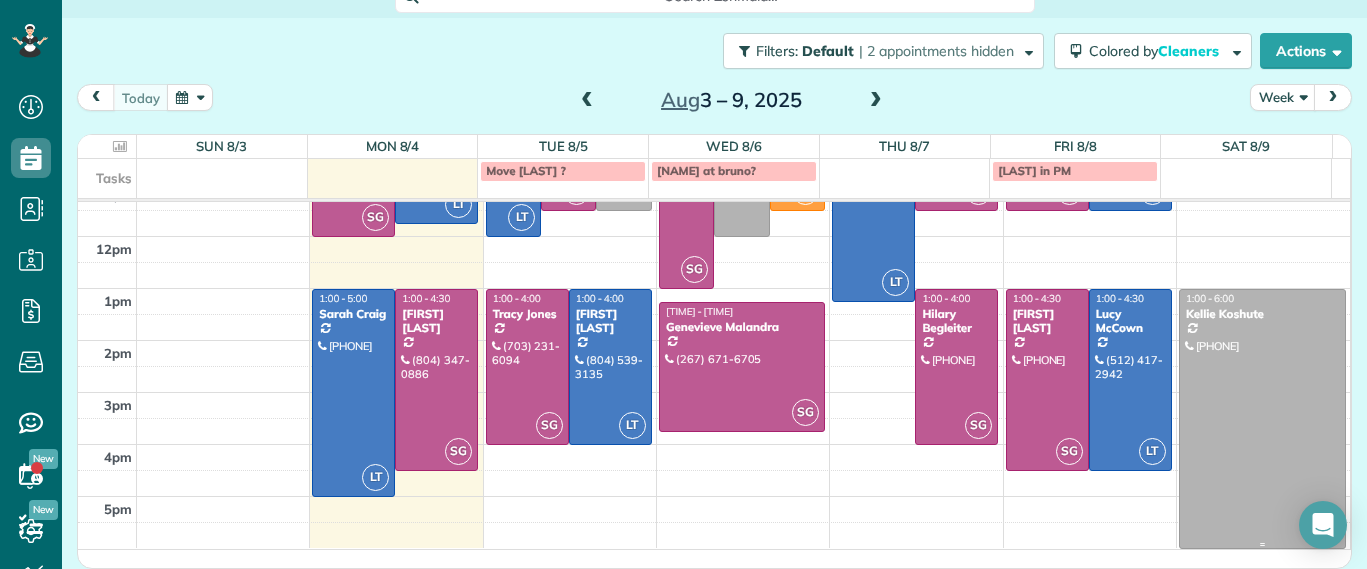 scroll, scrollTop: 0, scrollLeft: 0, axis: both 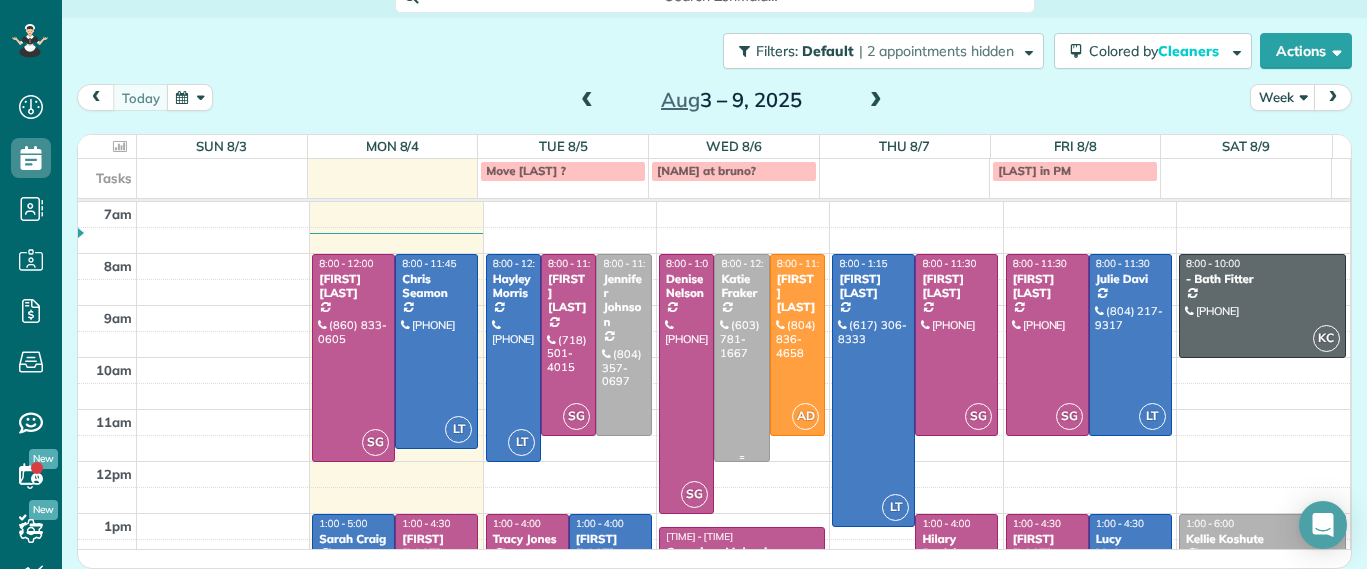 click at bounding box center (741, 358) 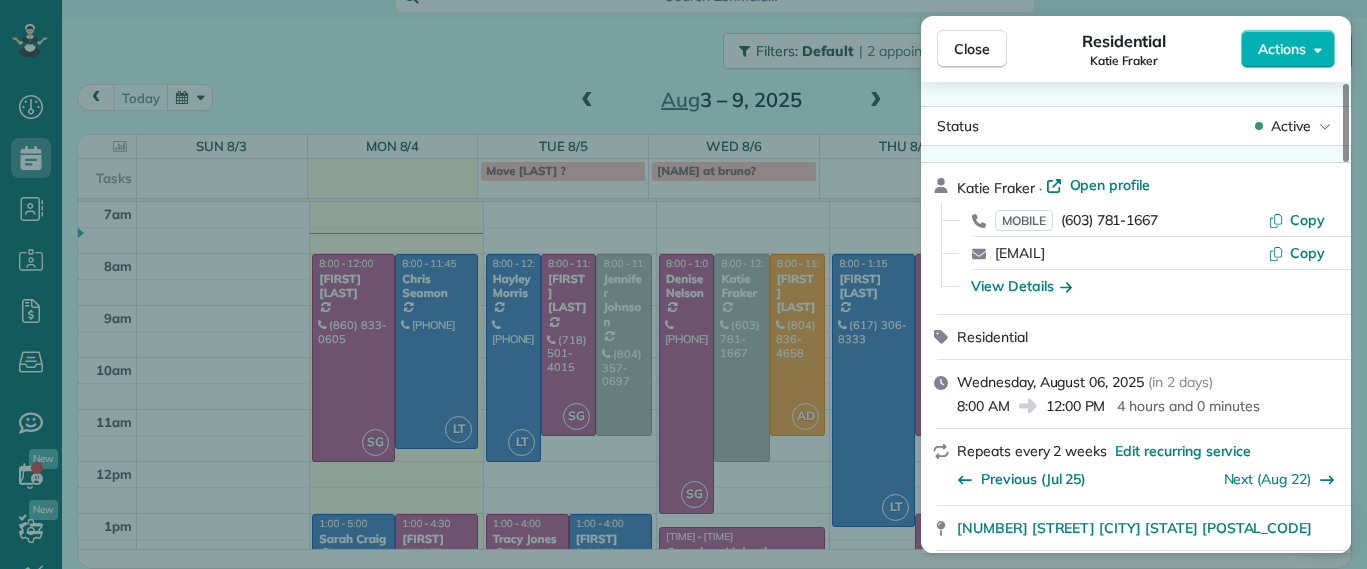 click on "Status Active" at bounding box center (1136, 126) 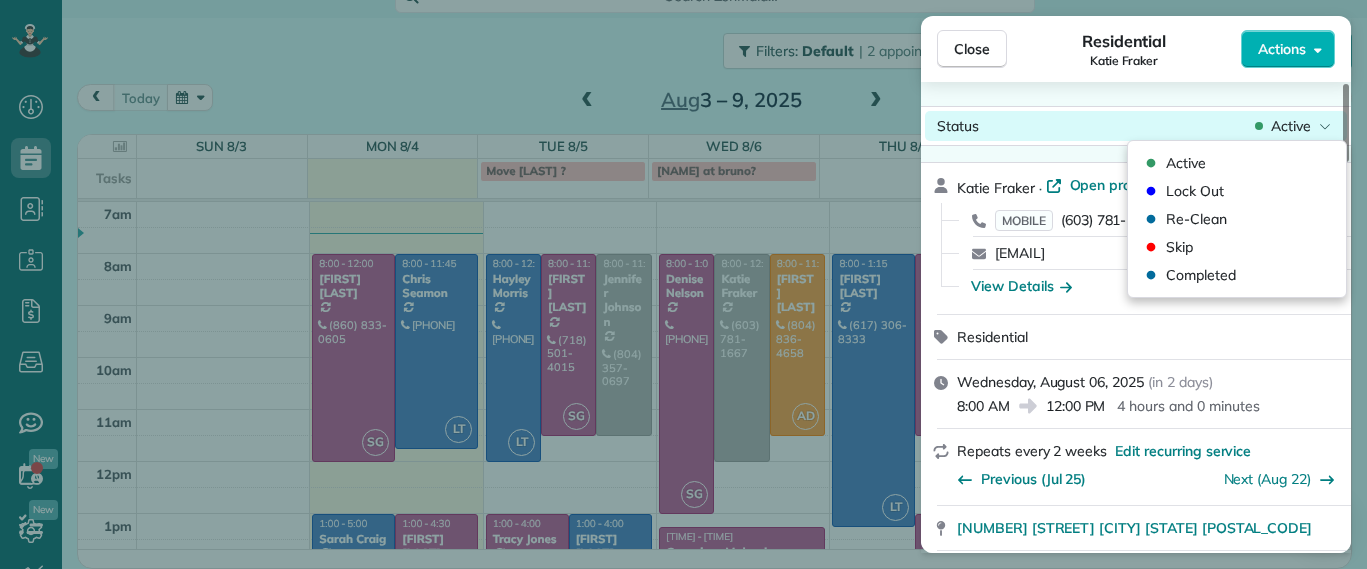 click on "Close Residential Katie Fraker Actions Status Active Katie Fraker · Open profile MOBILE (603) 781-1667 Copy cowleskatie@yahoo.com Copy View Details Residential Wednesday, August 06, 2025 ( in 2 days ) 8:00 AM 12:00 PM 4 hours and 0 minutes Repeats every 2 weeks Edit recurring service Previous (Jul 25) Next (Aug 22) 2805 Glen Gary Drive Richmond VA 23233 Service was not rated yet Setup ratings Cleaners Time in and out Assign Invite Cleaners No cleaners assigned yet Checklist Try Now Keep this appointment up to your standards. Stay on top of every detail, keep your cleaners organised, and your client happy. Assign a checklist Watch a 5 min demo Billing Billing actions Service Service Price (1x $198.75) $198.75 Add an item Overcharge $0.00 Discount $0.00 Coupon discount - Primary tax - Secondary tax - Total appointment price $198.75 Tips collected $0.00 Unpaid Mark as paid Total including tip $198.75 Get paid online in no-time! Send an invoice and reward your cleaners with tips Charge customer credit card - 2 9" at bounding box center (683, 0) 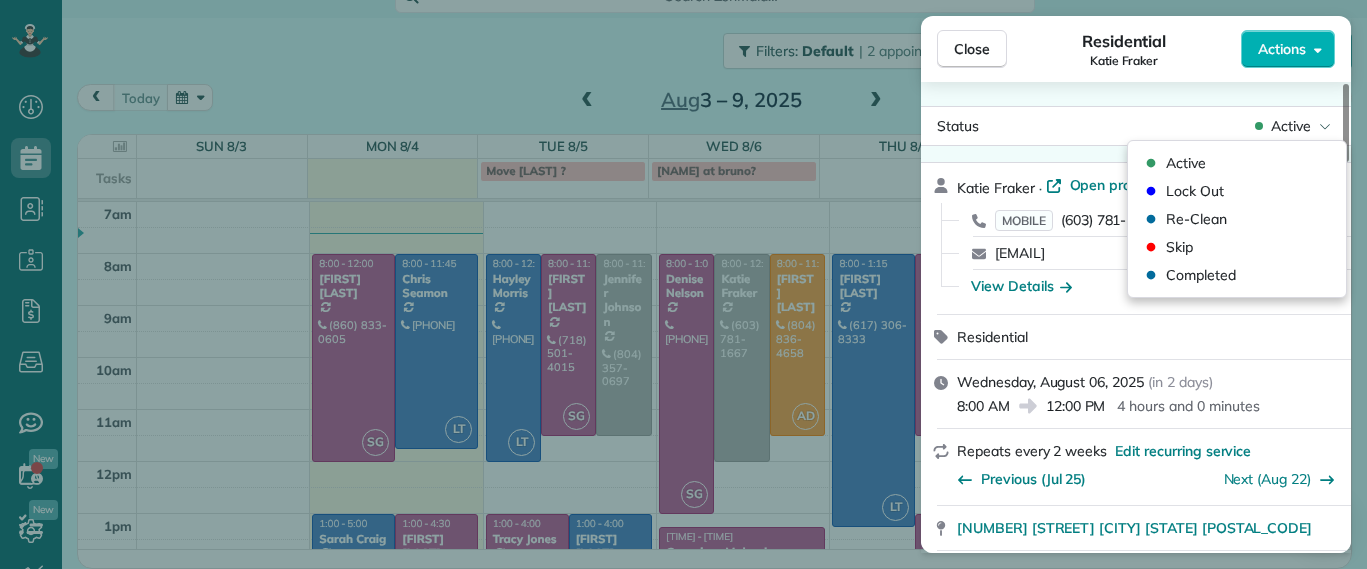 click on "Active Lock Out Re-Clean Skip Completed" at bounding box center [1237, 219] 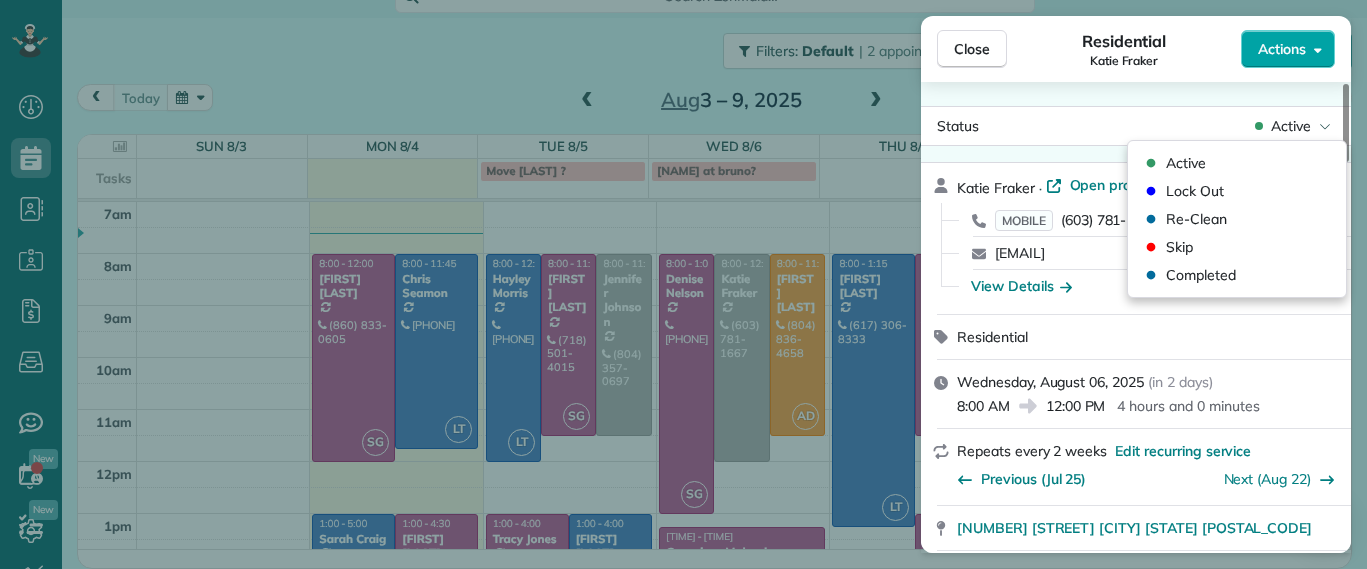 click on "Actions" at bounding box center [1282, 49] 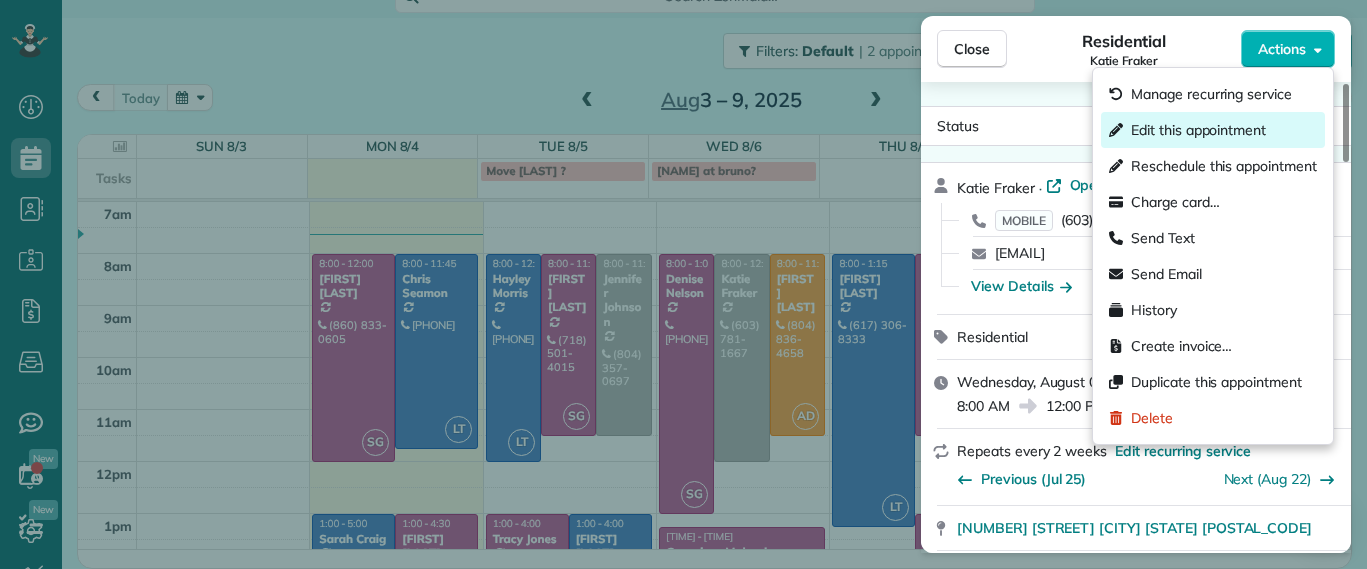 click on "Edit this appointment" at bounding box center (1198, 130) 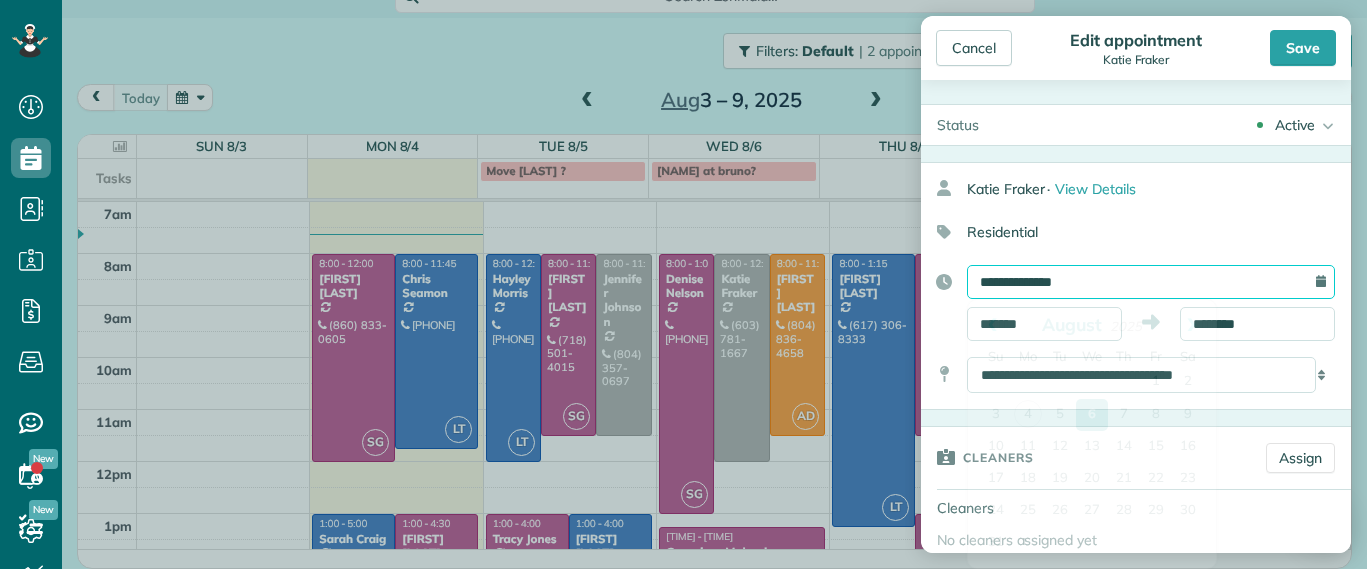 click on "**********" at bounding box center [1151, 282] 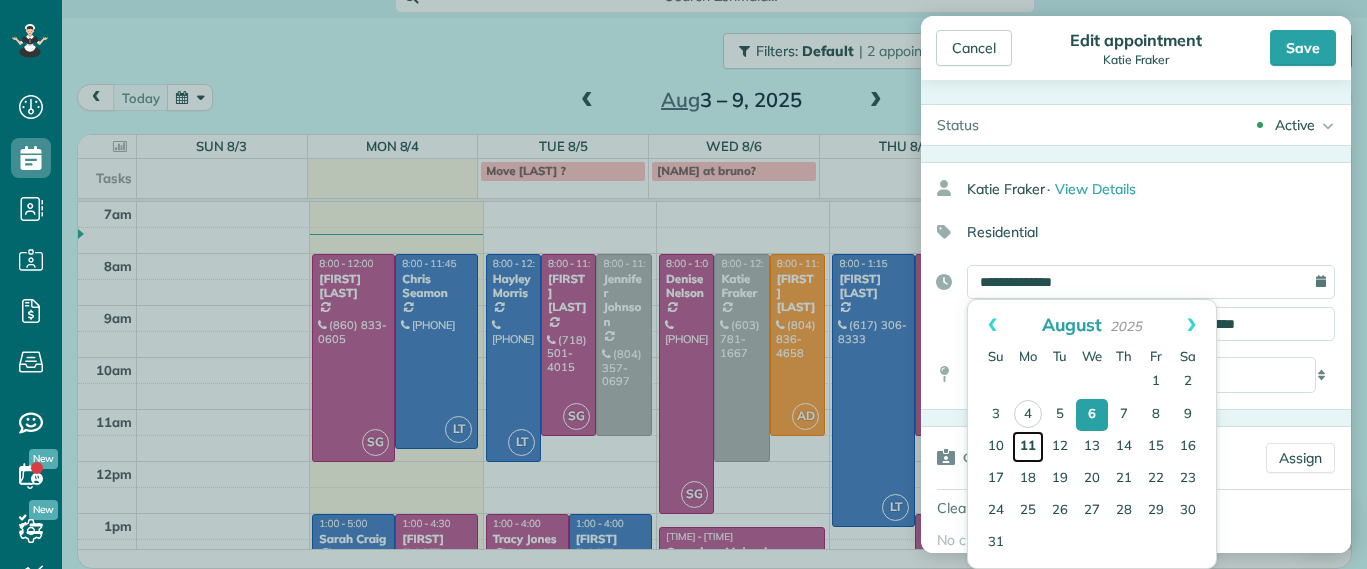 click on "11" at bounding box center (1028, 447) 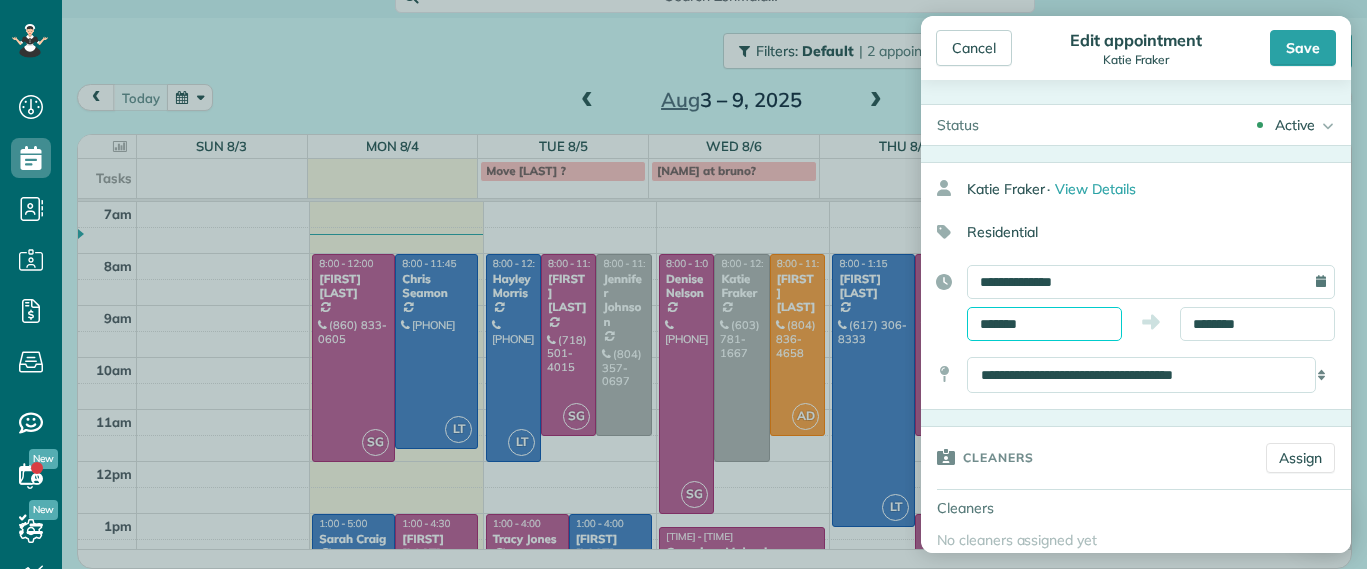 click on "*******" at bounding box center (1044, 324) 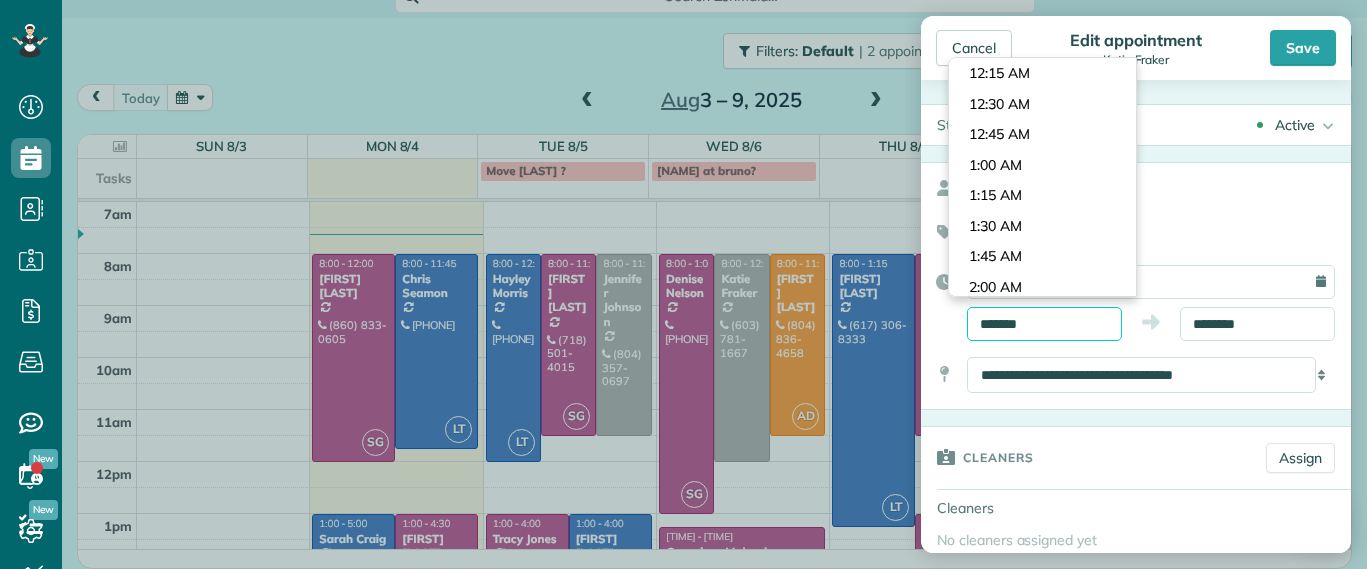 scroll, scrollTop: 915, scrollLeft: 0, axis: vertical 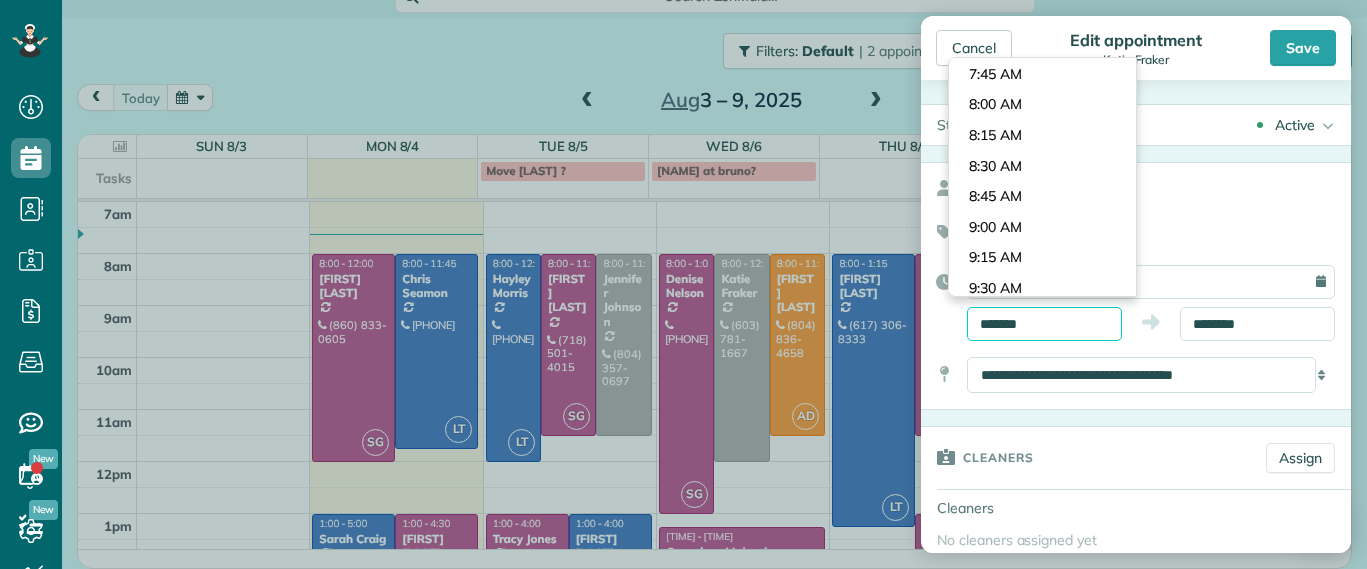 click on "*******" at bounding box center [1044, 324] 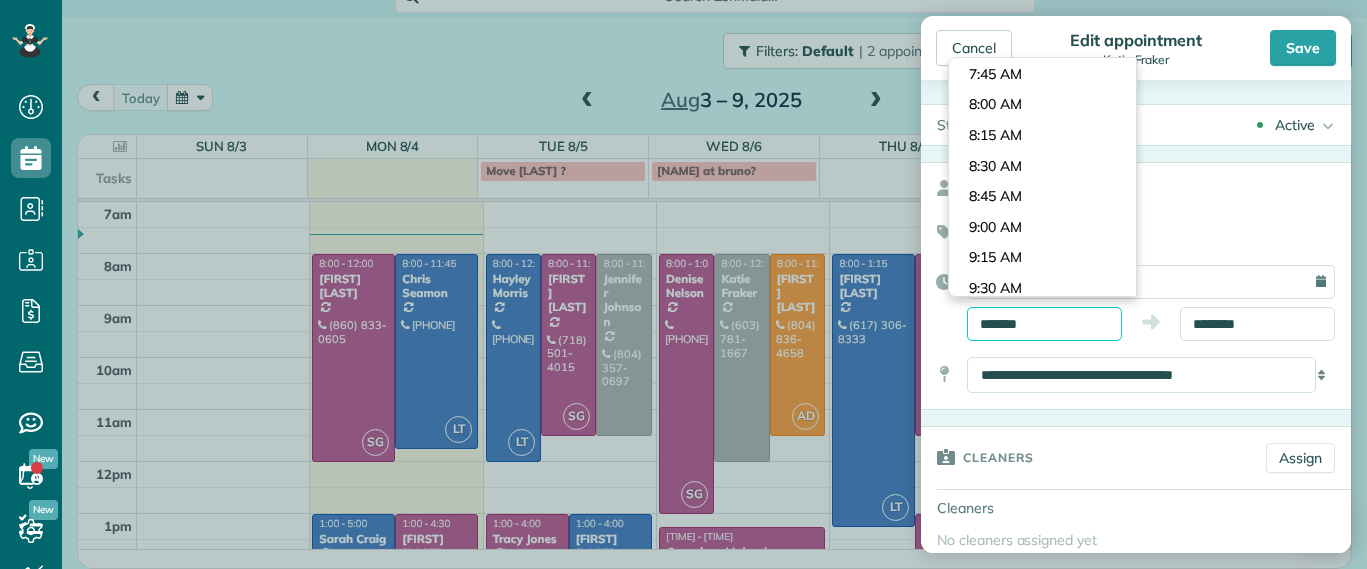scroll, scrollTop: 61, scrollLeft: 0, axis: vertical 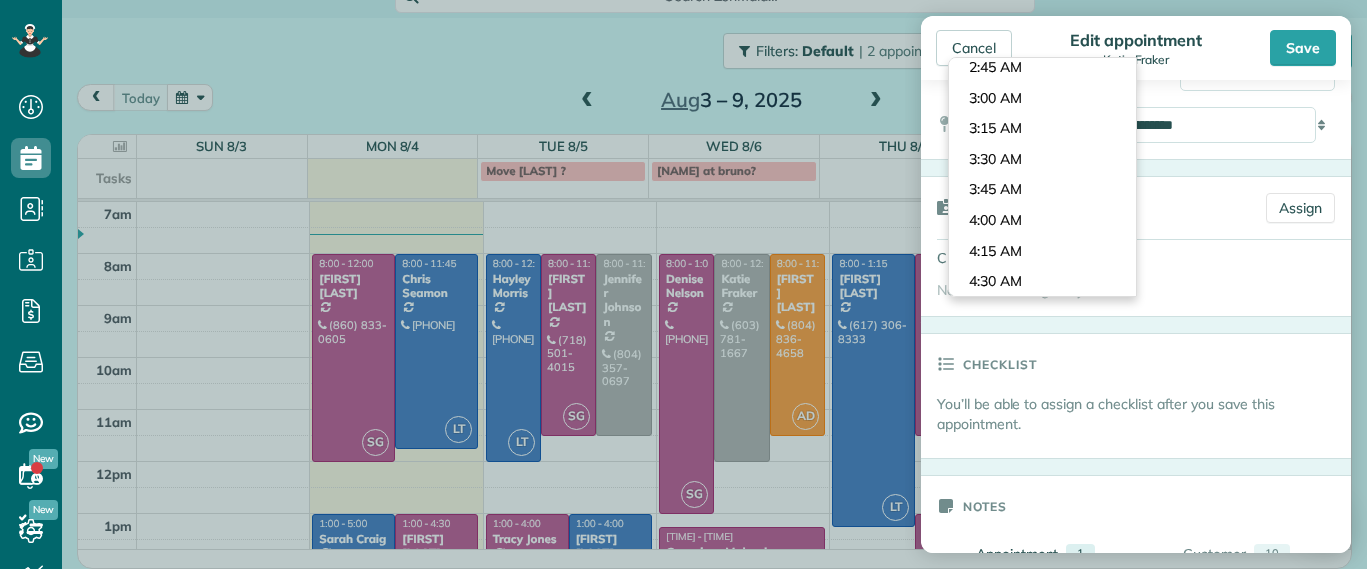click on "Cleaners" at bounding box center (1085, 207) 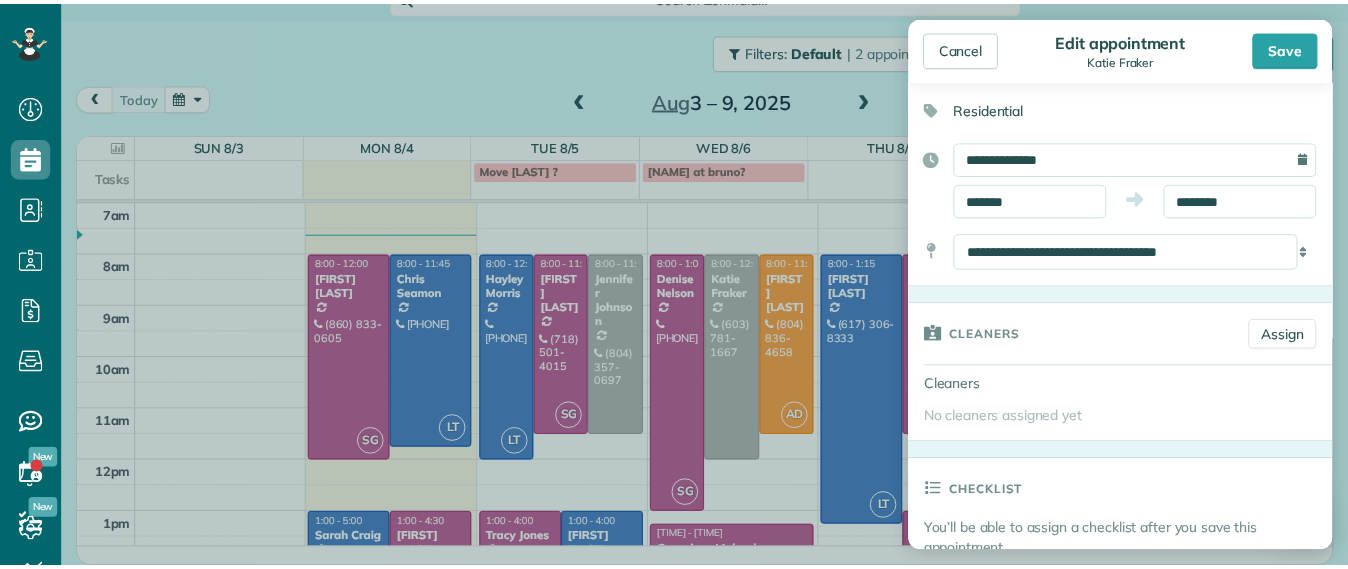 scroll, scrollTop: 0, scrollLeft: 0, axis: both 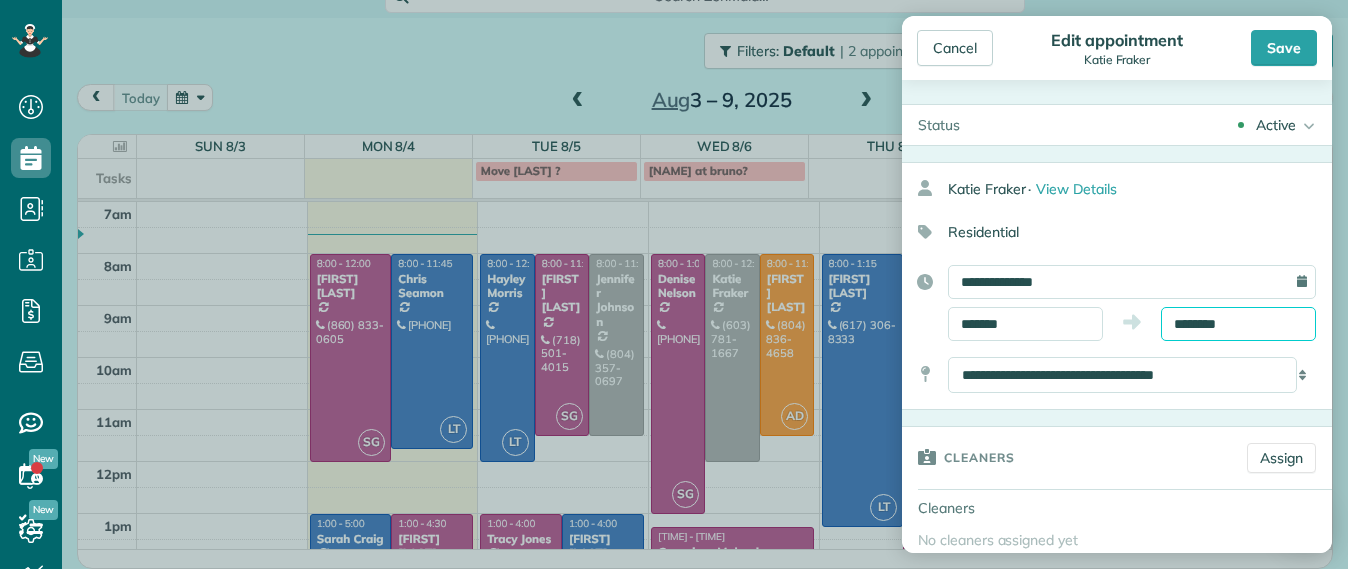 click on "********" at bounding box center (1238, 324) 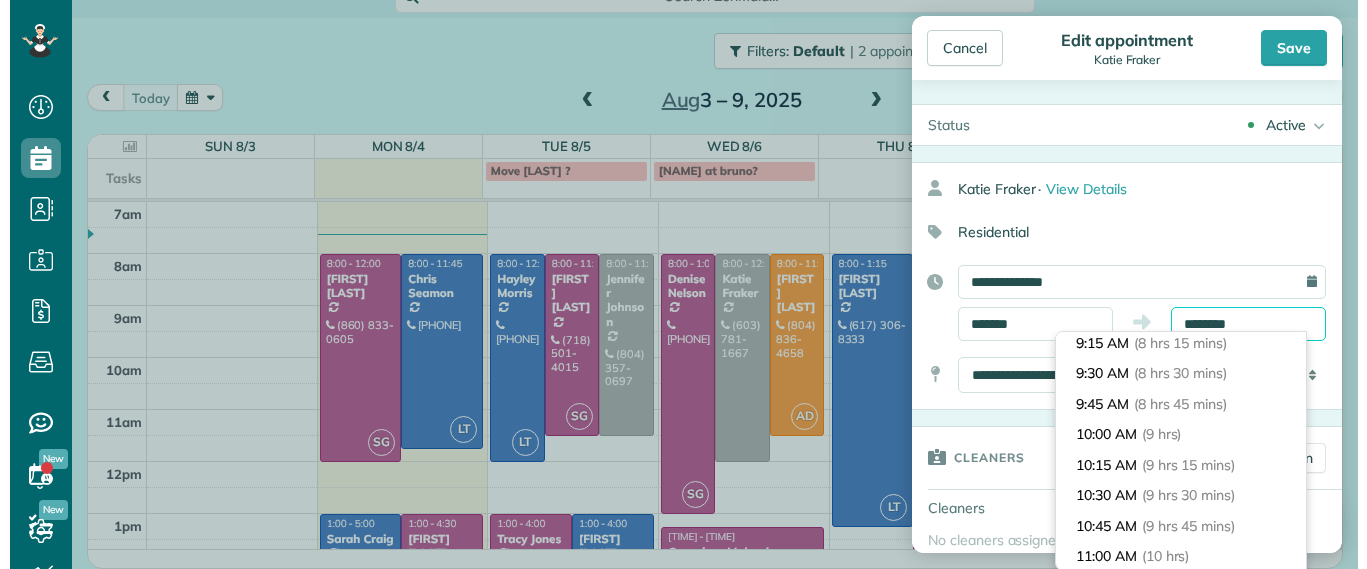 scroll, scrollTop: 812, scrollLeft: 0, axis: vertical 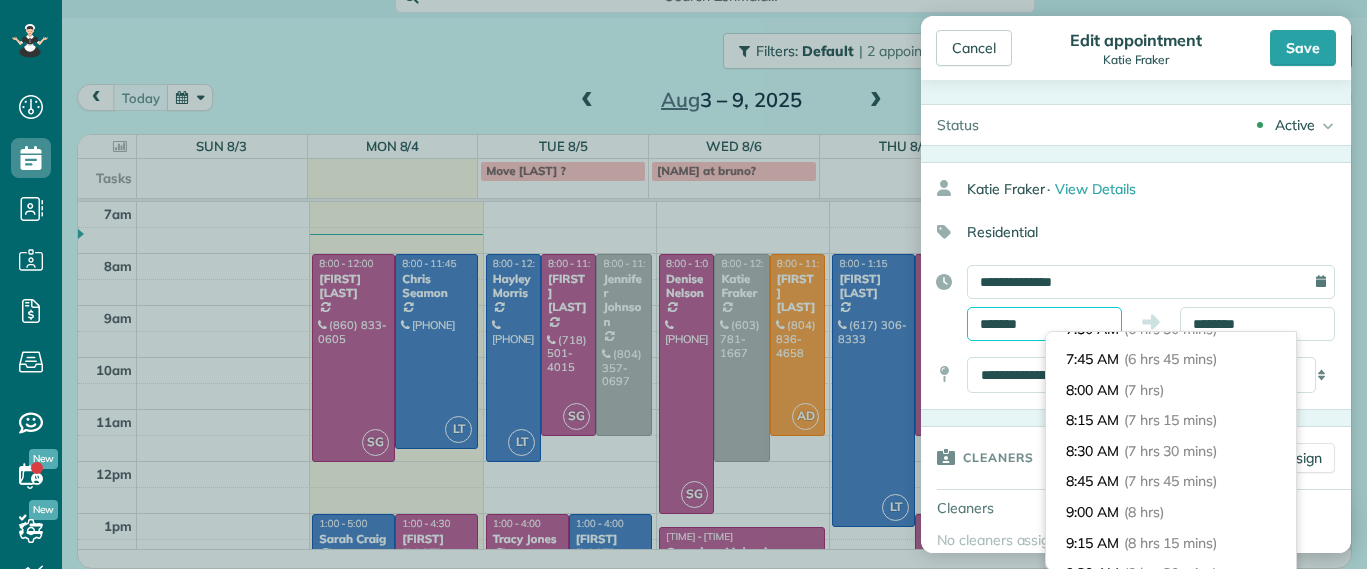 click on "*******" at bounding box center (1044, 324) 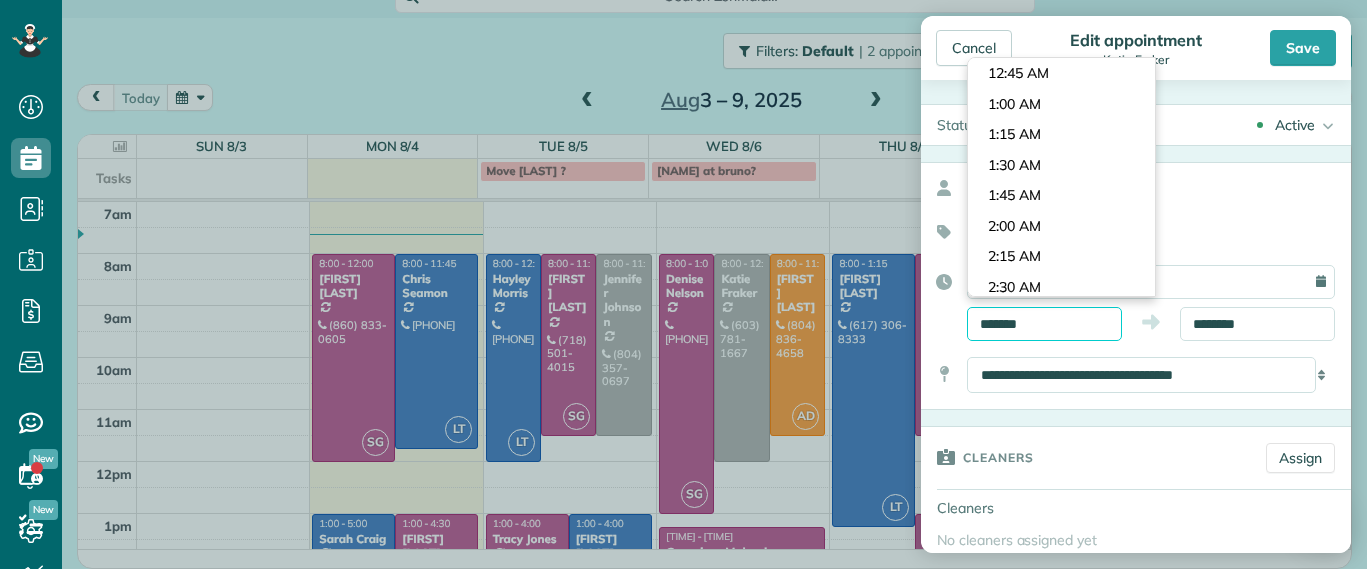 click on "*******" at bounding box center [1044, 324] 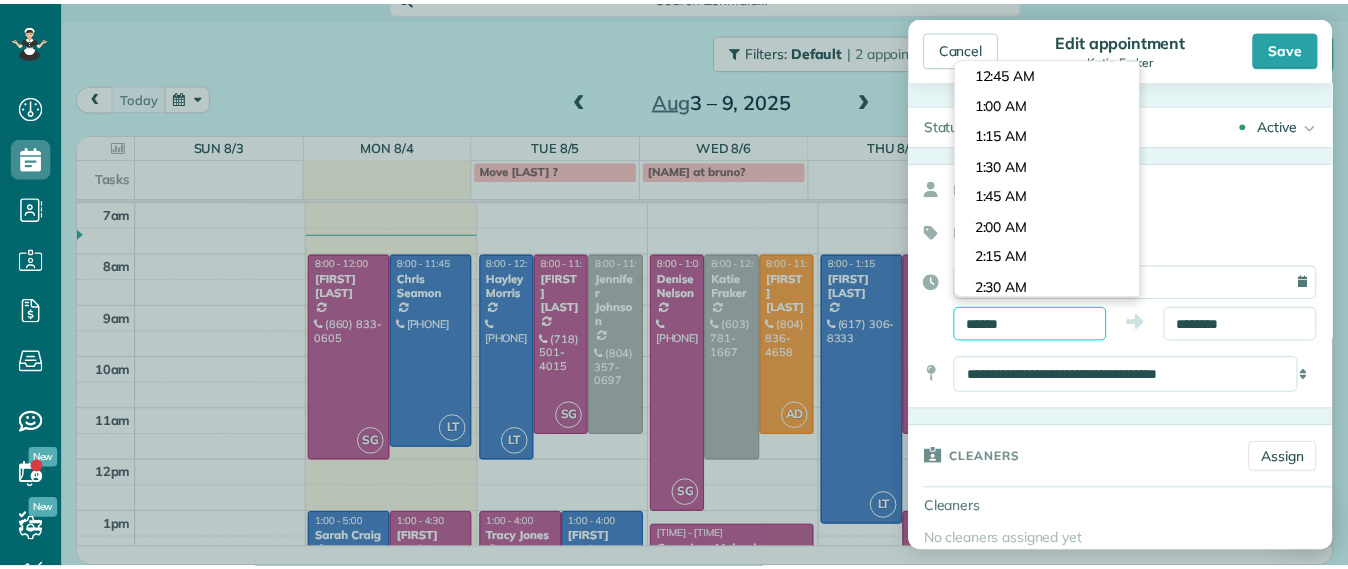 scroll, scrollTop: 1526, scrollLeft: 0, axis: vertical 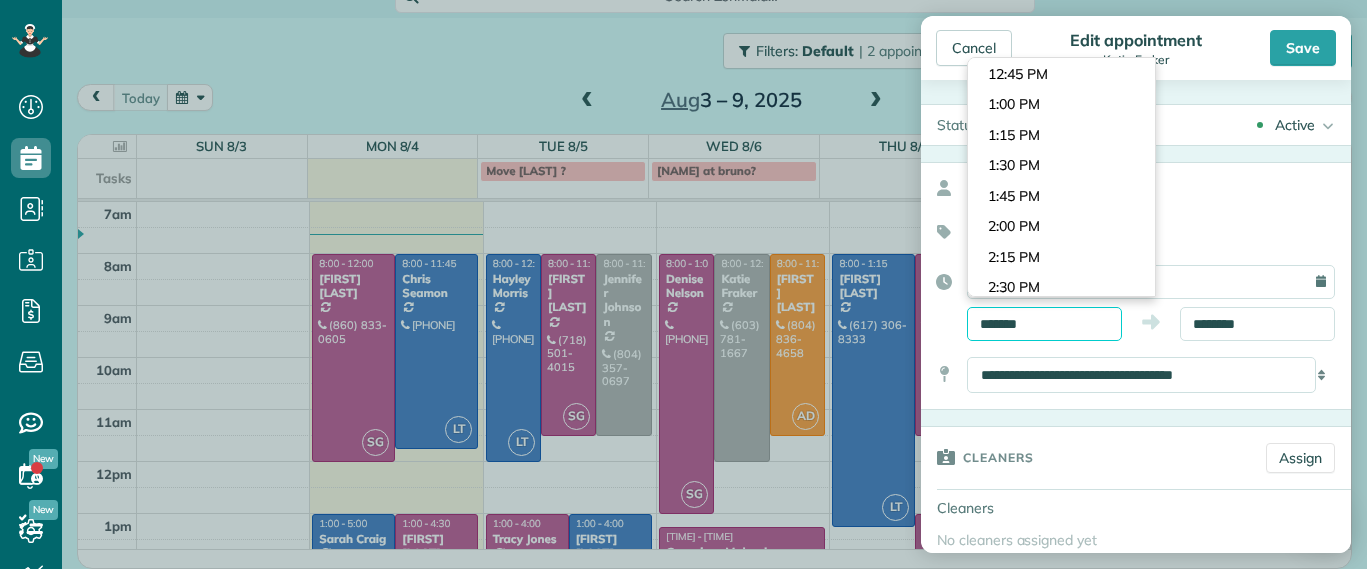 type on "*******" 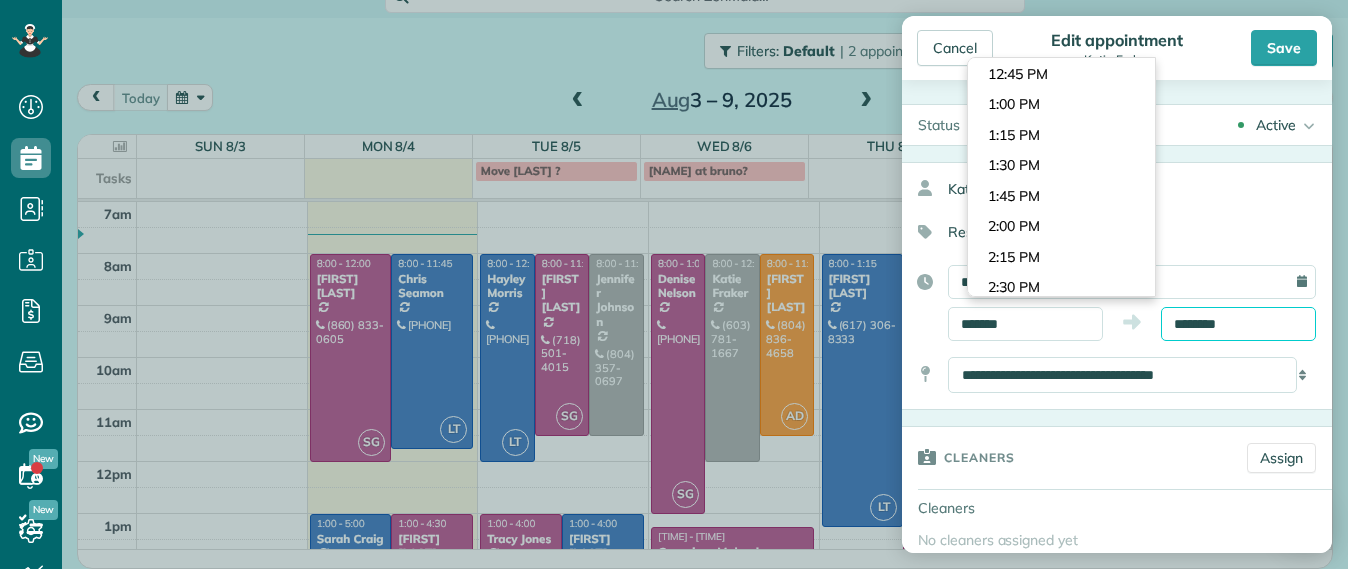 click on "********" at bounding box center (1238, 324) 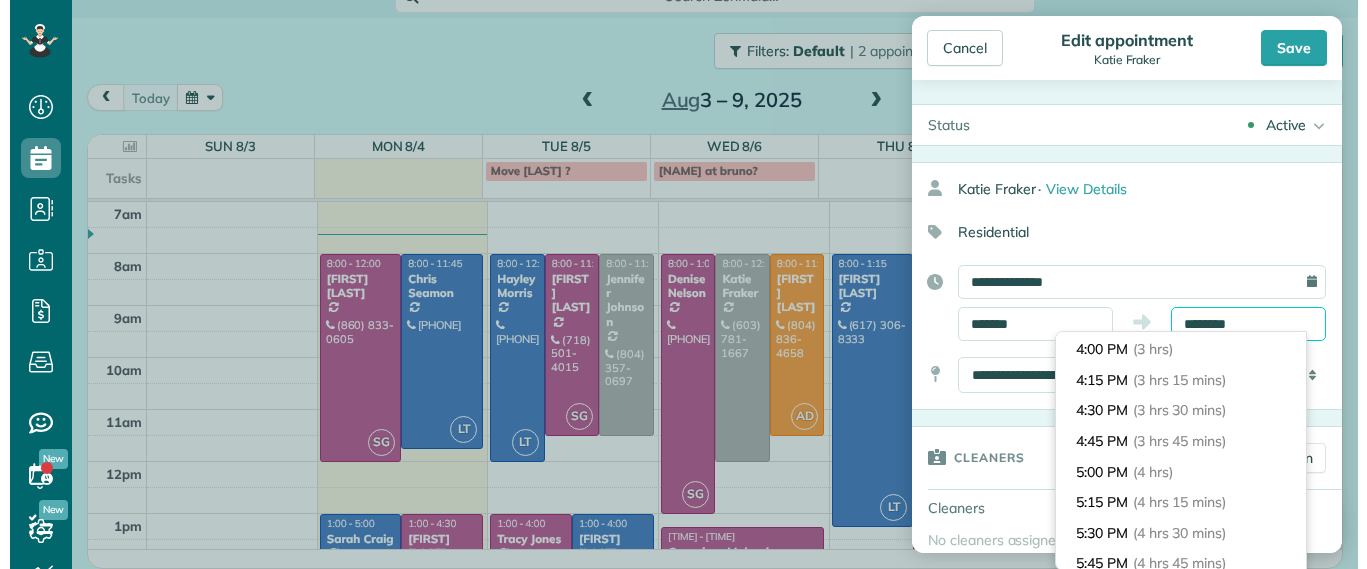 scroll, scrollTop: 375, scrollLeft: 0, axis: vertical 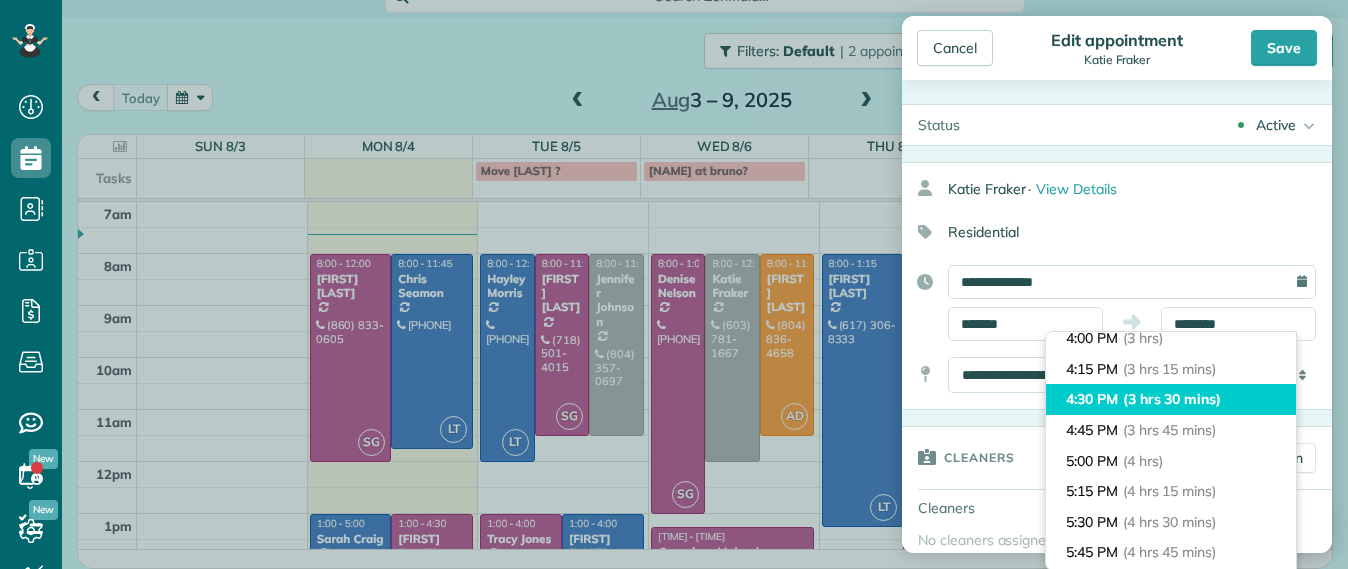 type on "*******" 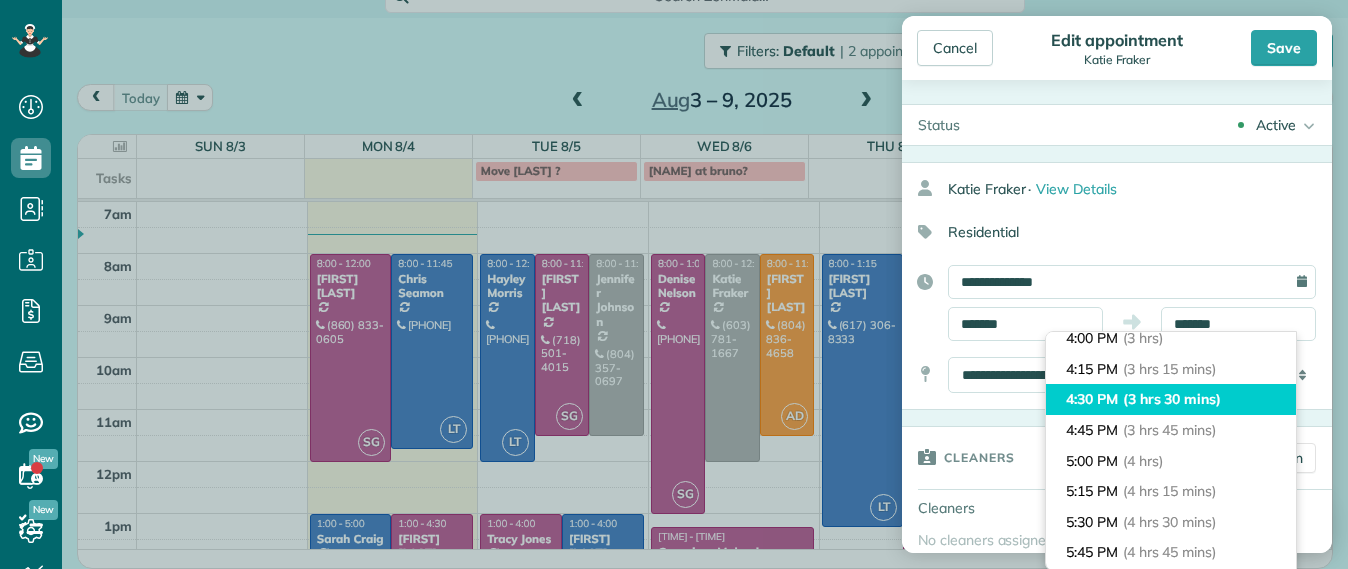click on "(3 hrs 30 mins)" at bounding box center (1172, 399) 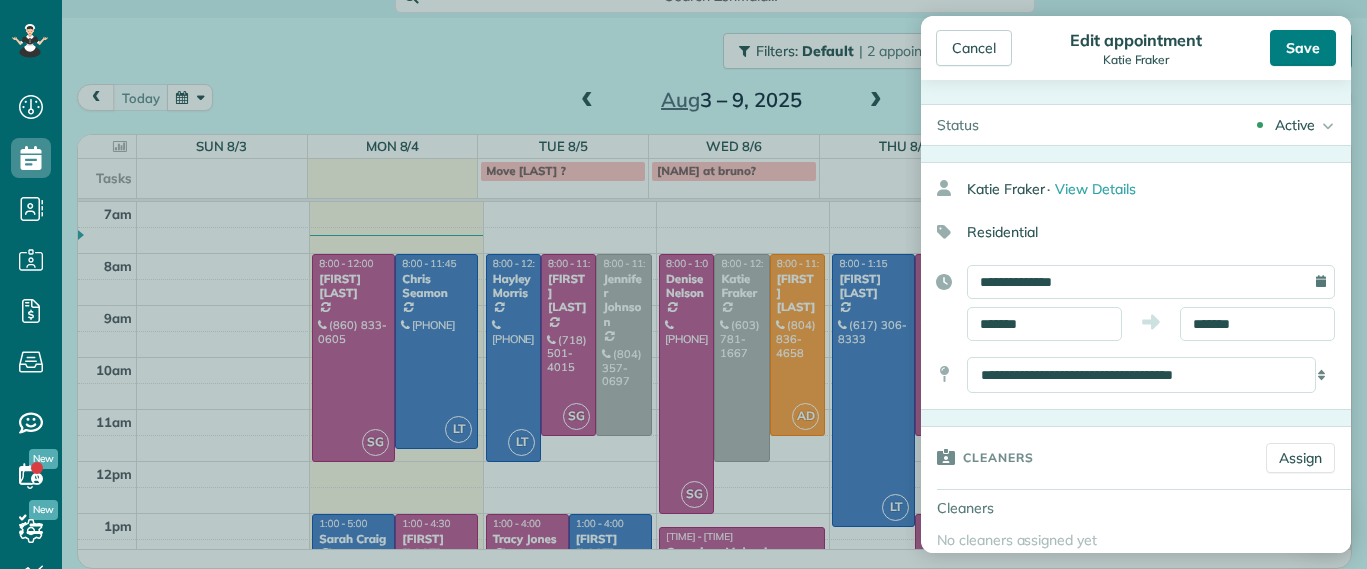click on "Save" at bounding box center (1303, 48) 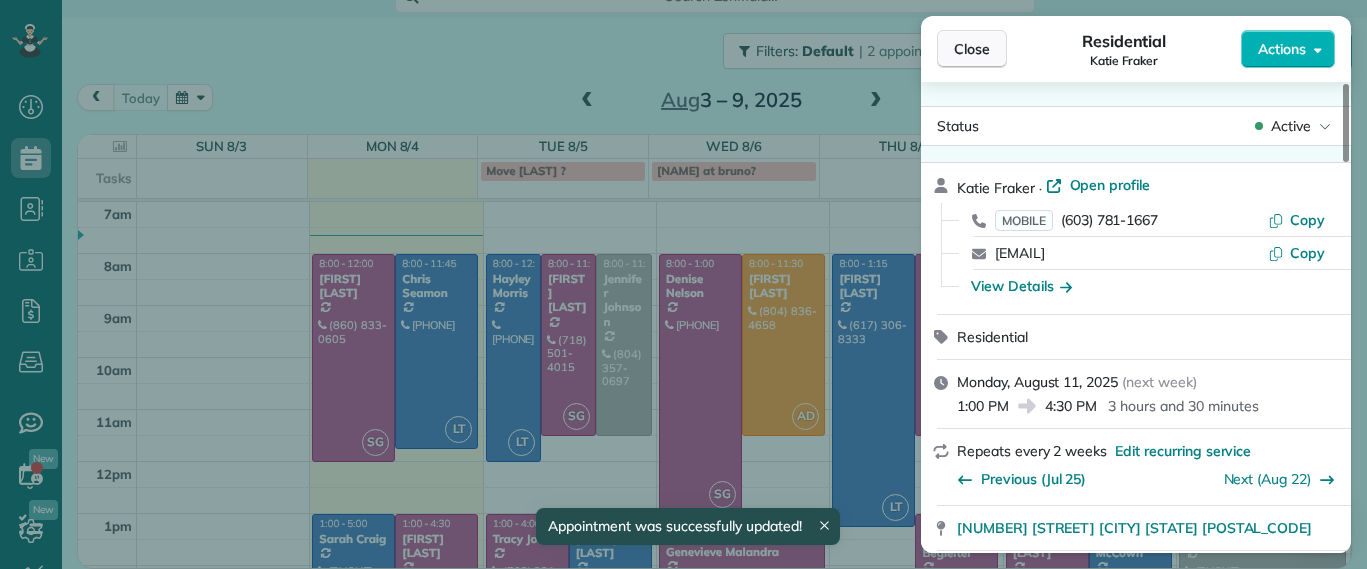click on "Close" at bounding box center (972, 49) 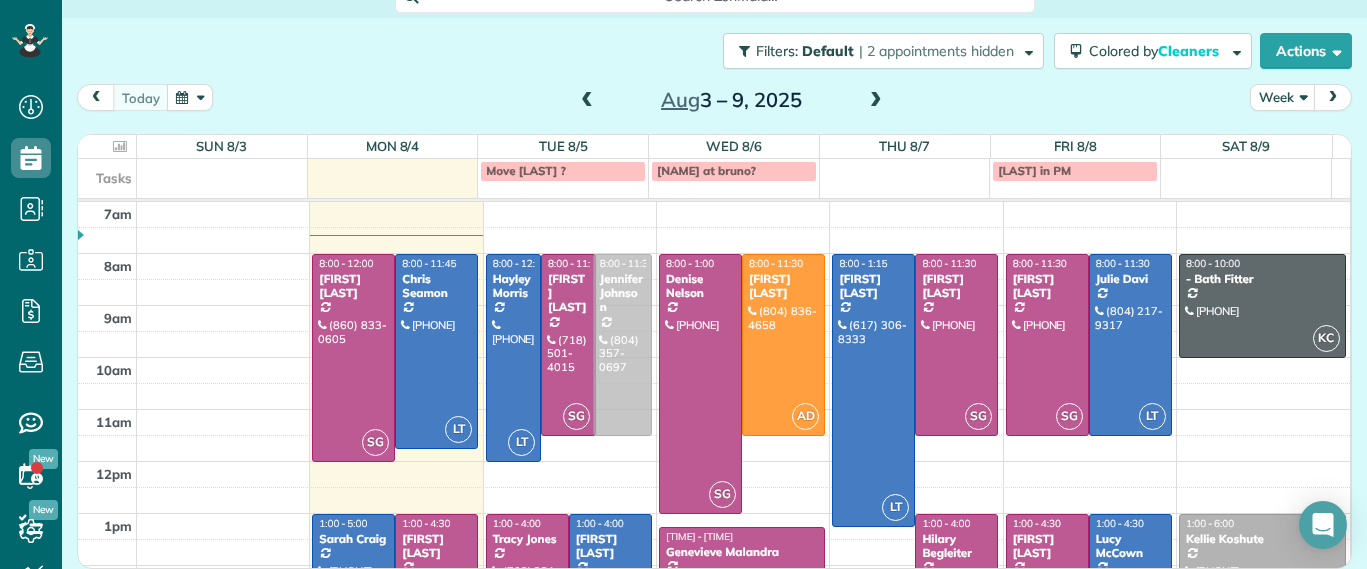 drag, startPoint x: 605, startPoint y: 318, endPoint x: 623, endPoint y: 316, distance: 18.110771 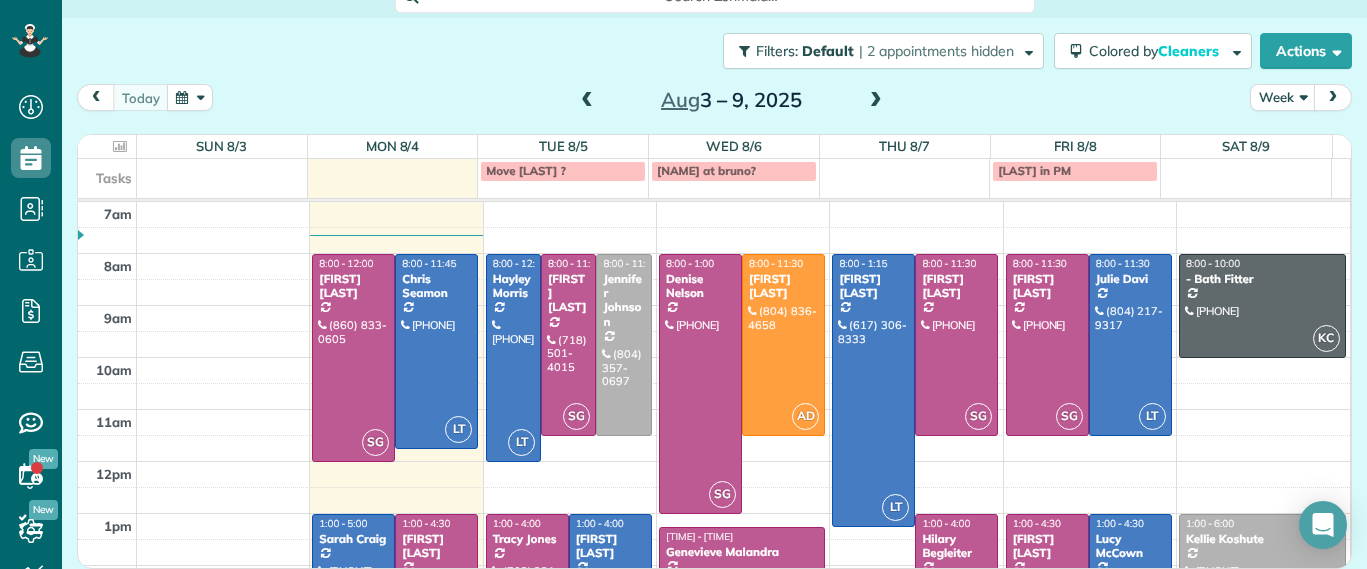 click at bounding box center (876, 101) 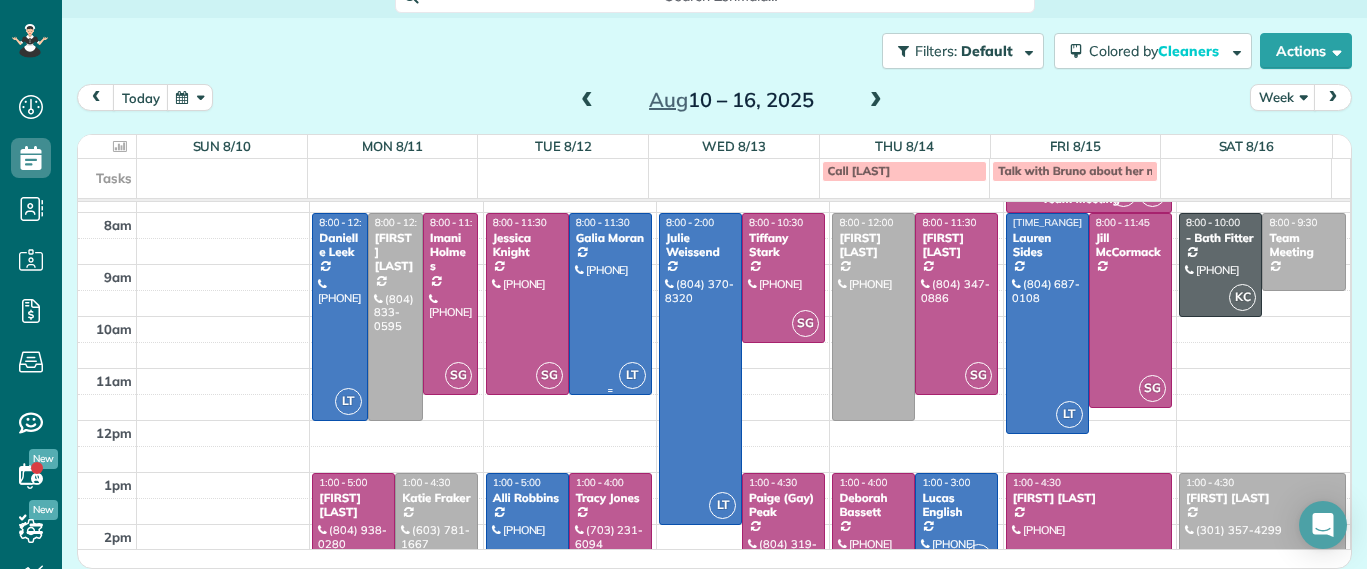 scroll, scrollTop: 0, scrollLeft: 0, axis: both 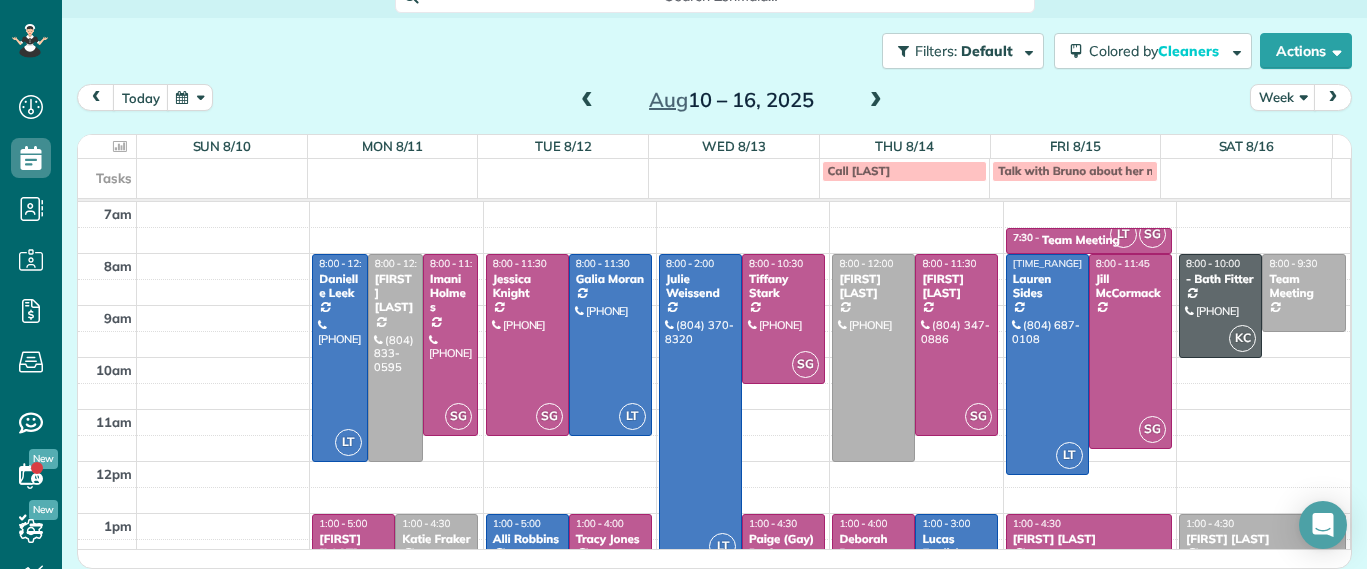 click at bounding box center (587, 101) 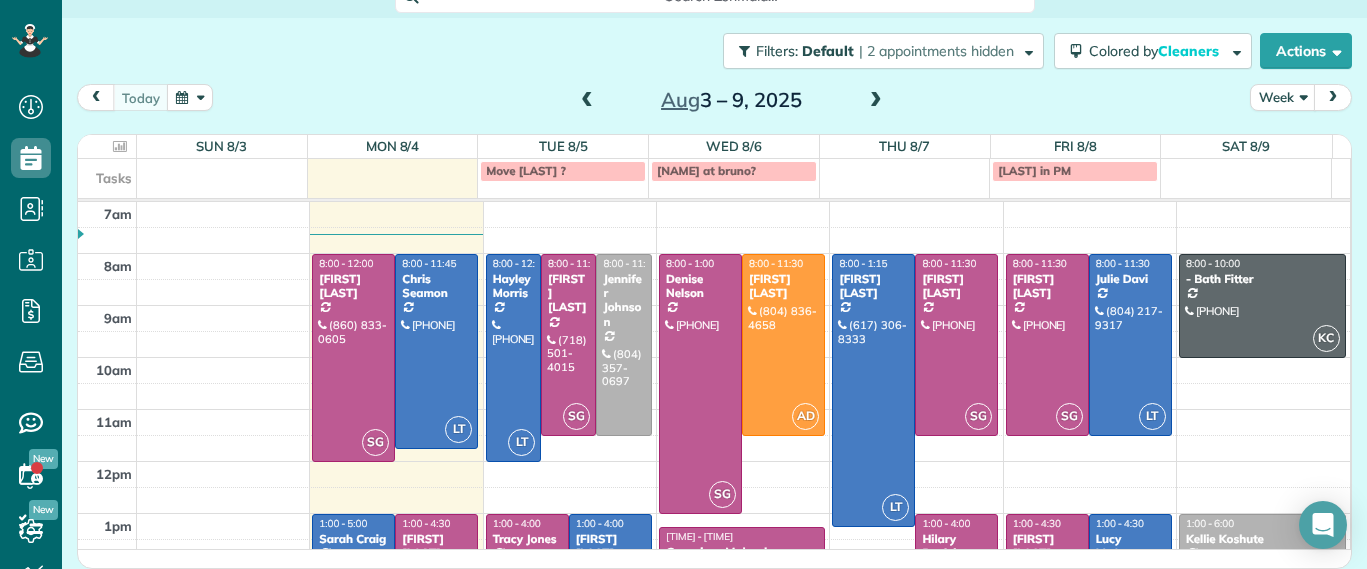 click at bounding box center (876, 101) 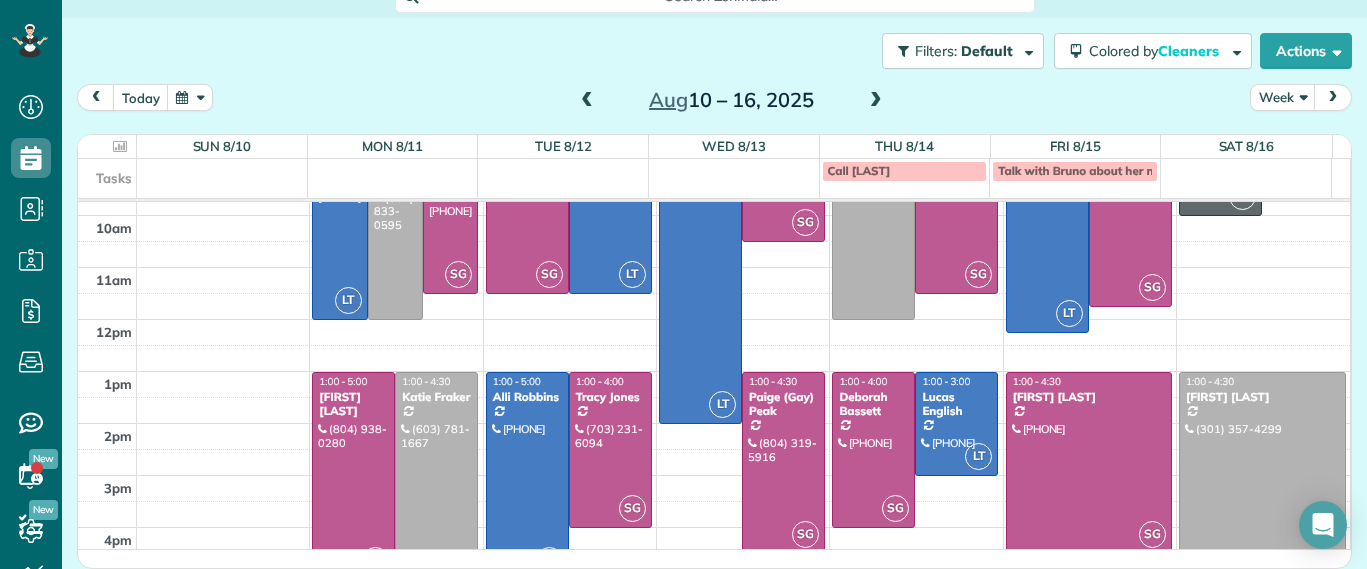 scroll, scrollTop: 99, scrollLeft: 0, axis: vertical 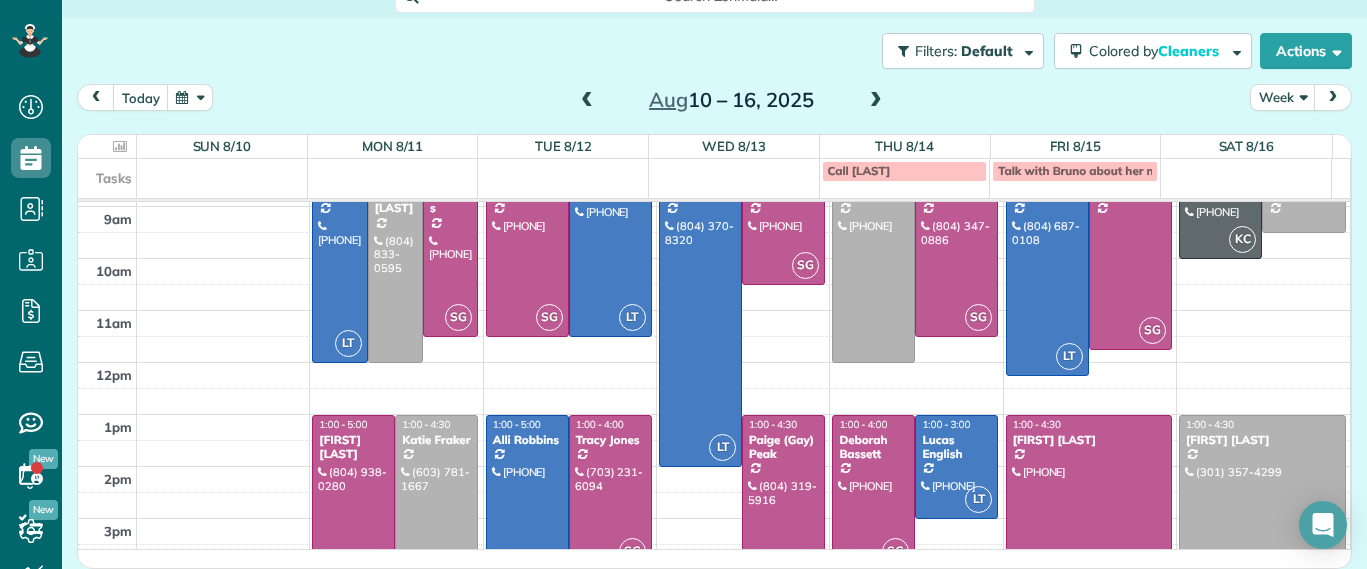 click at bounding box center (587, 101) 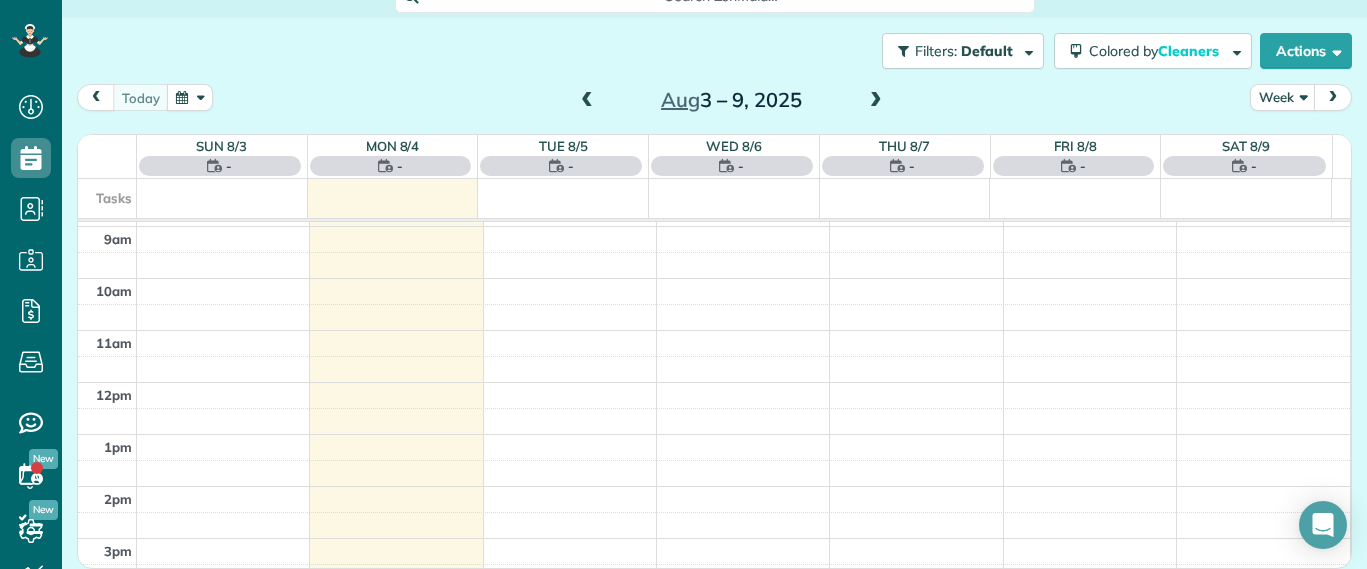 scroll, scrollTop: 0, scrollLeft: 0, axis: both 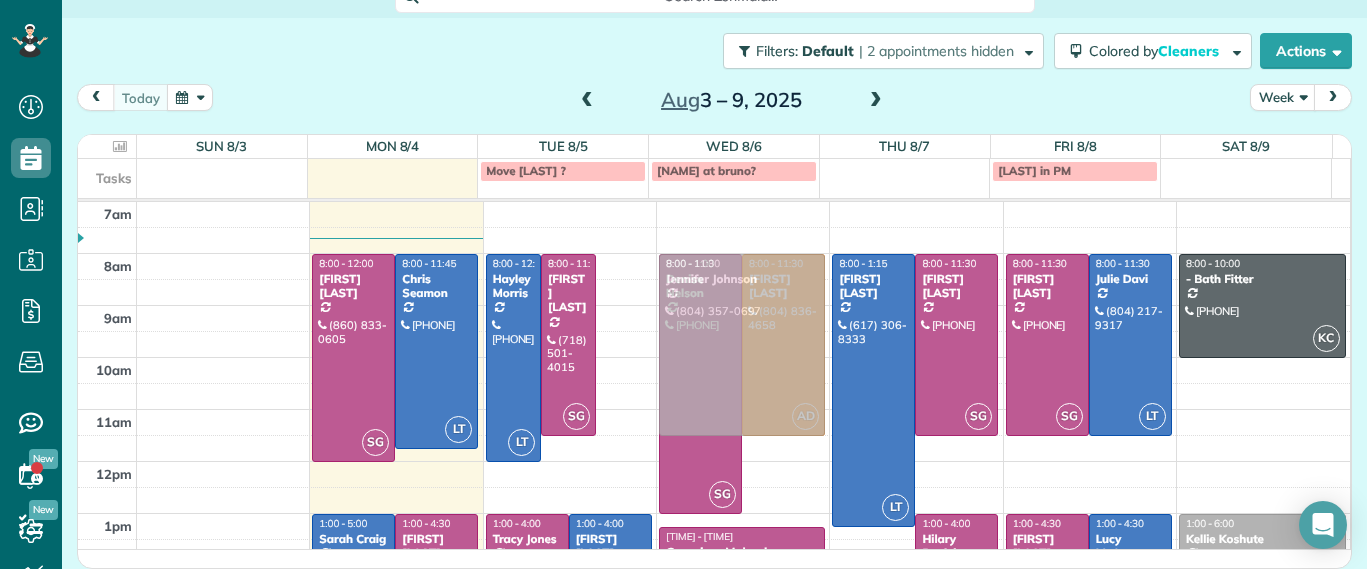 drag, startPoint x: 603, startPoint y: 275, endPoint x: 703, endPoint y: 269, distance: 100.17984 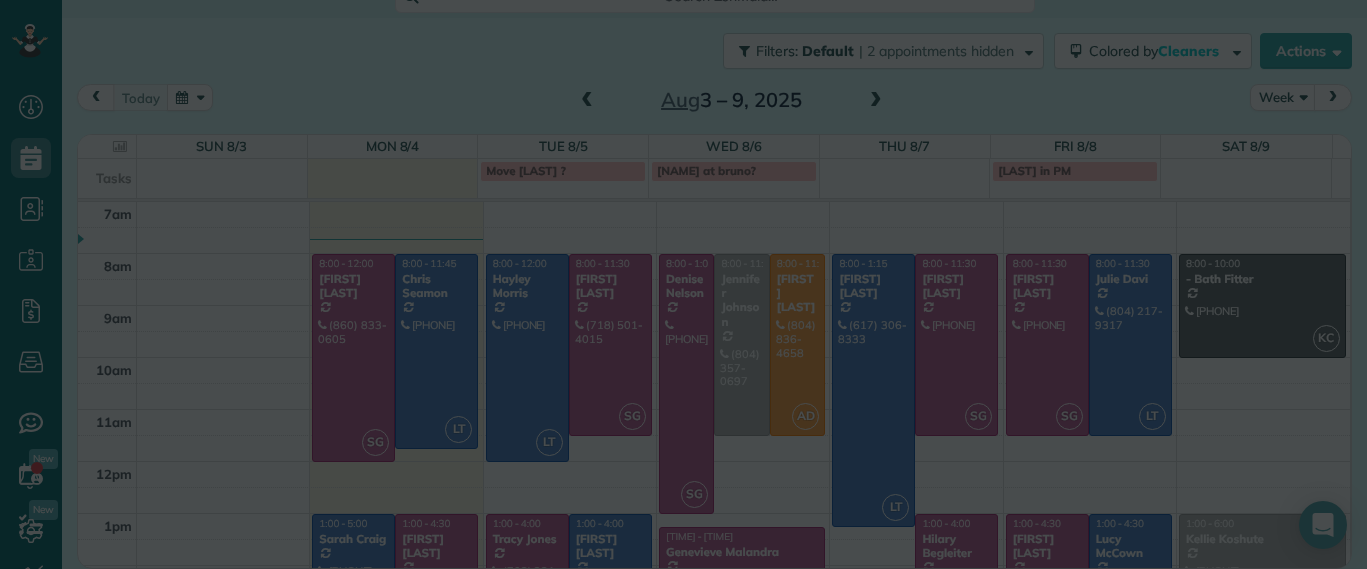 scroll, scrollTop: 0, scrollLeft: 0, axis: both 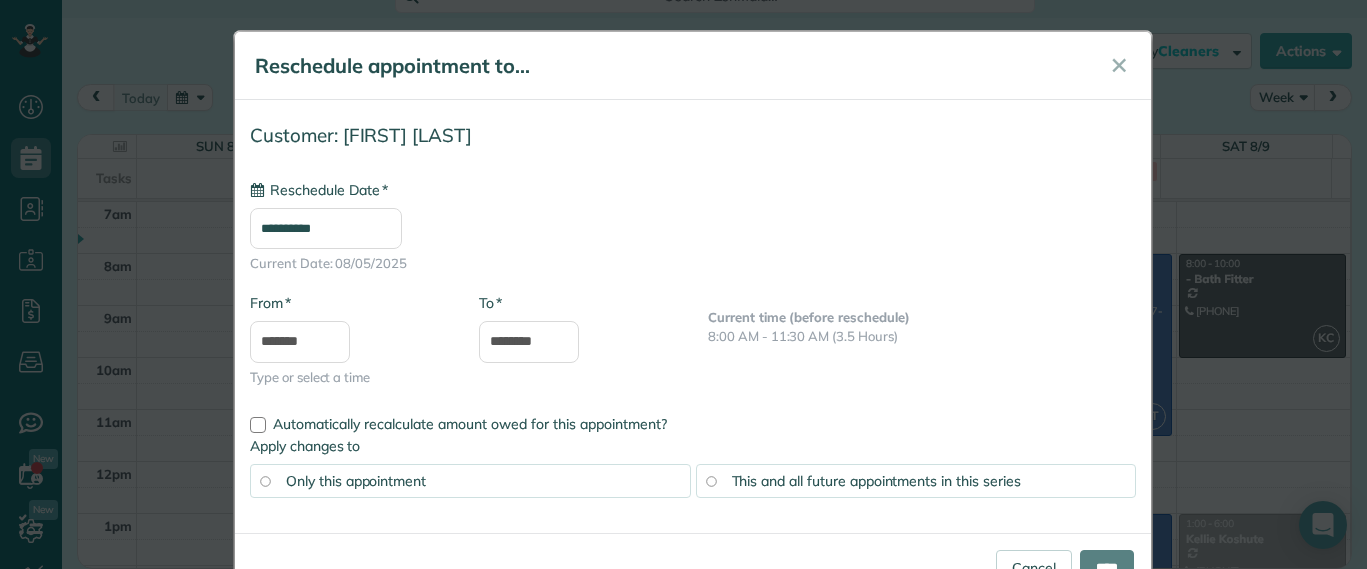 type on "**********" 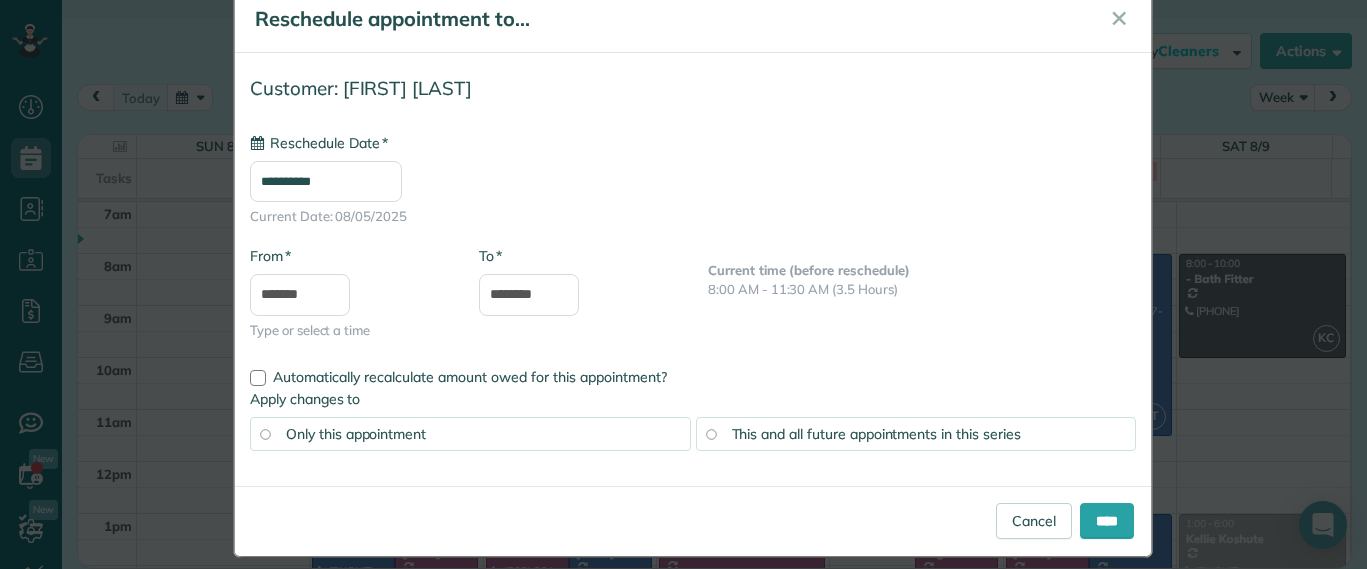 scroll, scrollTop: 66, scrollLeft: 0, axis: vertical 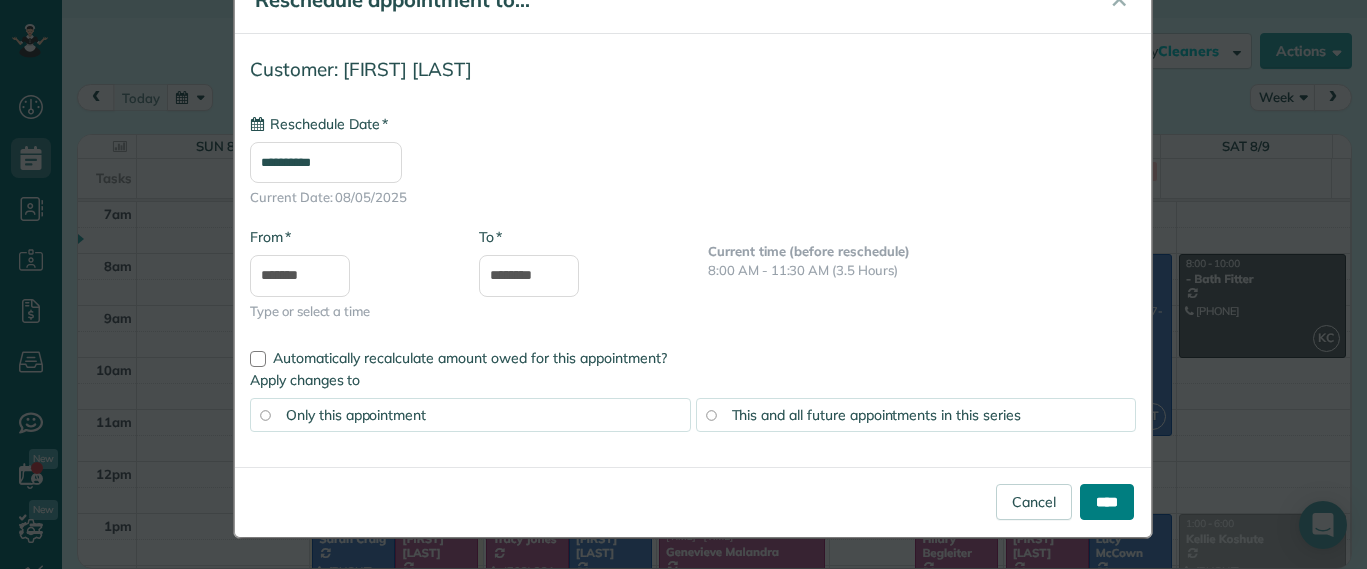 click on "****" at bounding box center (1107, 502) 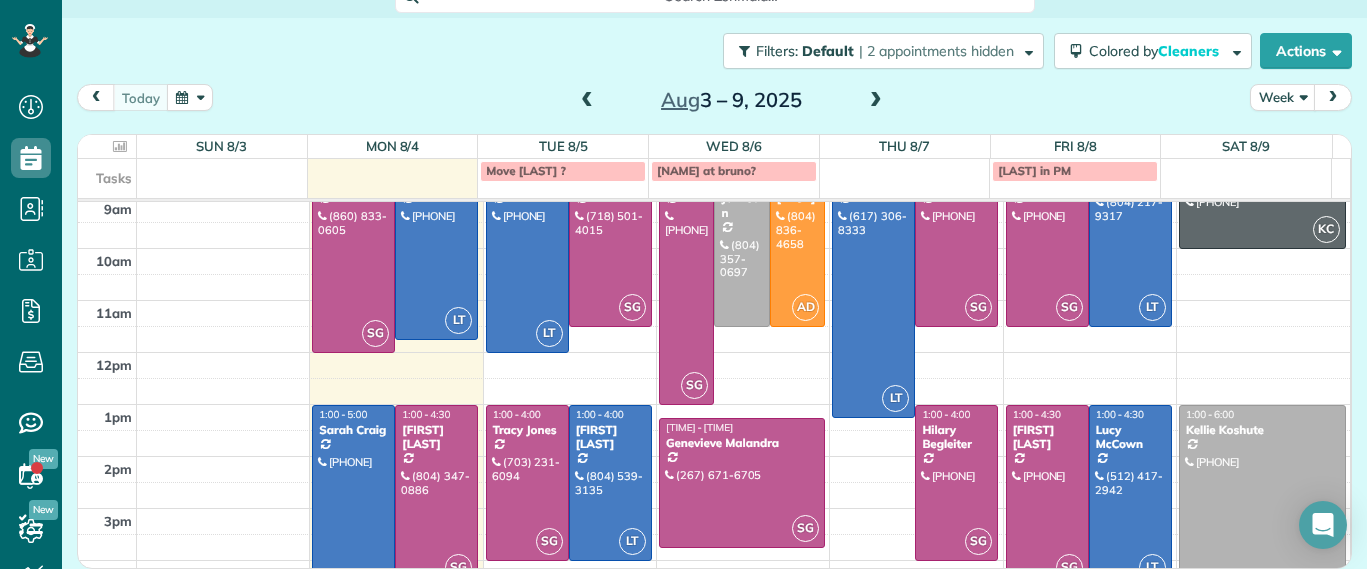 scroll, scrollTop: 0, scrollLeft: 0, axis: both 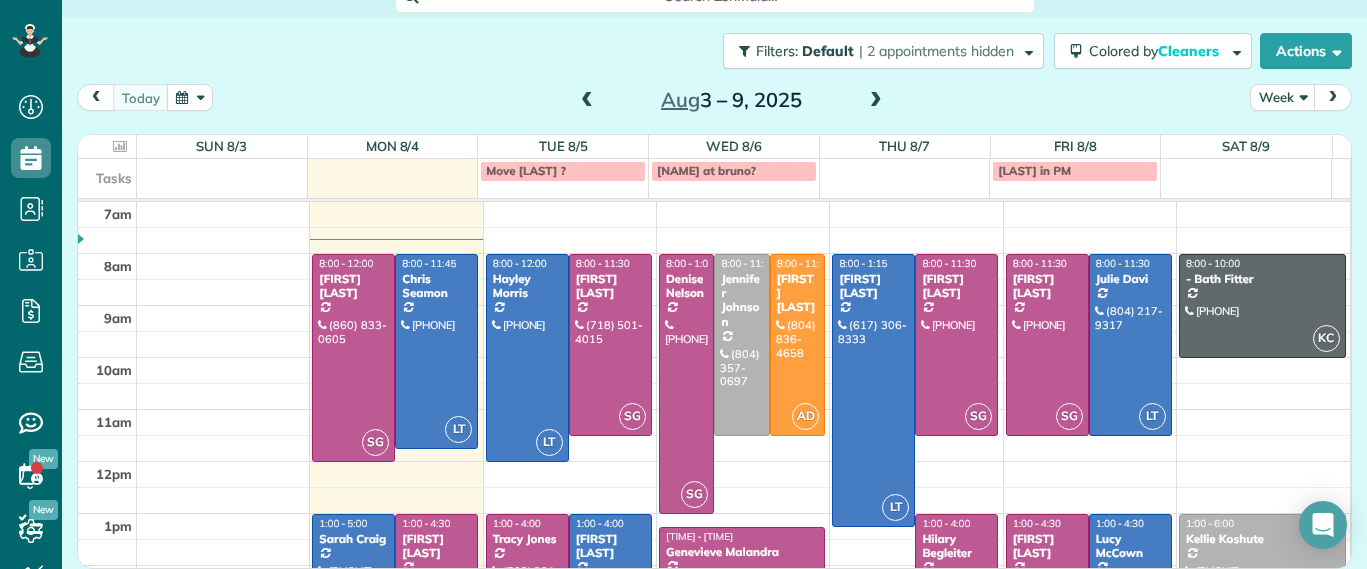 click at bounding box center [876, 101] 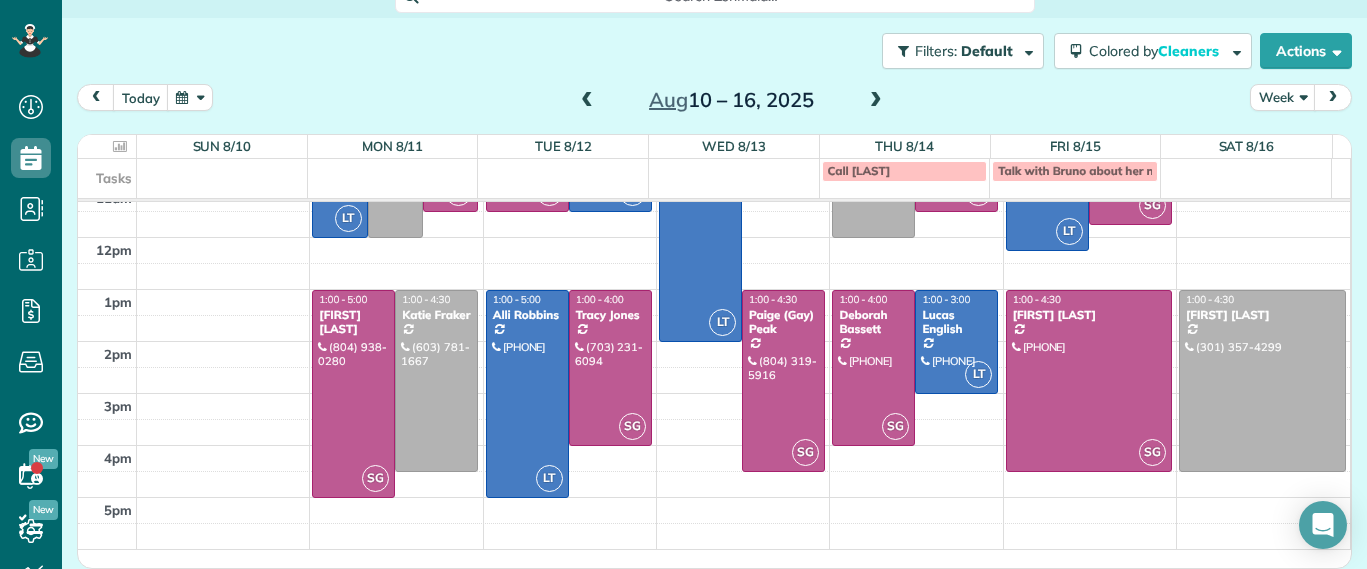 scroll, scrollTop: 99, scrollLeft: 0, axis: vertical 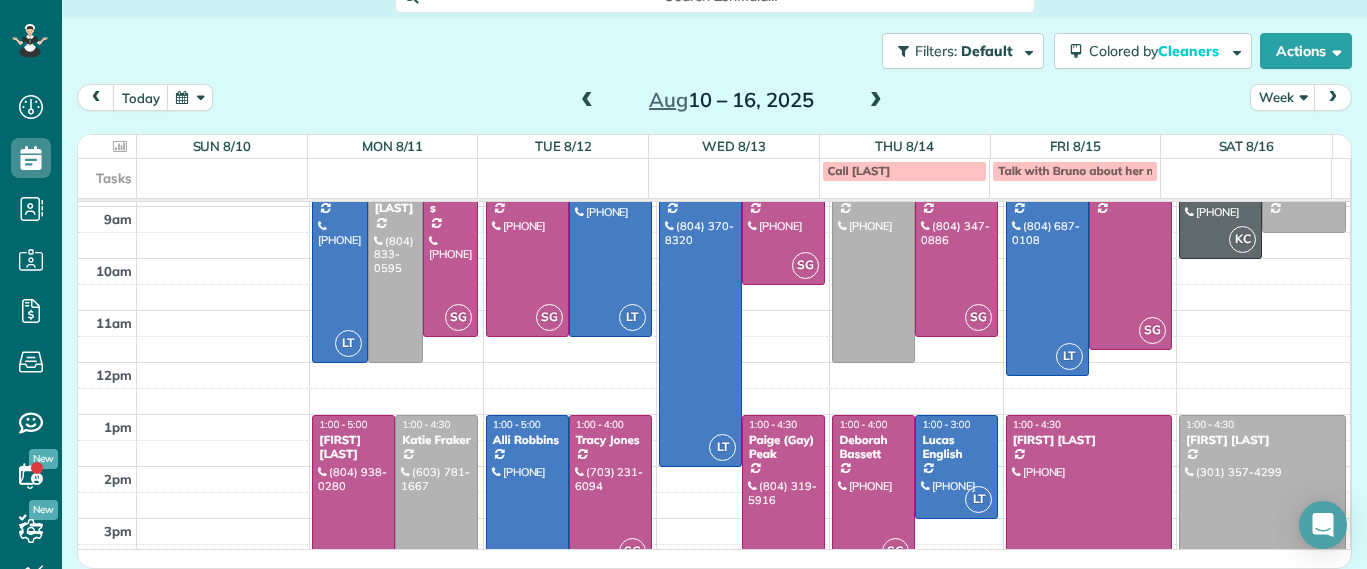 click at bounding box center [587, 101] 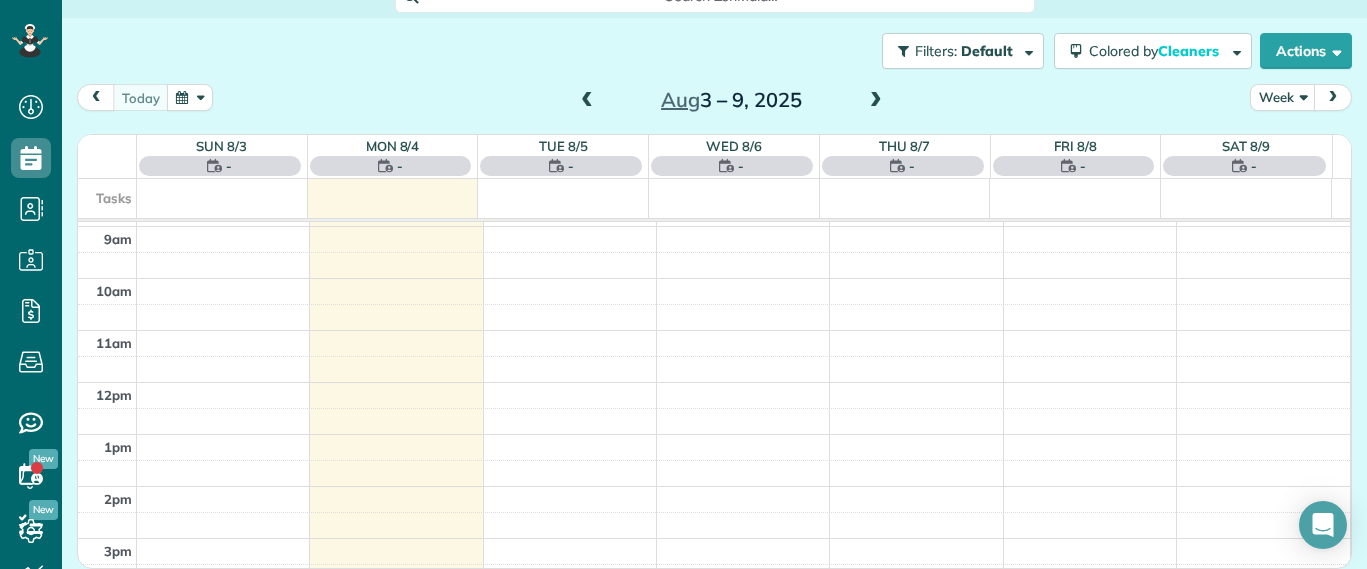 scroll, scrollTop: 0, scrollLeft: 0, axis: both 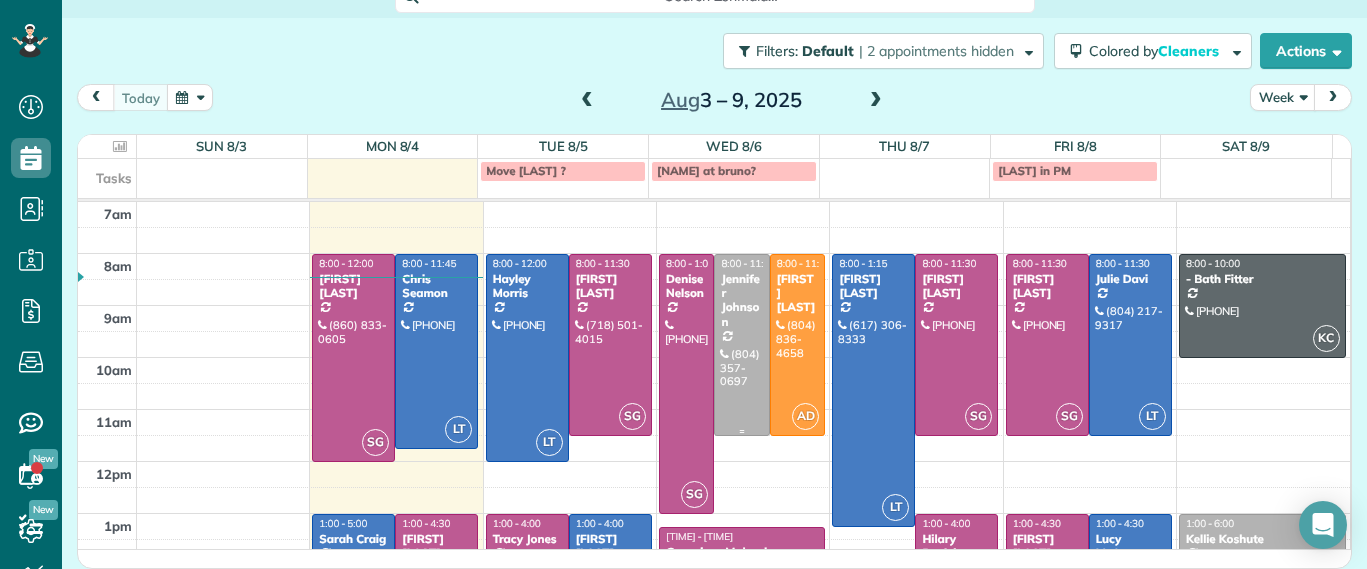 click on "Jennifer Johnson" at bounding box center (741, 301) 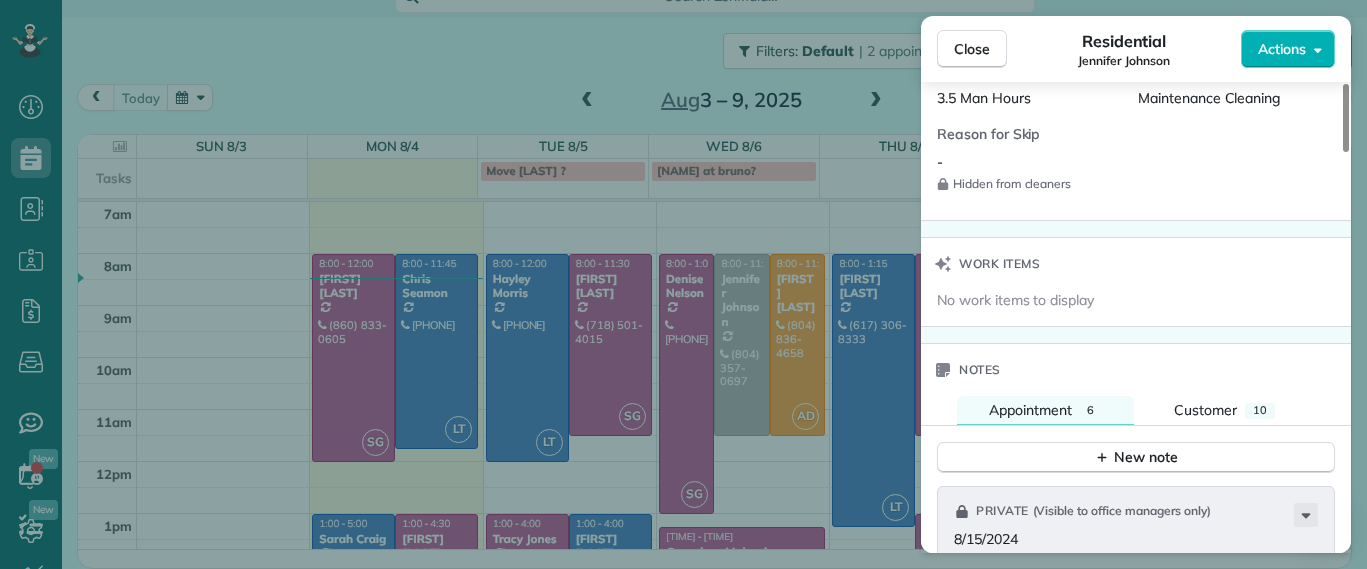 scroll, scrollTop: 1884, scrollLeft: 0, axis: vertical 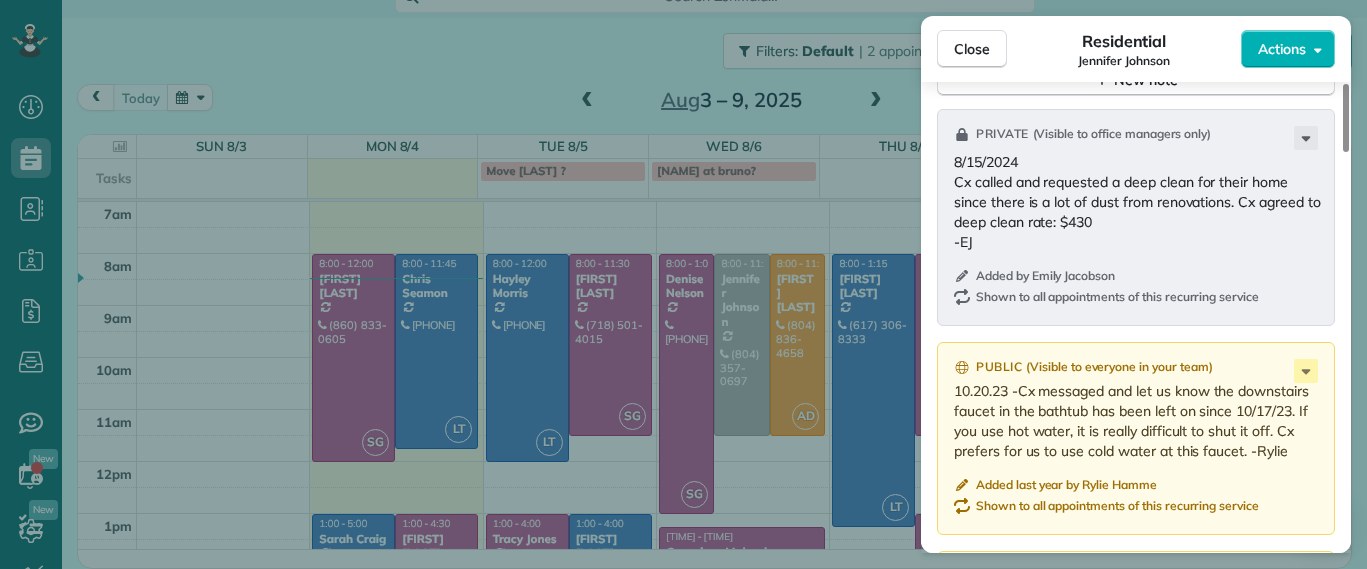 click on "Close Residential Jennifer Johnson Actions Status Active Jennifer Johnson · Open profile MOBILE (804) 357-0697 Copy trippandjenny@verizon.net Copy View Details Residential Wednesday, August 06, 2025 ( in 2 days ) 8:00 AM 11:30 AM 3 hours and 30 minutes Repeats every 2 weeks Edit recurring service Previous (Jul 22) Next (Aug 19) 4008 Clinton Avenue Richmond VA 23227 Service was not rated yet Setup ratings Cleaners Time in and out Assign Invite Cleaners No cleaners assigned yet Checklist Try Now Keep this appointment up to your standards. Stay on top of every detail, keep your cleaners organised, and your client happy. Assign a checklist Watch a 5 min demo Billing Billing actions Service Service Price (1x $179.00) $179.00 Add an item Overcharge $0.00 Discount $0.00 Coupon discount - Primary tax - Secondary tax - Total appointment price $179.00 Tips collected $0.00 Unpaid Mark as paid Total including tip $179.00 Get paid online in no-time! Send an invoice and reward your cleaners with tips Man Hours - Notes 6 (" at bounding box center (683, 284) 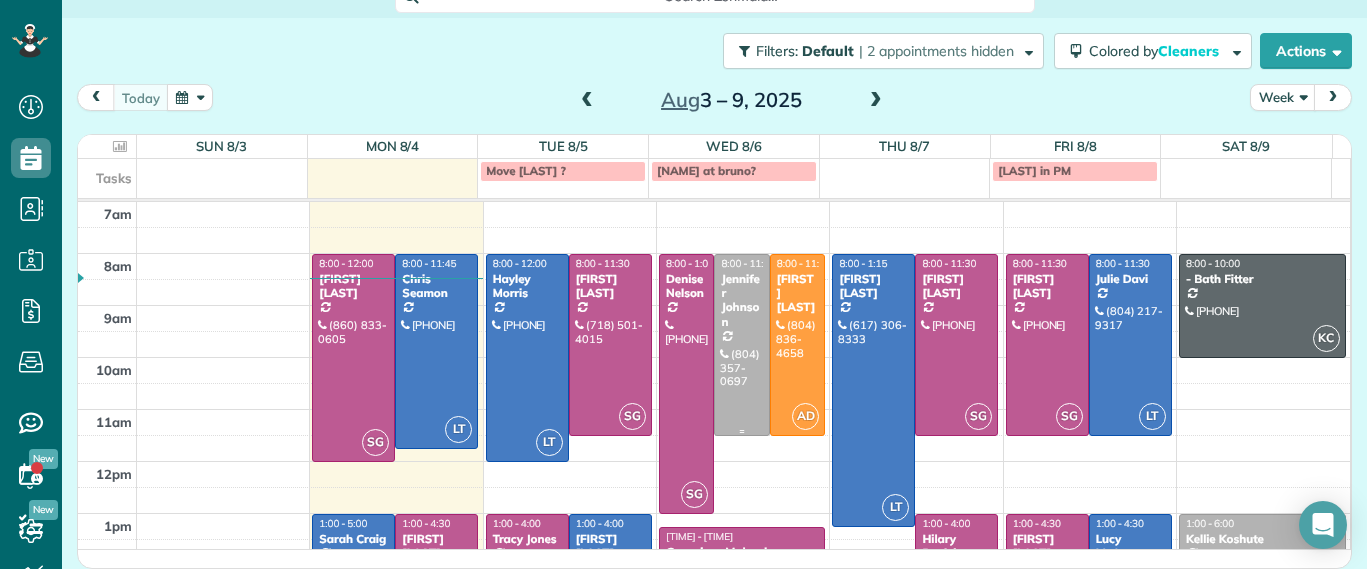 click at bounding box center [741, 345] 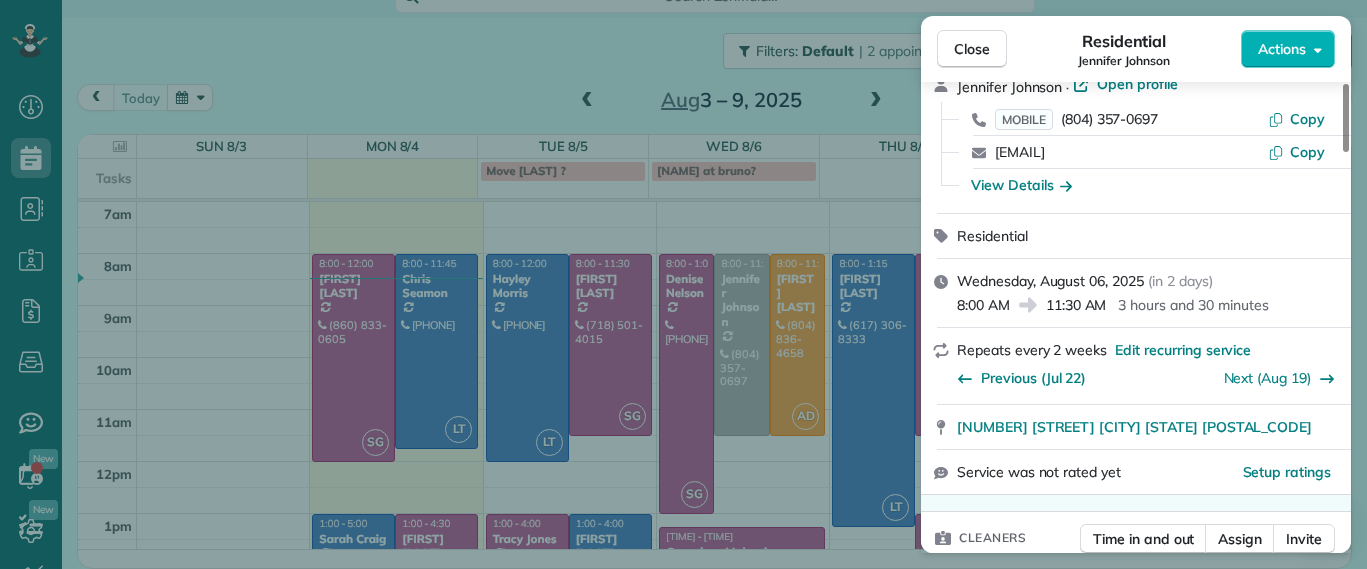 scroll, scrollTop: 0, scrollLeft: 0, axis: both 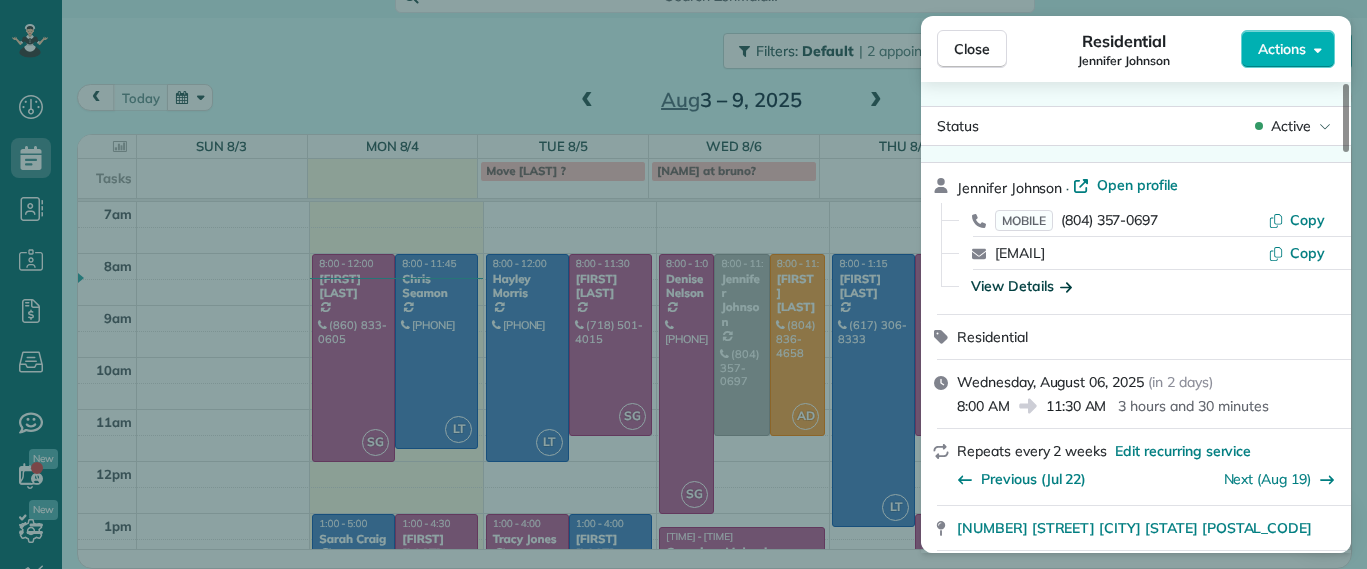 click on "View Details" at bounding box center [1021, 286] 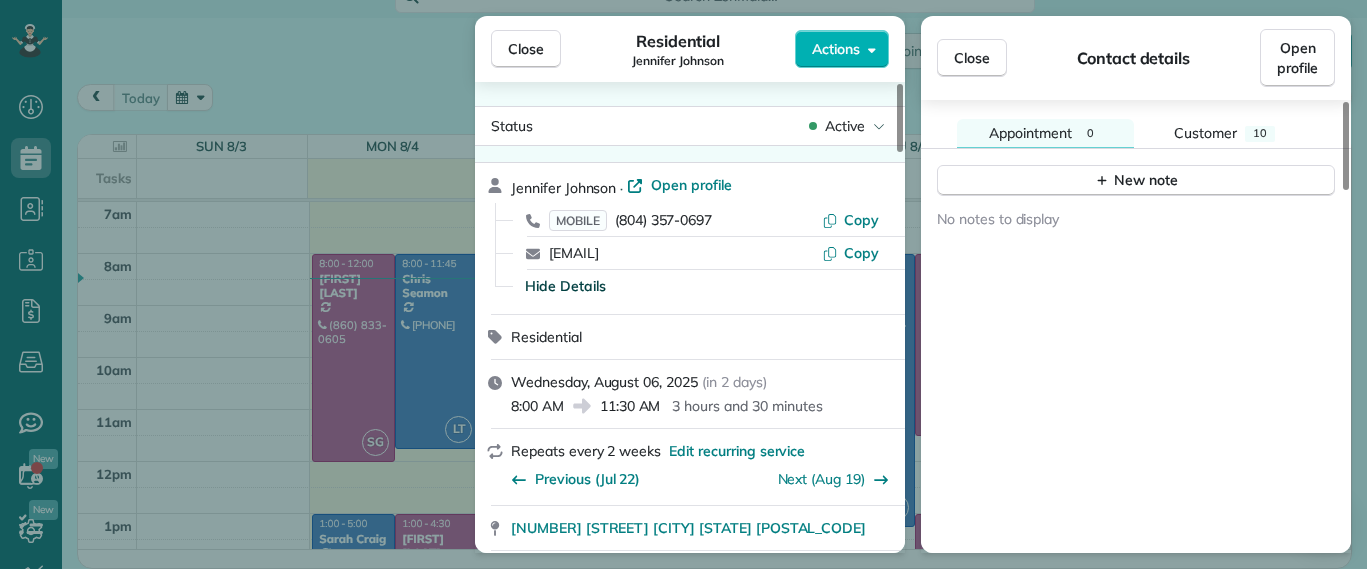 scroll, scrollTop: 1748, scrollLeft: 0, axis: vertical 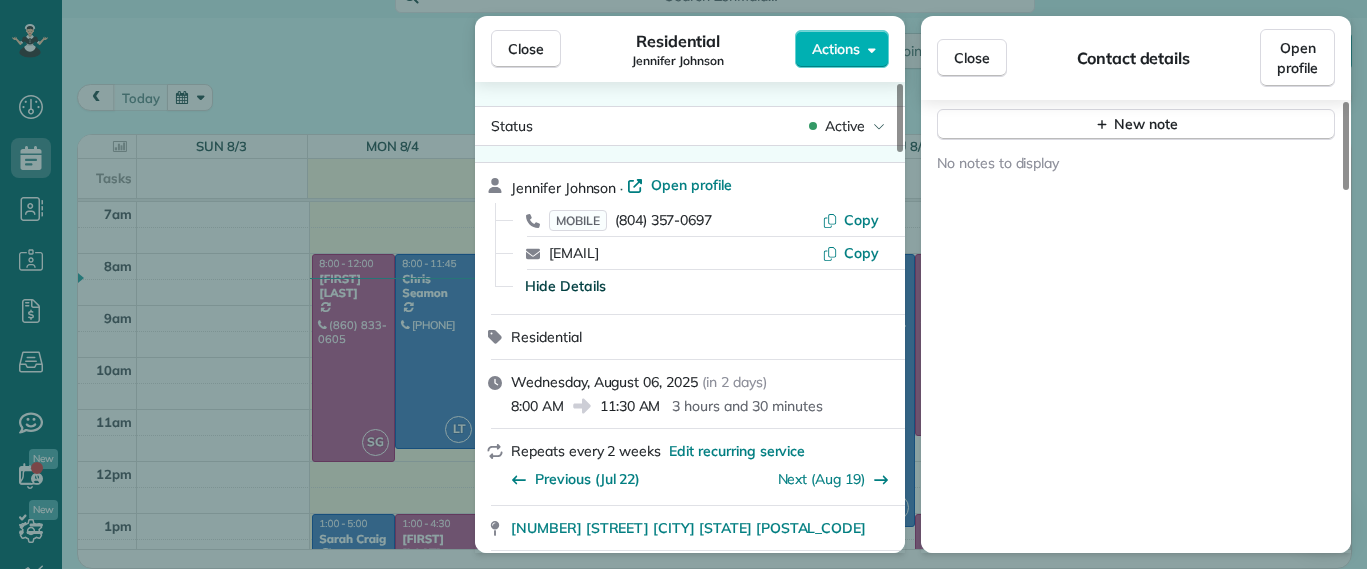 click on "Close Residential Jennifer Johnson Actions" at bounding box center (690, 49) 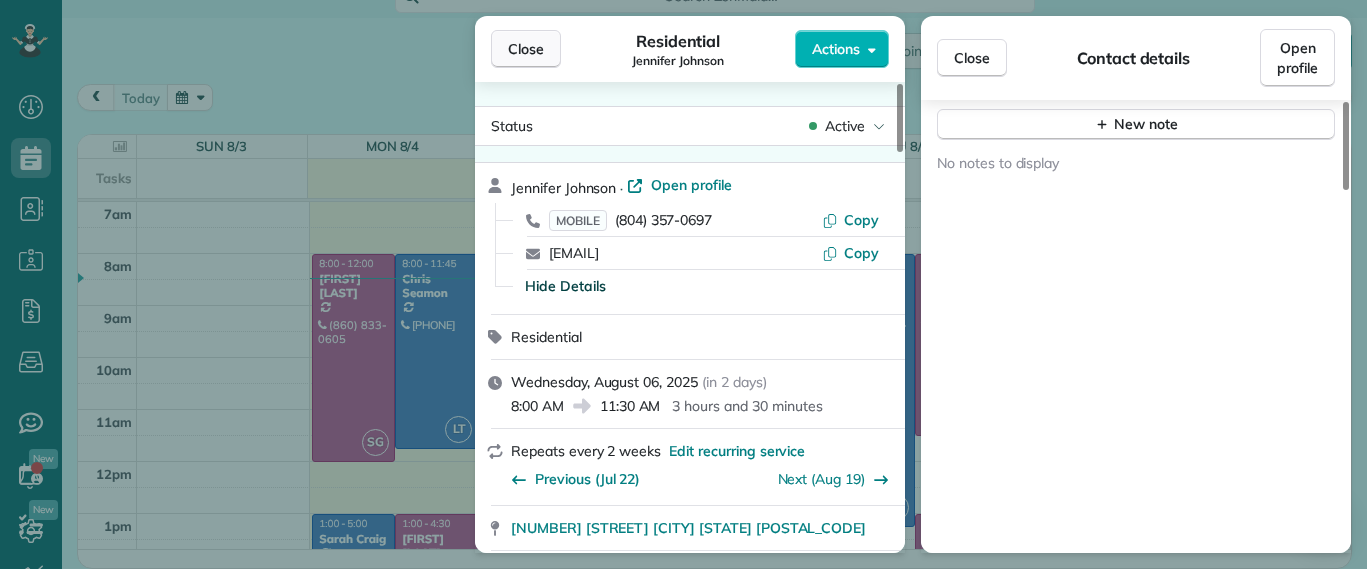 click on "Close" at bounding box center [526, 49] 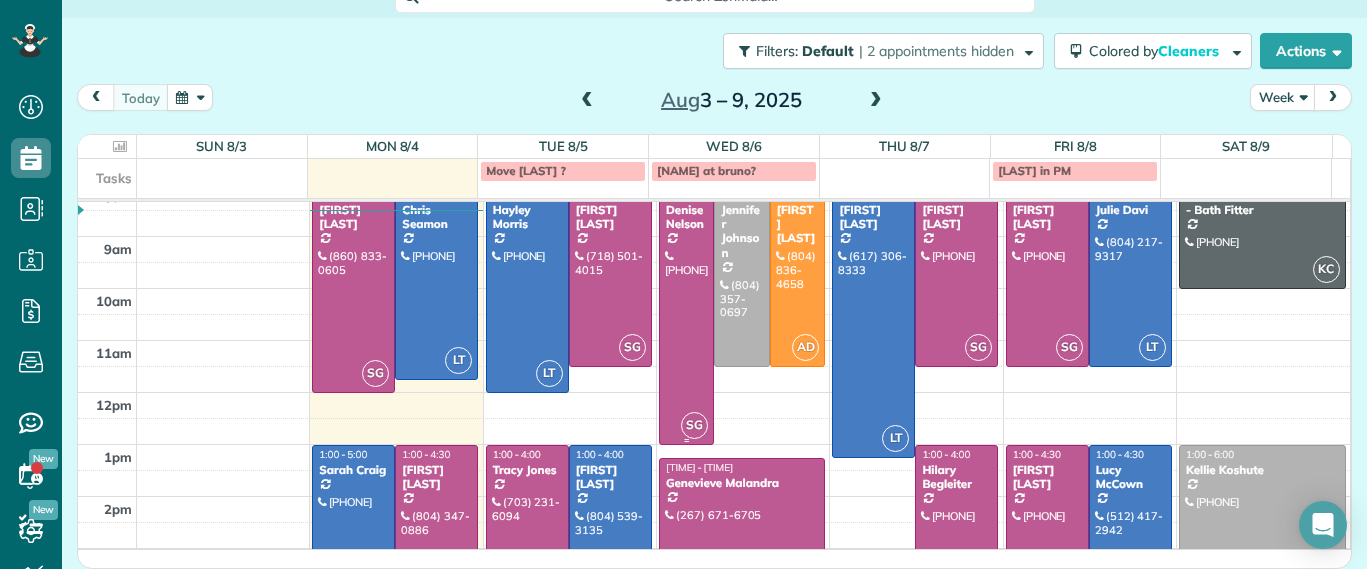 scroll, scrollTop: 125, scrollLeft: 0, axis: vertical 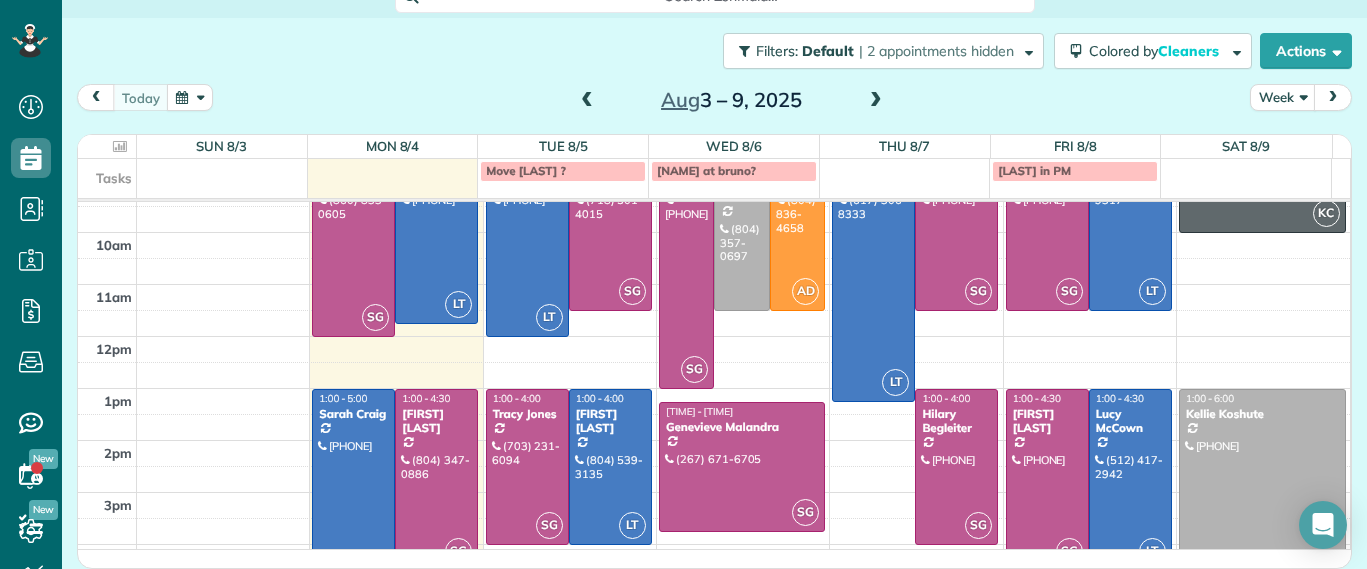 click at bounding box center (436, 480) 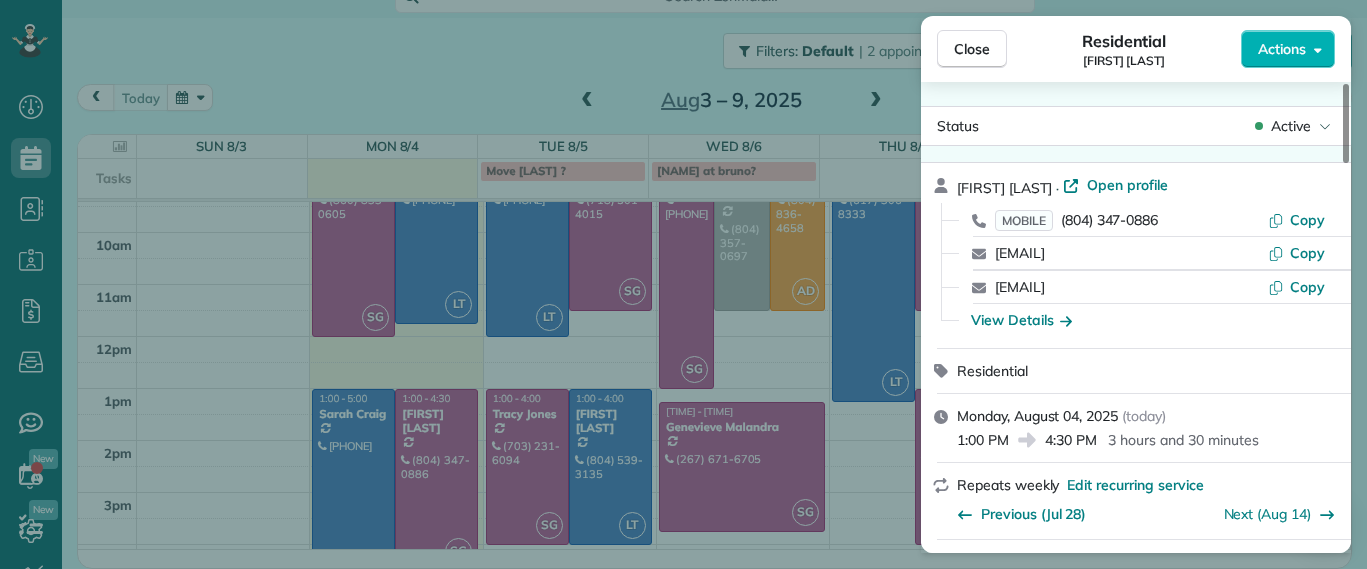 click on "Close Residential James Crenshaw Actions Status Active James Crenshaw · Open profile MOBILE (804) 347-0886 Copy james@gatherrva.com Copy elizasimp@gmail.com Copy View Details Residential Monday, August 04, 2025 ( today ) 1:00 PM 4:30 PM 3 hours and 30 minutes Repeats weekly Edit recurring service Previous (Jul 28) Next (Aug 14) 2911 Moss Side Avenue Richmond VA 23222 Service was not rated yet Setup ratings Cleaners Time in and out Assign Invite Cleaners Sophie   Gibbs 1:00 PM 4:30 PM Checklist Try Now Keep this appointment up to your standards. Stay on top of every detail, keep your cleaners organised, and your client happy. Assign a checklist Watch a 5 min demo Billing Billing actions Service Service Price (1x $88.00) $88.00 Laundry Service (1x $22.00) $22.00 Add an item Overcharge $0.00 Discount $70.00 Coupon discount - Primary tax - Secondary tax - Total appointment price $40.00 Tips collected $0.00 Unpaid Mark as paid Total including tip $40.00 Get paid online in no-time! Charge customer credit card -" at bounding box center (683, 284) 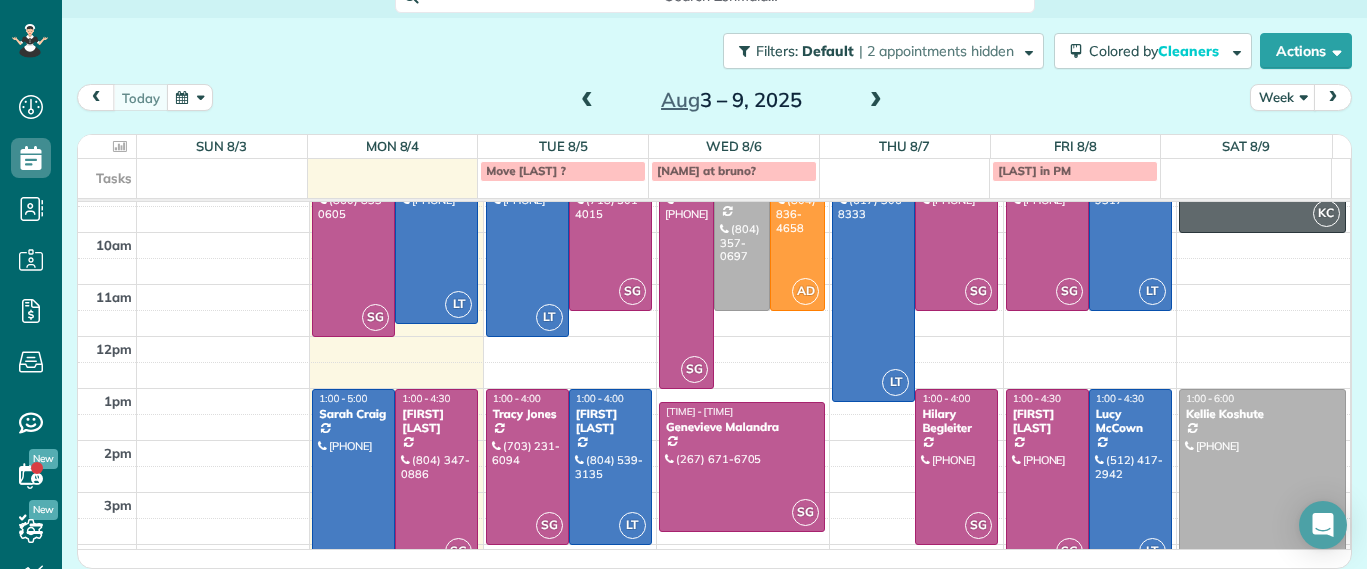 click at bounding box center [436, 480] 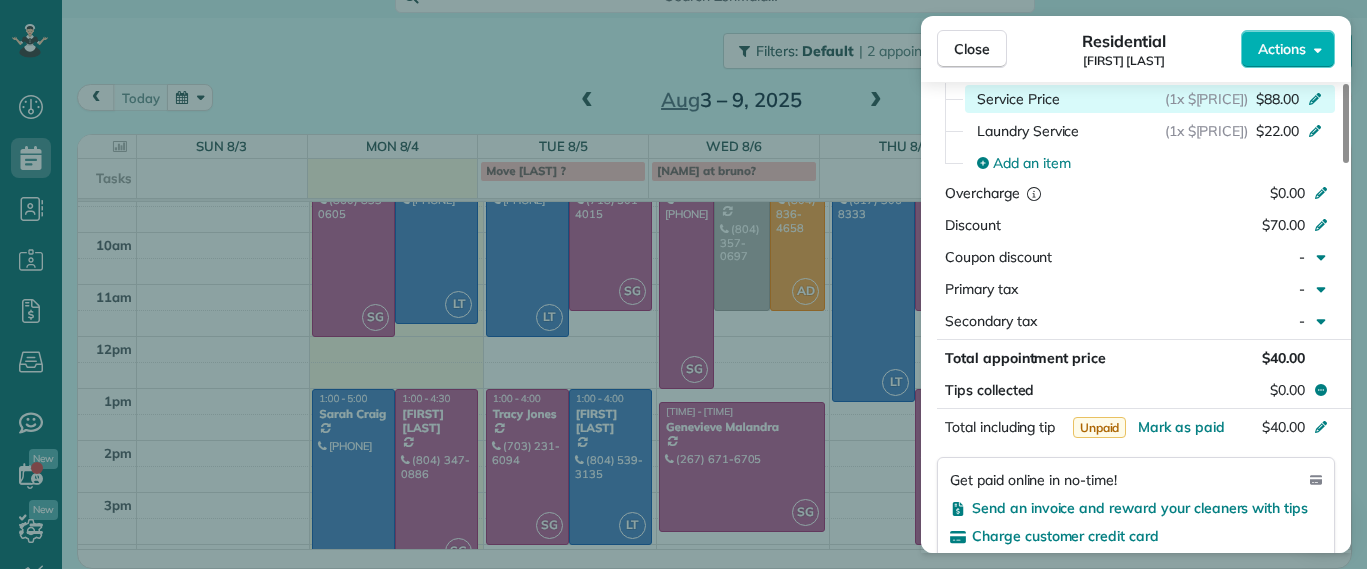 scroll, scrollTop: 865, scrollLeft: 0, axis: vertical 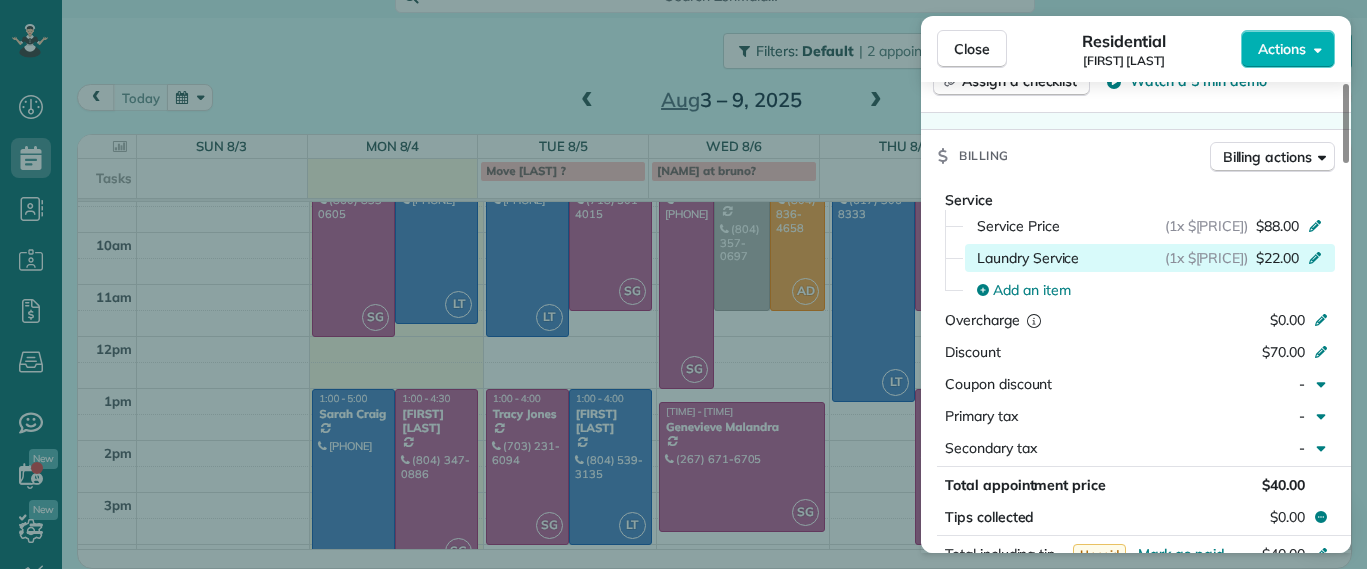 click 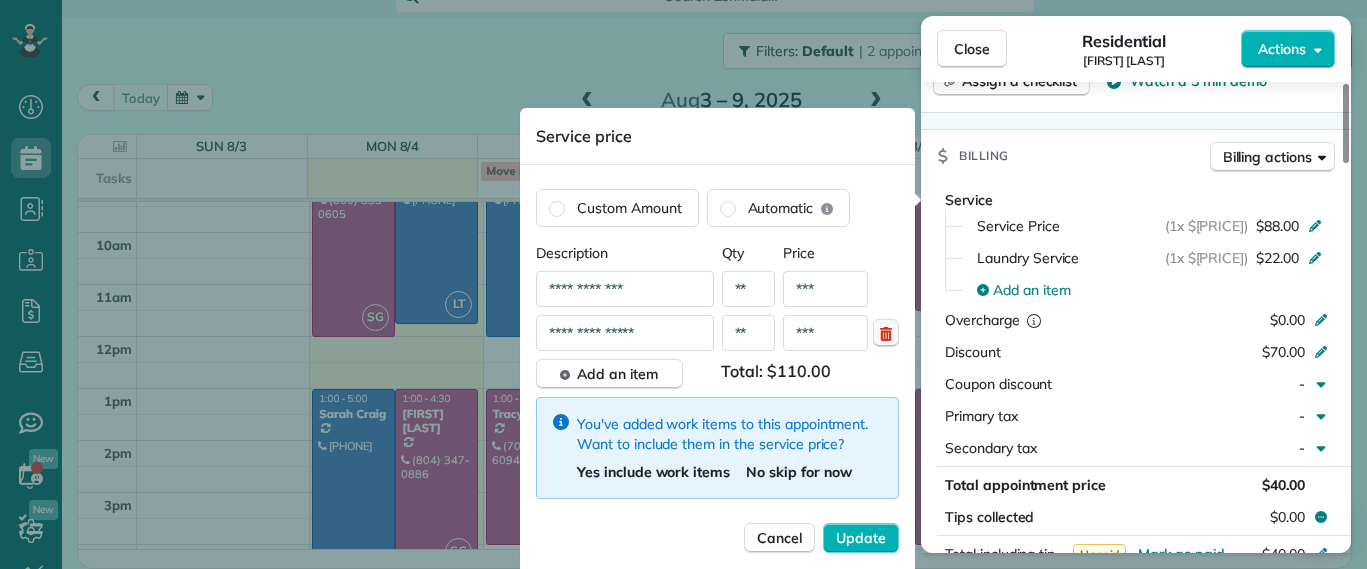 click 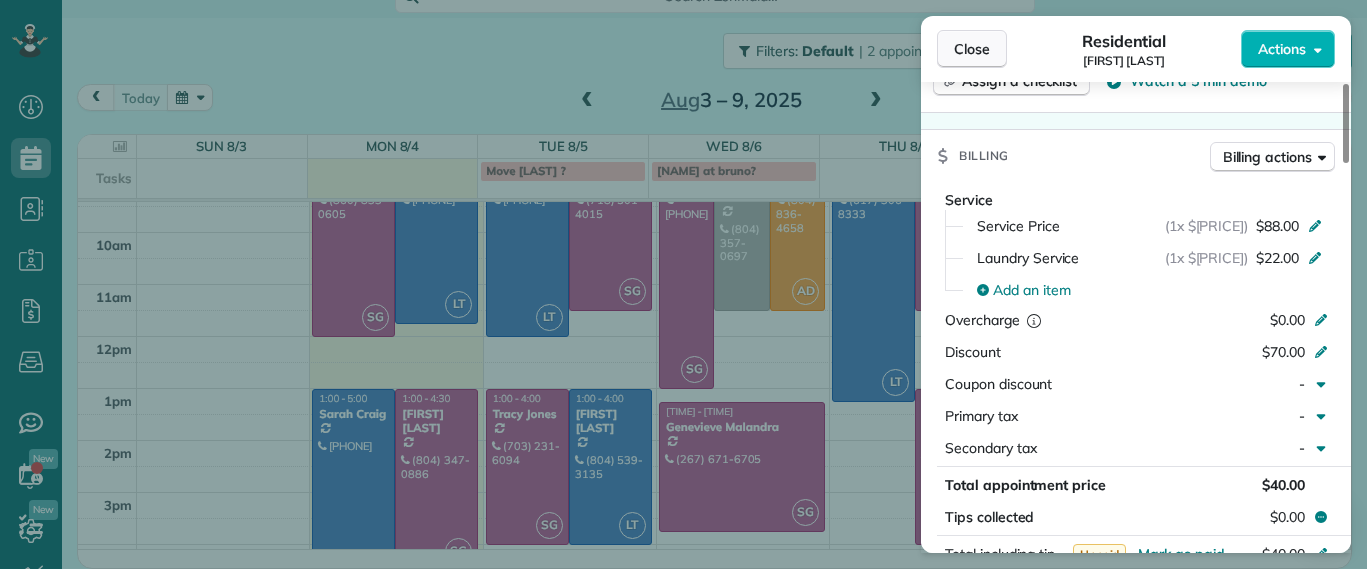 click on "Close" at bounding box center (972, 49) 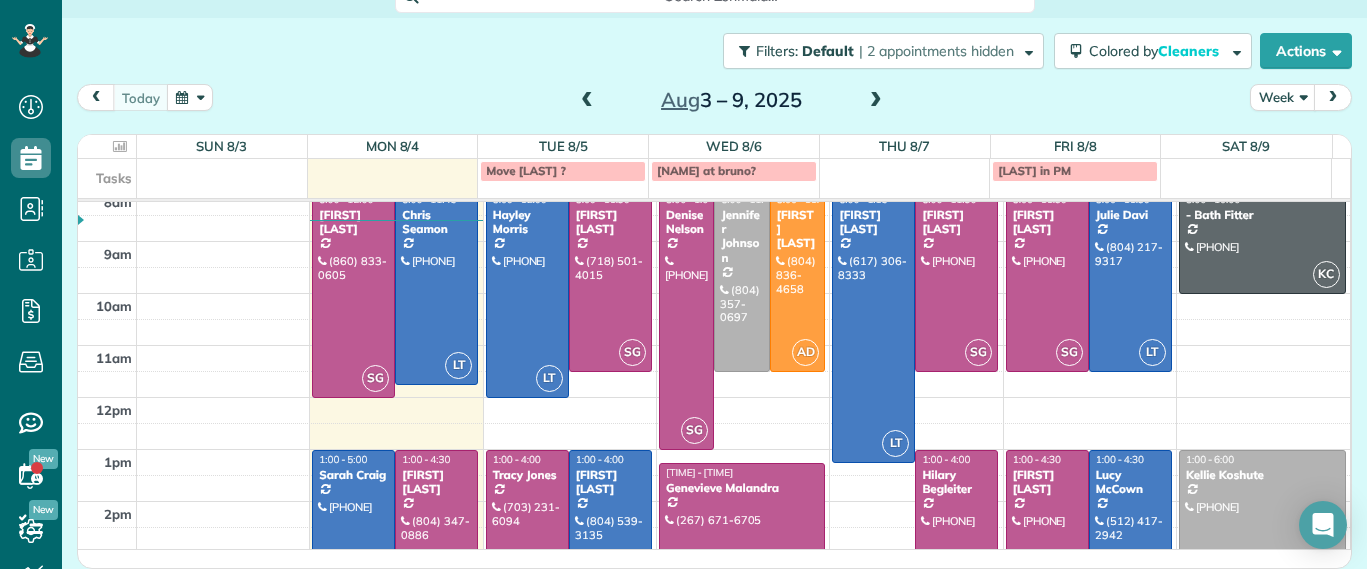 scroll, scrollTop: 125, scrollLeft: 0, axis: vertical 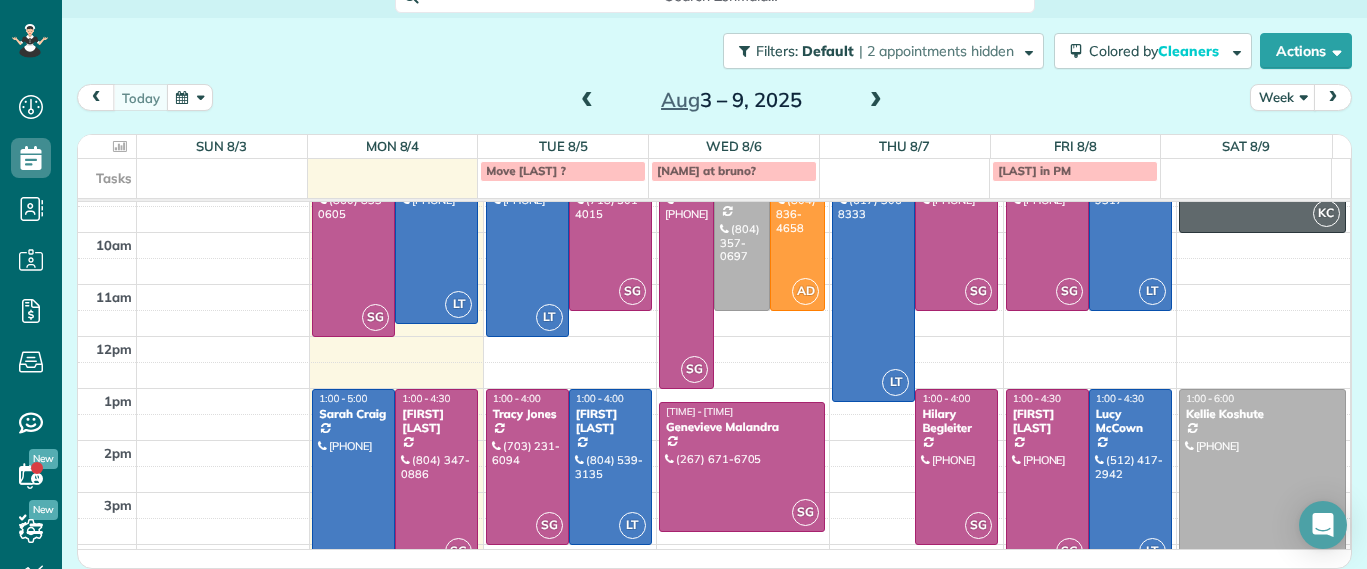 click on "Tasks   Move johnson ?   Ashley at bruno?   Mccown in PM" at bounding box center [705, 178] 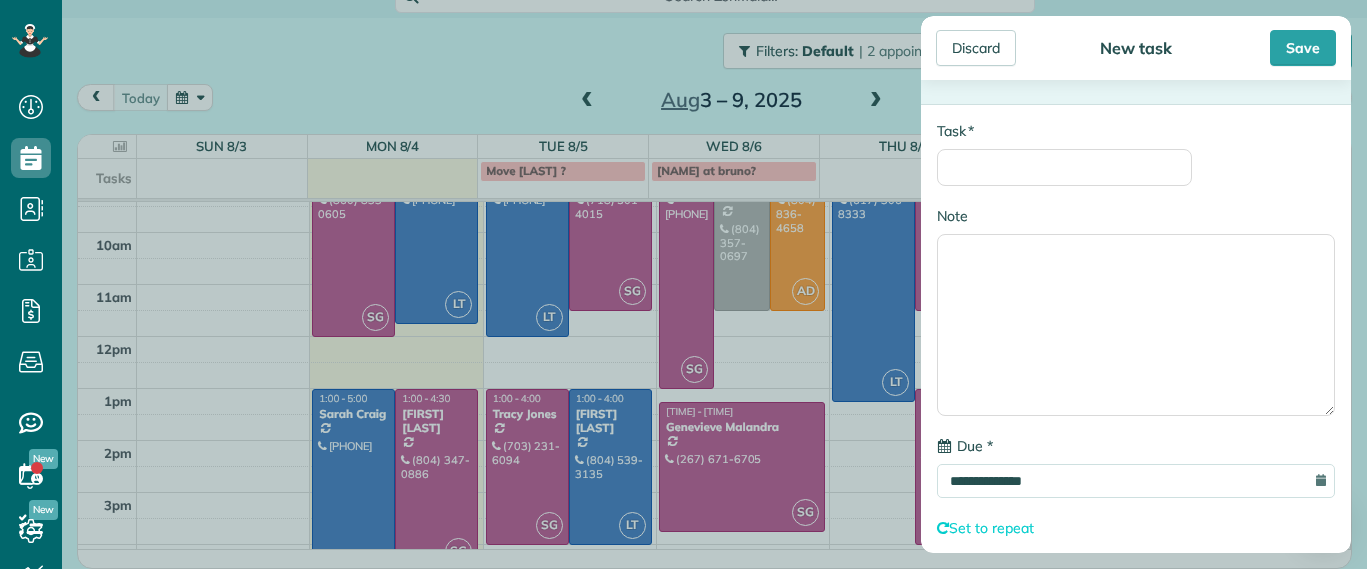 click on "*  Task" at bounding box center (1064, 153) 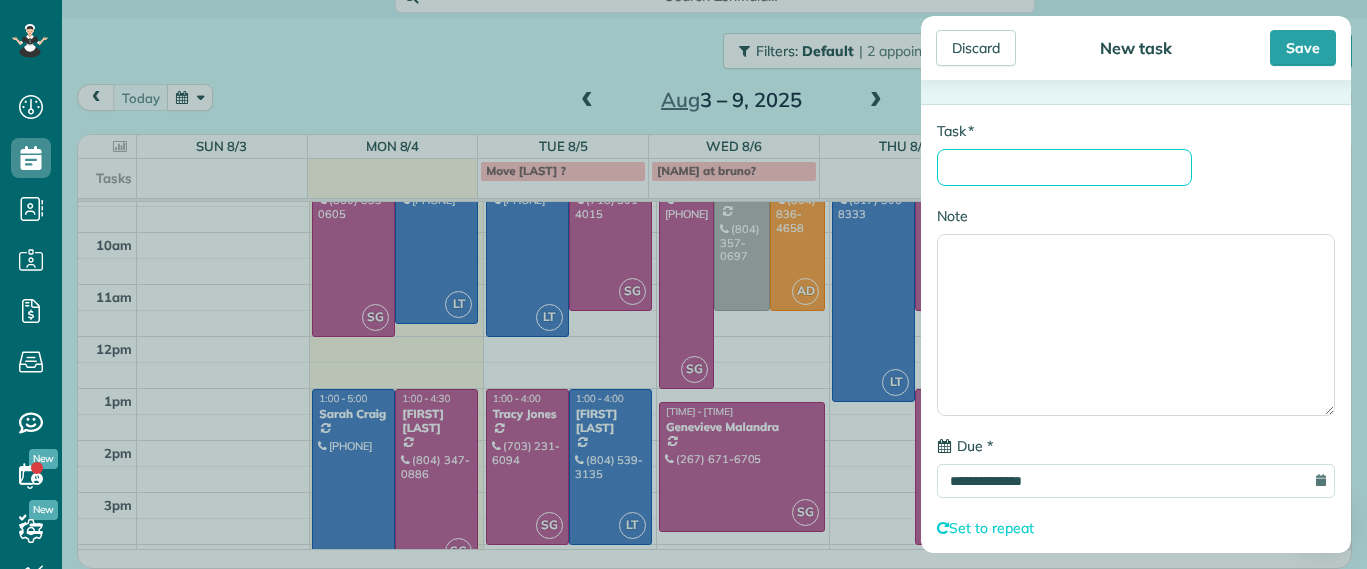 click on "*  Task" at bounding box center [1064, 167] 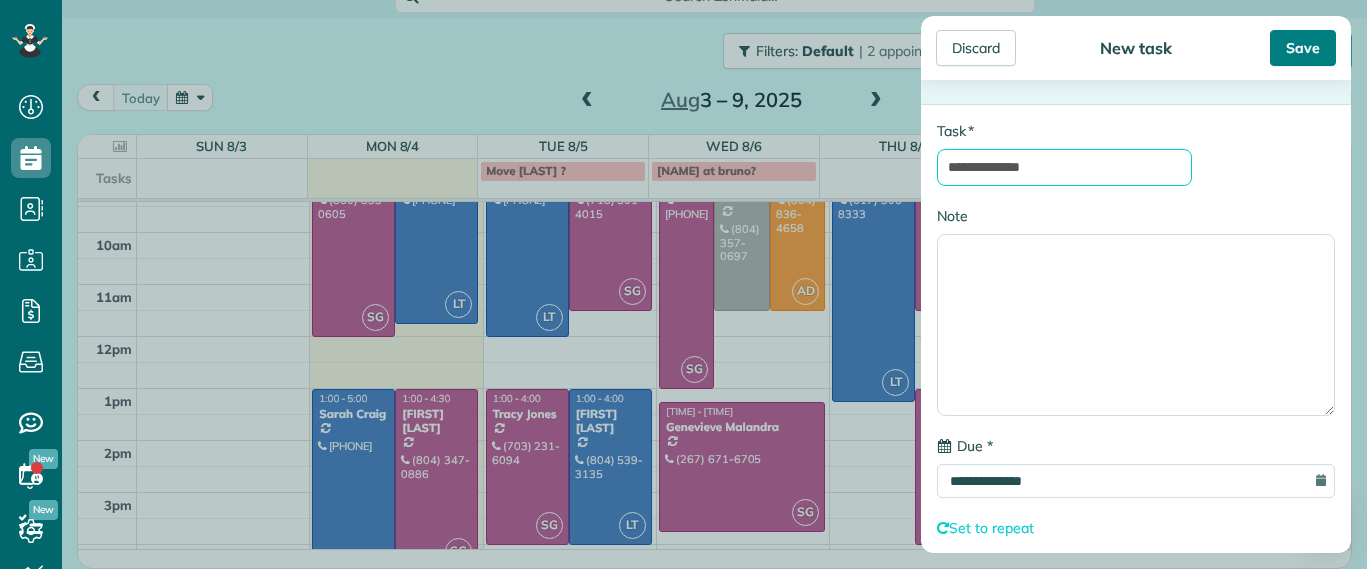 type on "**********" 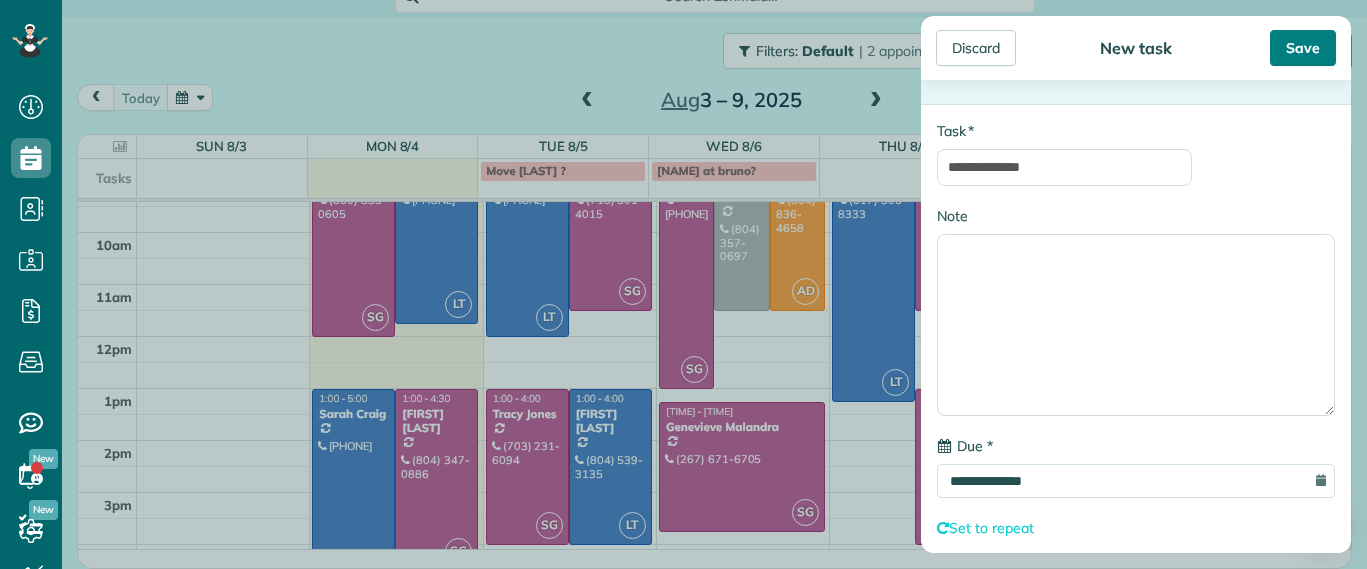 click on "Save" at bounding box center [1303, 48] 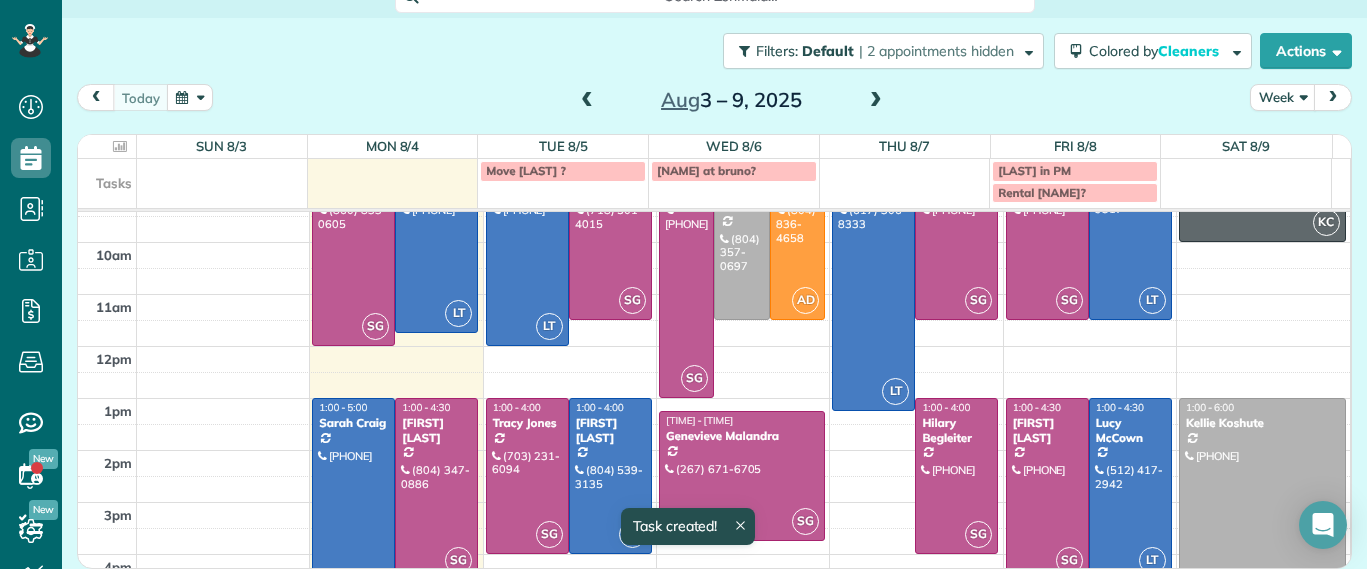 scroll, scrollTop: 24, scrollLeft: 0, axis: vertical 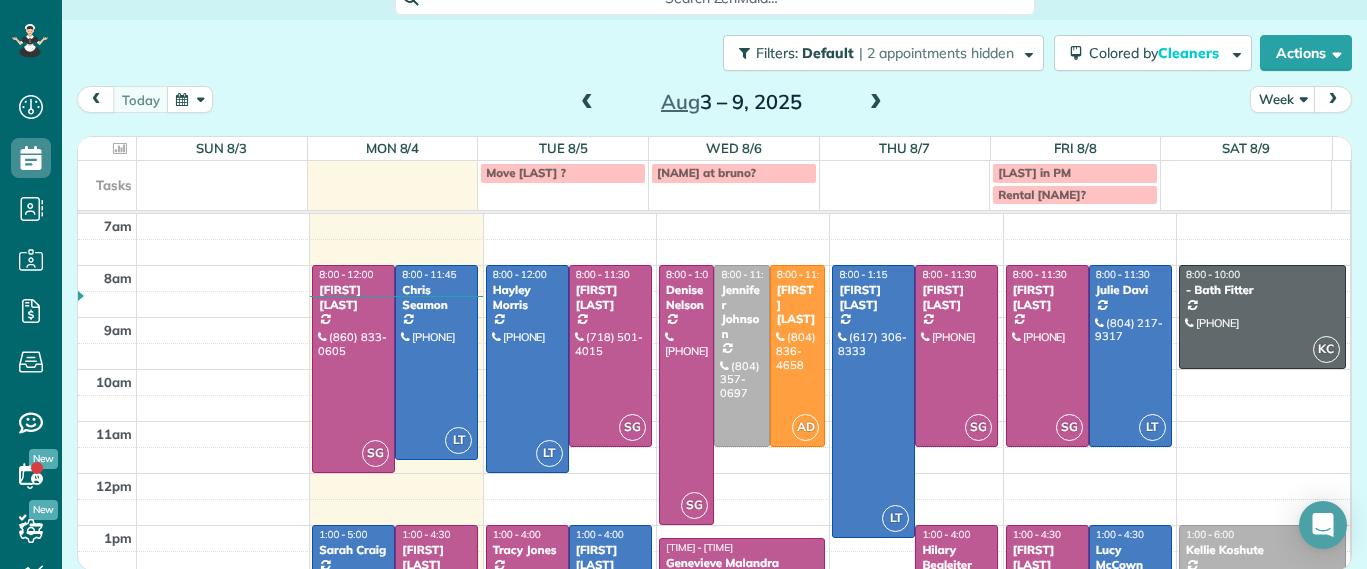 click on "Rental Ashley?" at bounding box center [1042, 194] 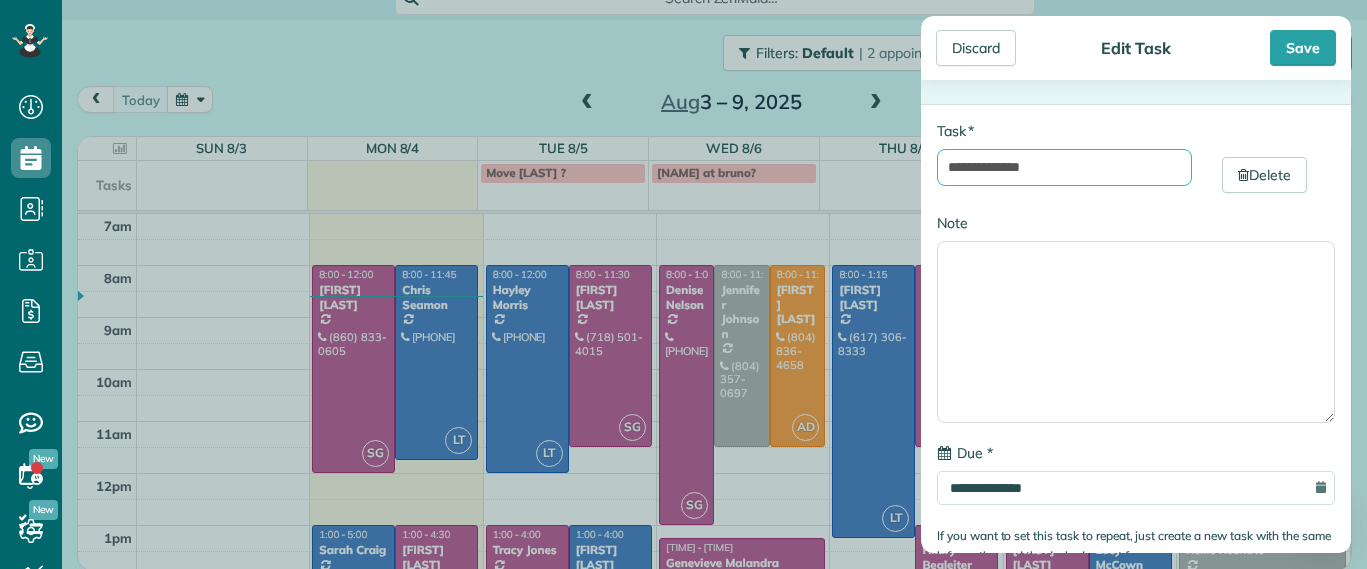 click on "**********" at bounding box center [1064, 167] 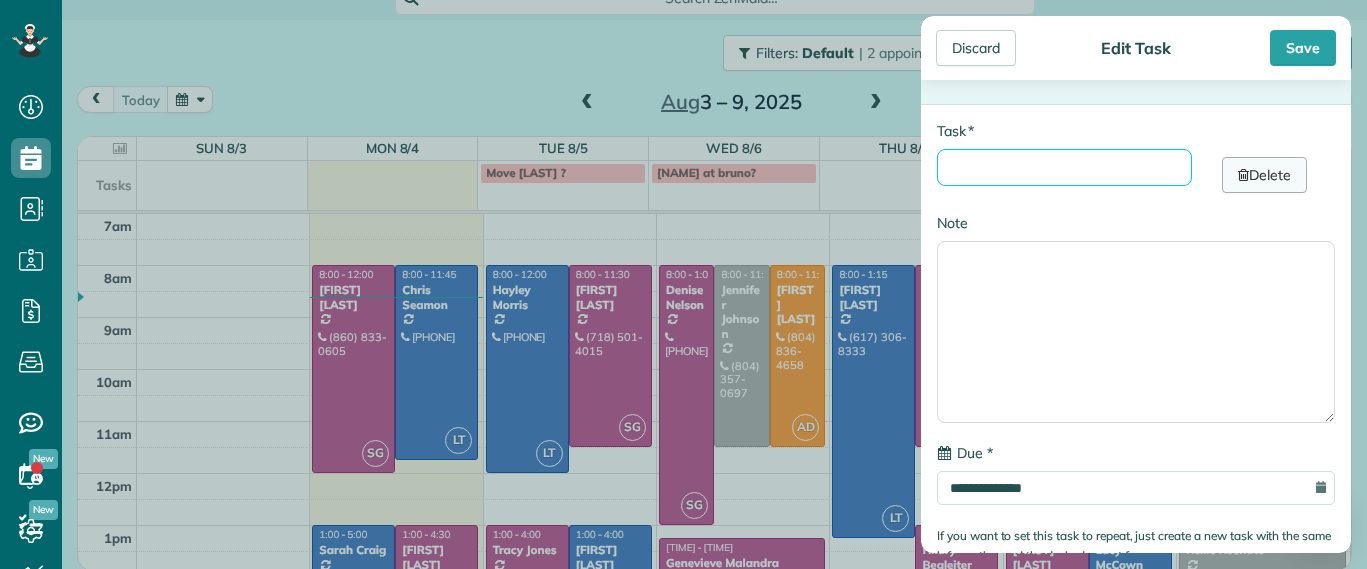 type 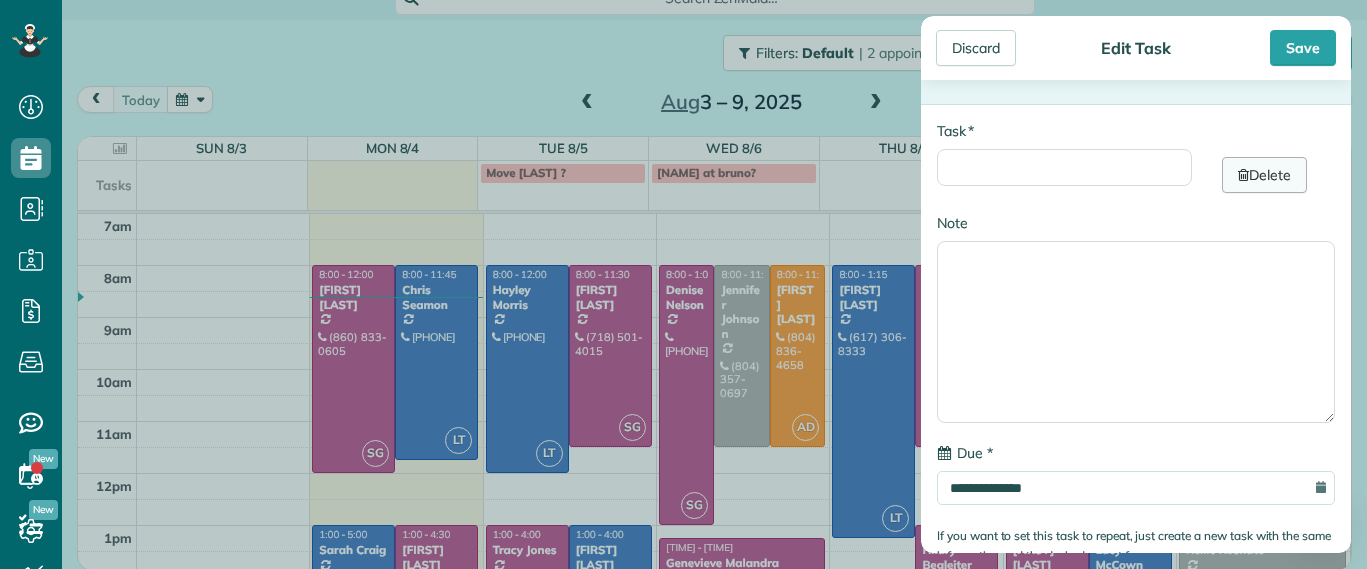 click on "Delete" at bounding box center (1264, 175) 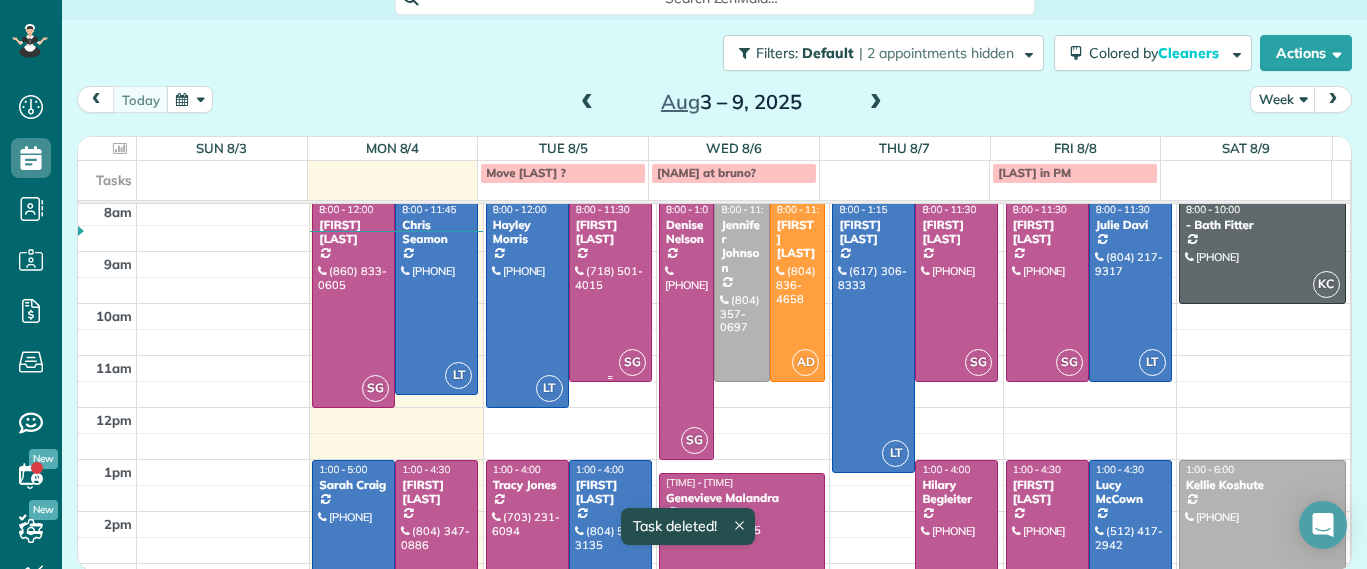 scroll, scrollTop: 0, scrollLeft: 0, axis: both 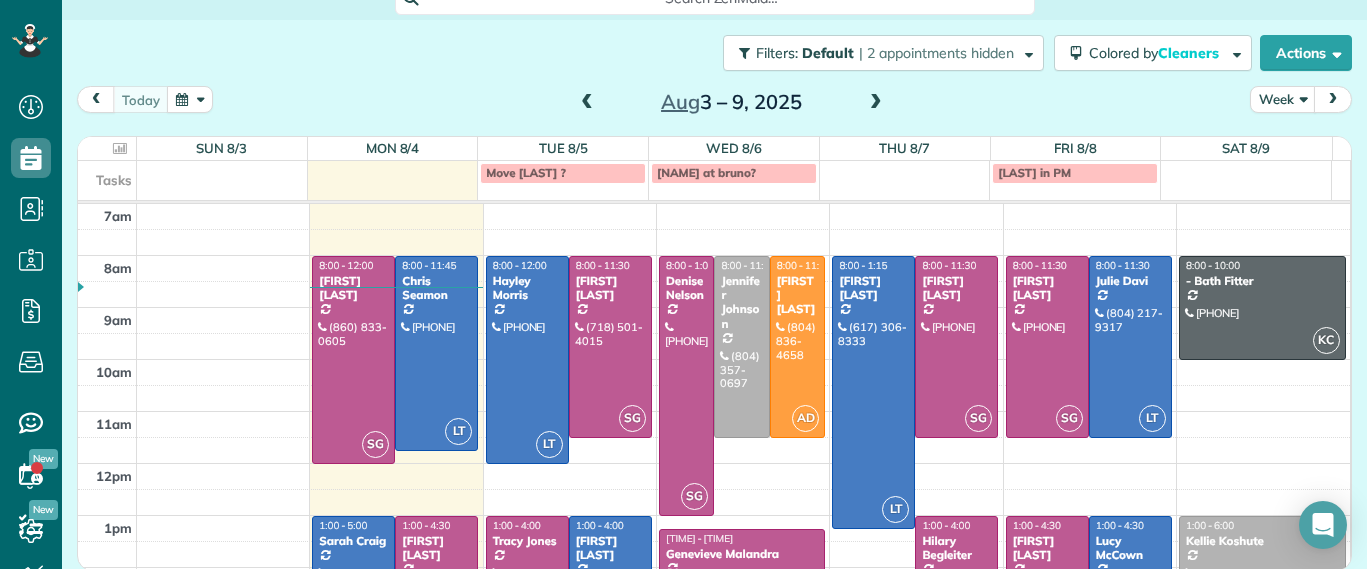 click on "Tasks   Move johnson ?   Ashley at bruno?   Mccown in PM" at bounding box center (705, 180) 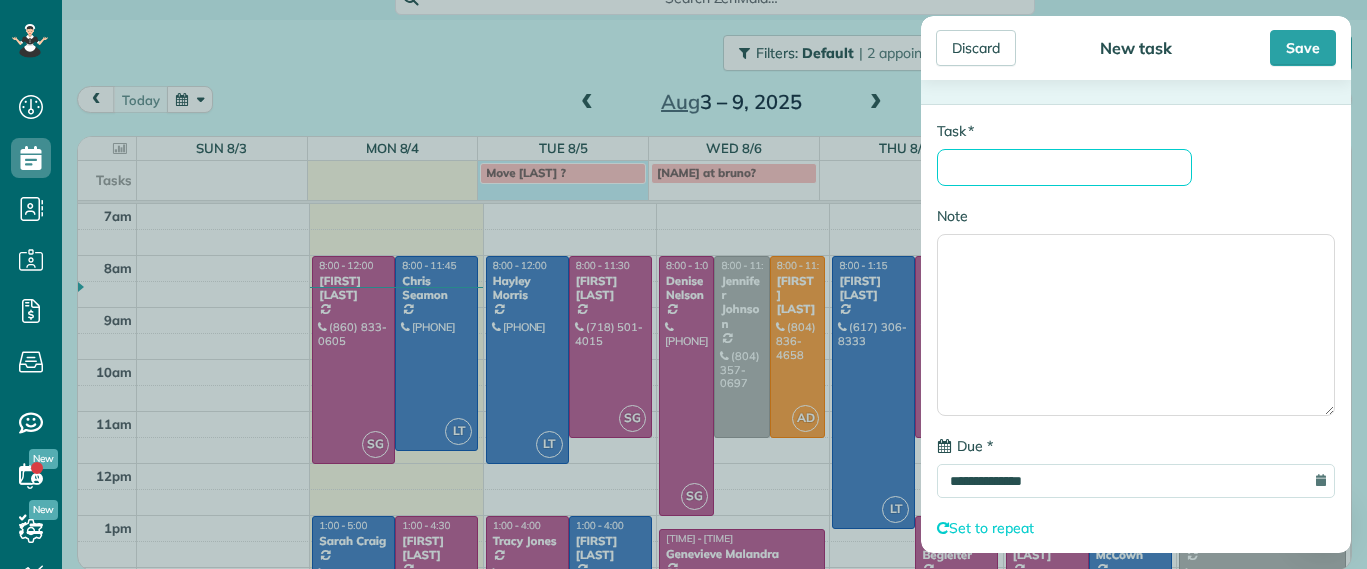 click on "*  Task" at bounding box center (1064, 167) 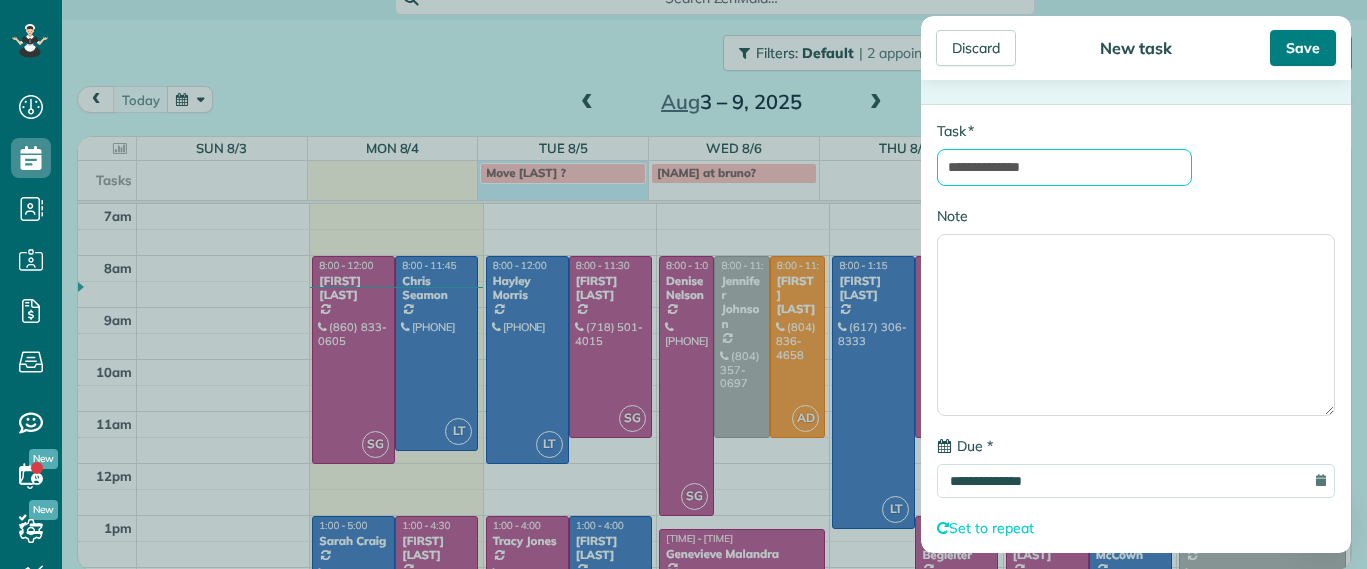 type on "**********" 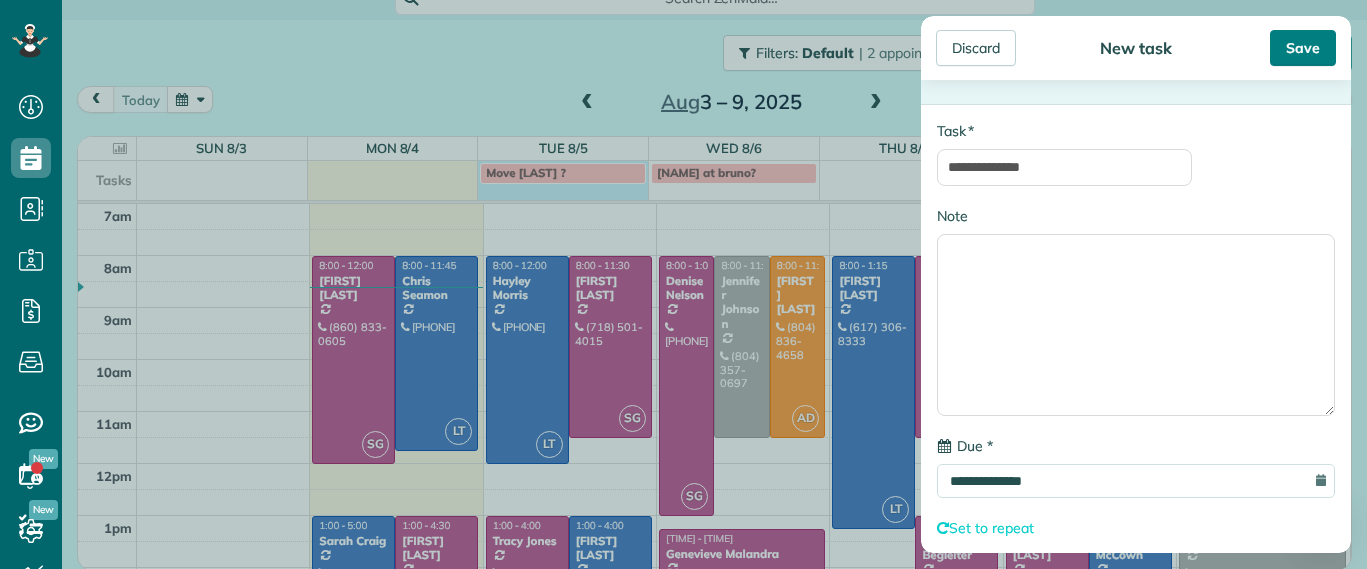 click on "Save" at bounding box center (1303, 48) 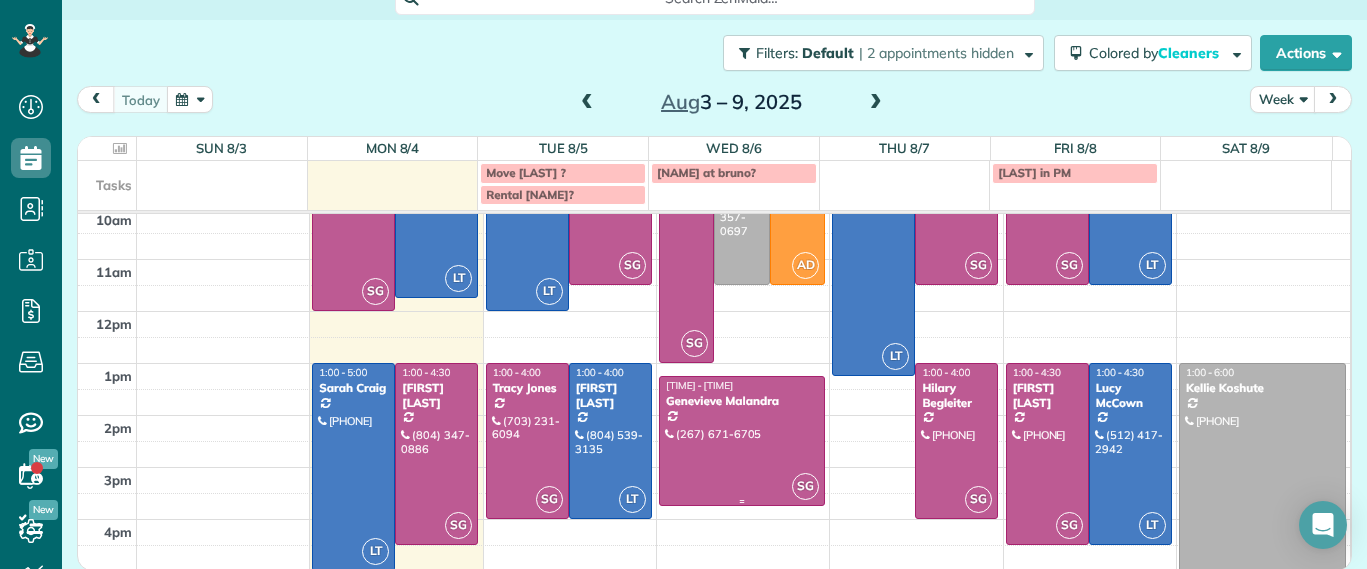 scroll, scrollTop: 214, scrollLeft: 0, axis: vertical 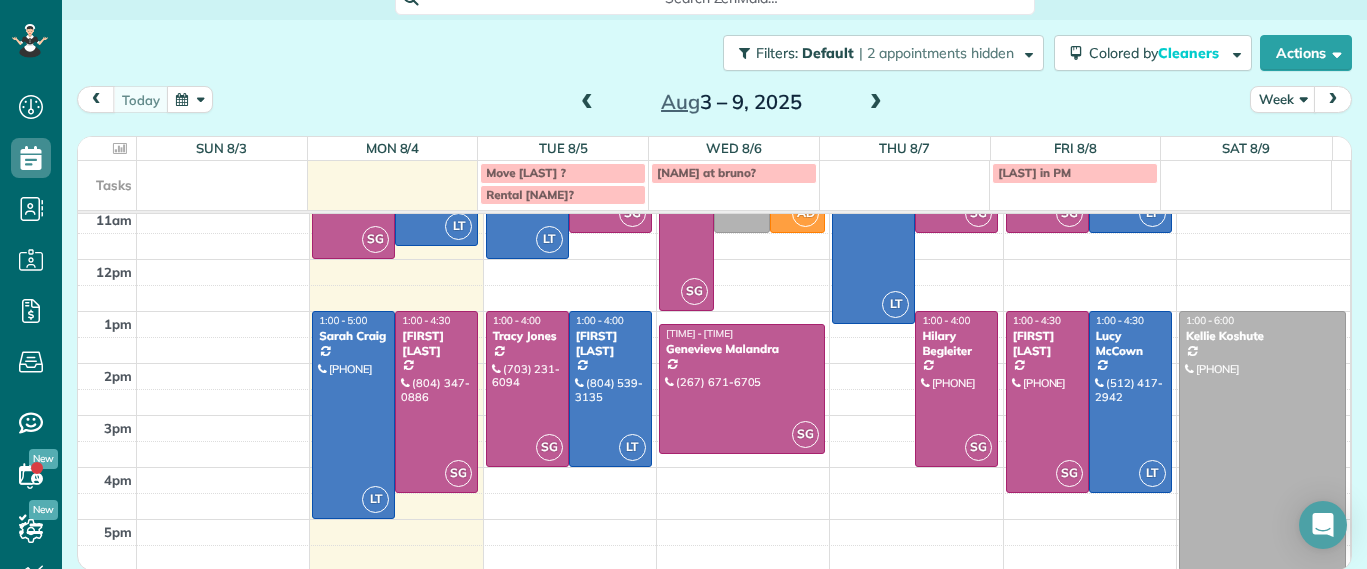 click on "Filters:   Default
|  2 appointments hidden
Colored by  Cleaners
Color by Cleaner
Color by Team
Color by Status
Color by Recurrence
Color by Paid/Unpaid
Filters  Default
Schedule Changes
Actions
Create Appointment
Create Task
Clock In/Out
Send Work Orders
Print Route Sheets
Today's Emails/Texts
View Metrics" at bounding box center (714, 53) 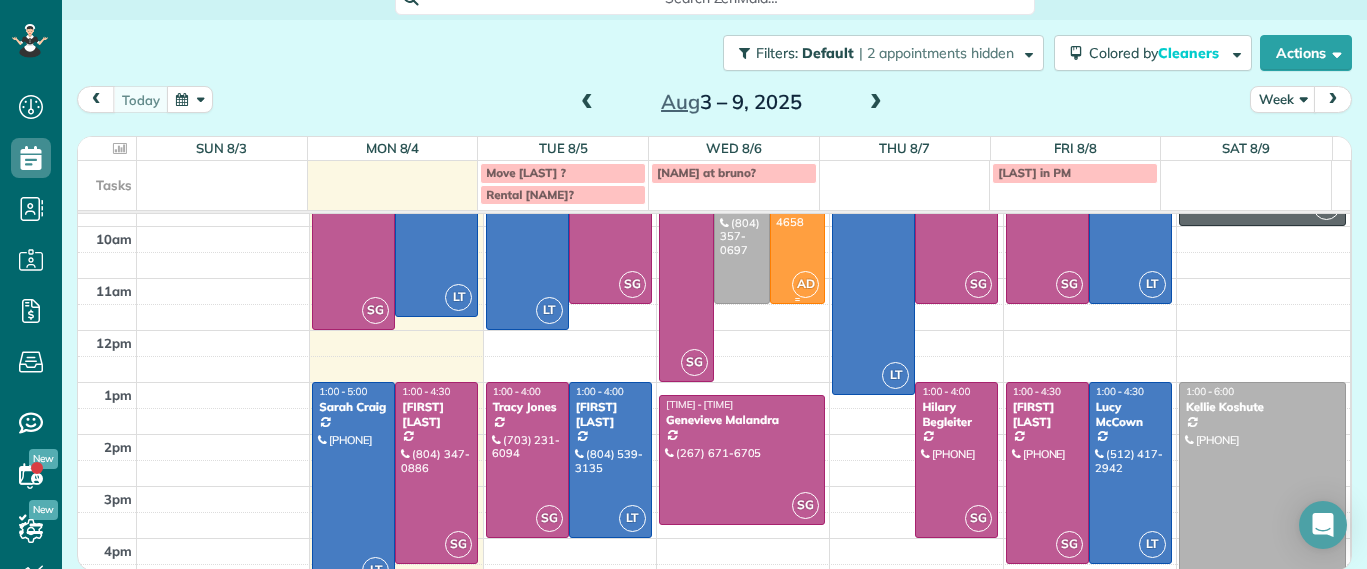 scroll, scrollTop: 214, scrollLeft: 0, axis: vertical 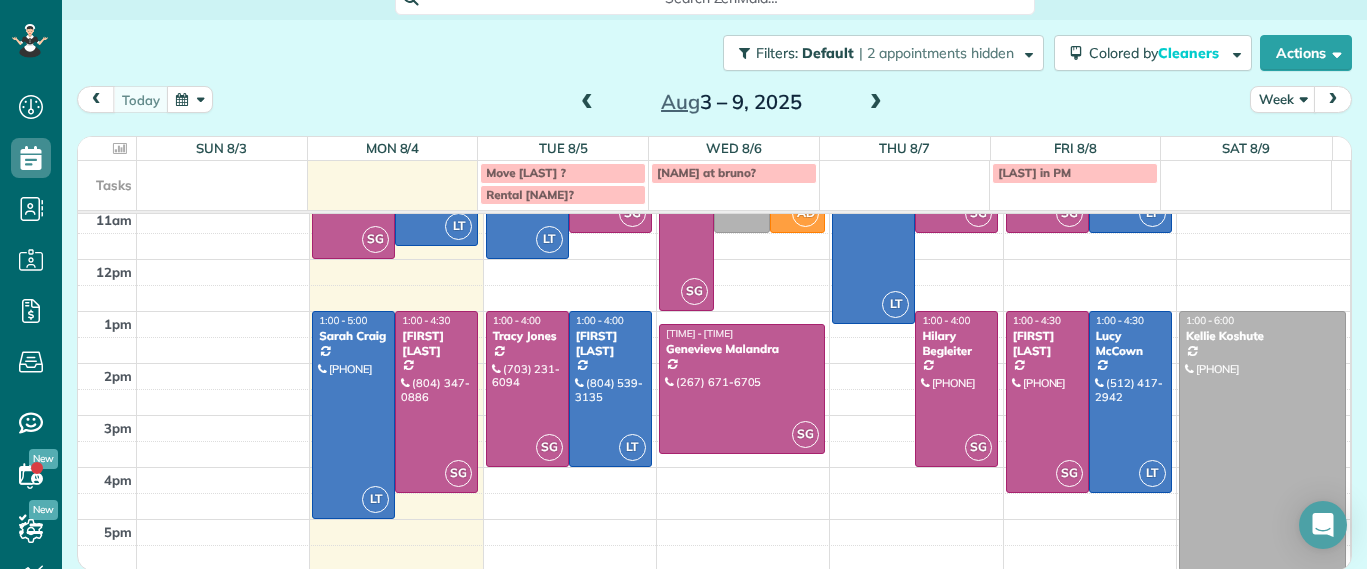 click on "today   Week Aug  3 – 9, 2025" at bounding box center (714, 104) 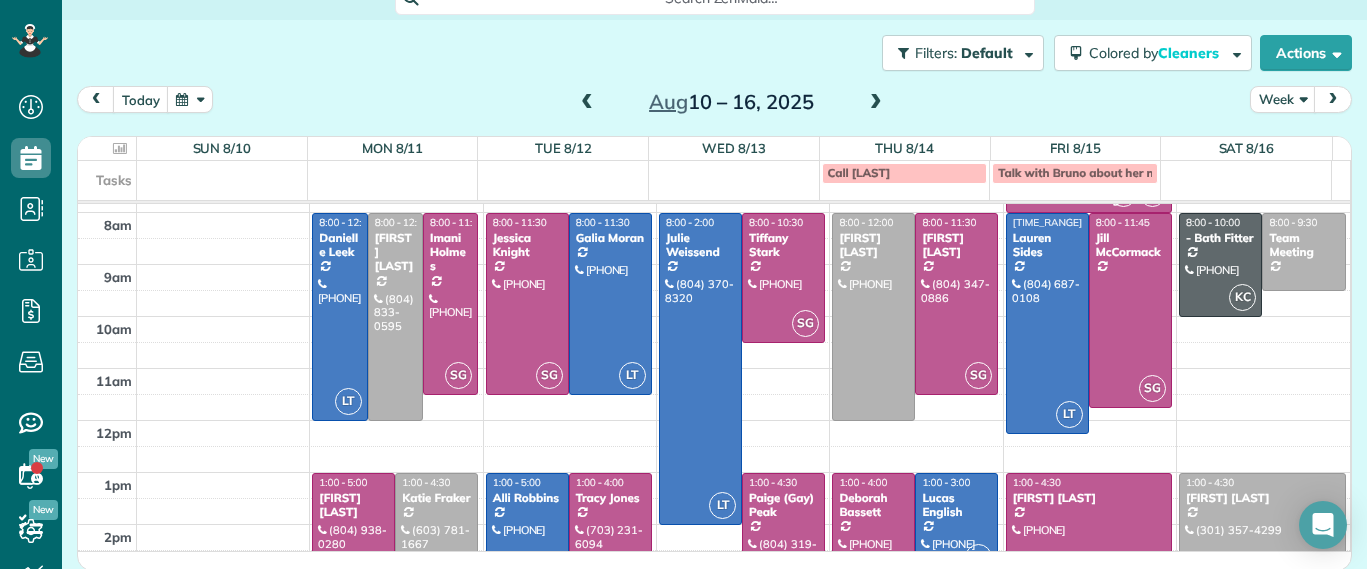 scroll, scrollTop: 0, scrollLeft: 0, axis: both 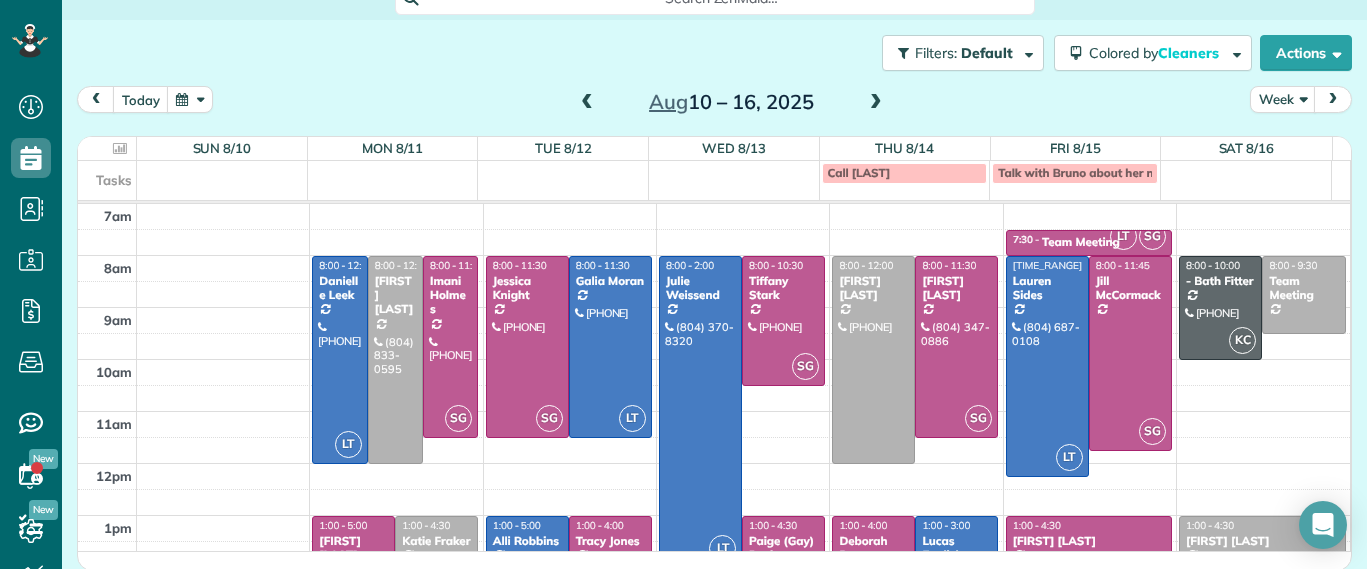 click at bounding box center [587, 103] 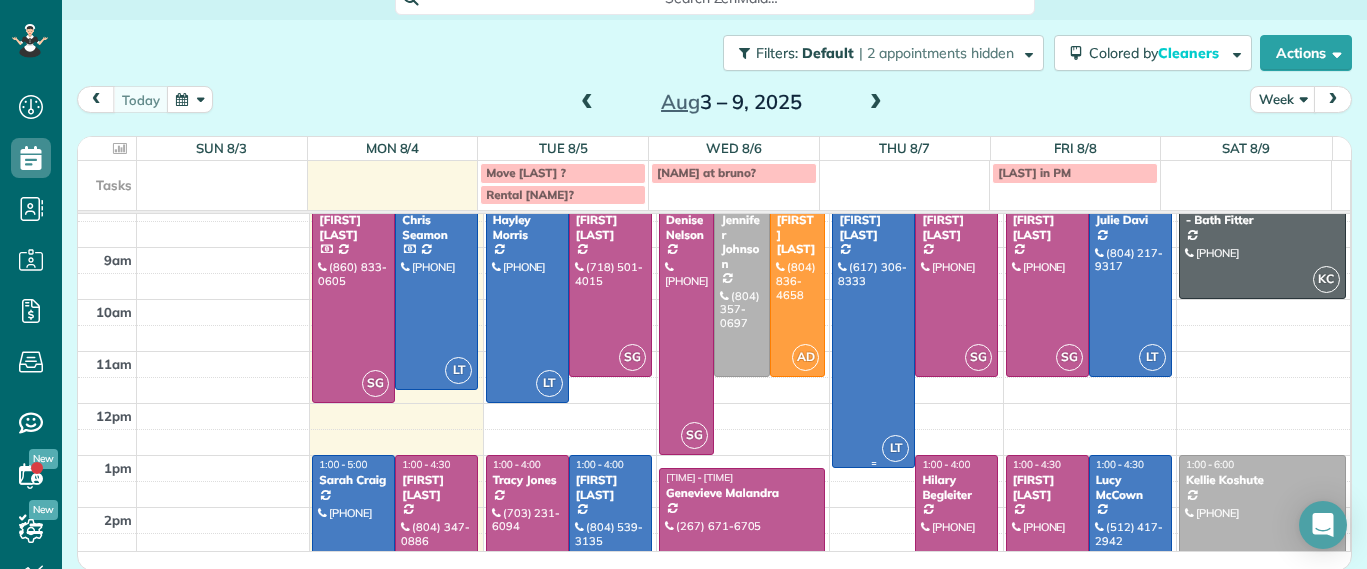scroll, scrollTop: 125, scrollLeft: 0, axis: vertical 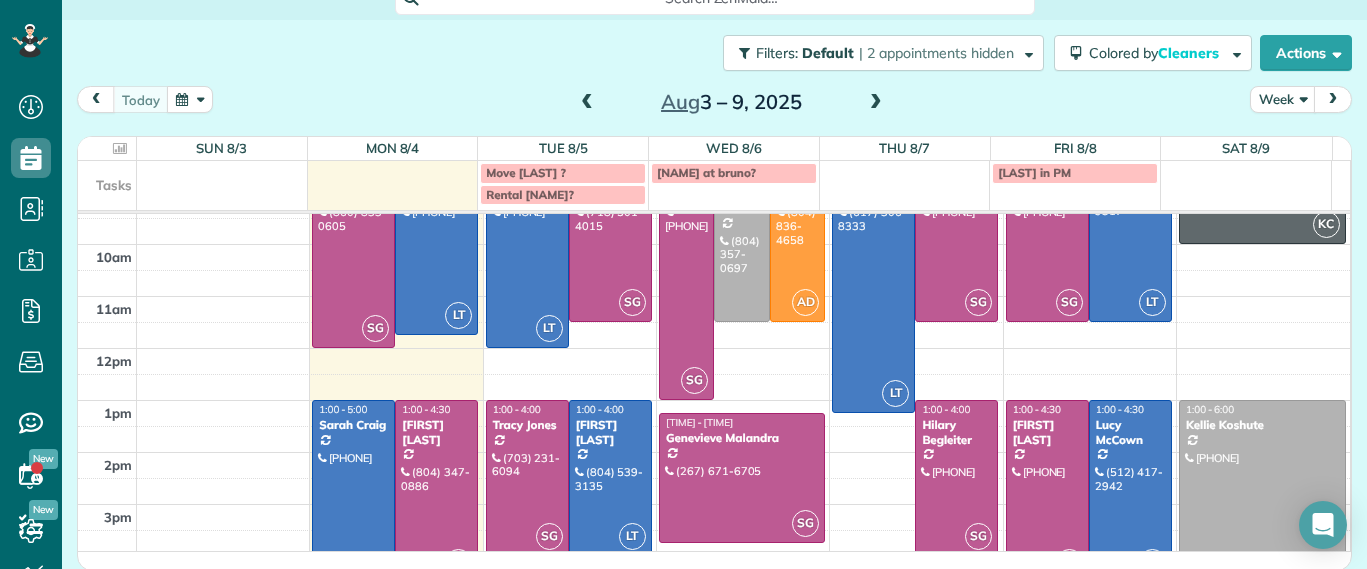 click at bounding box center [876, 103] 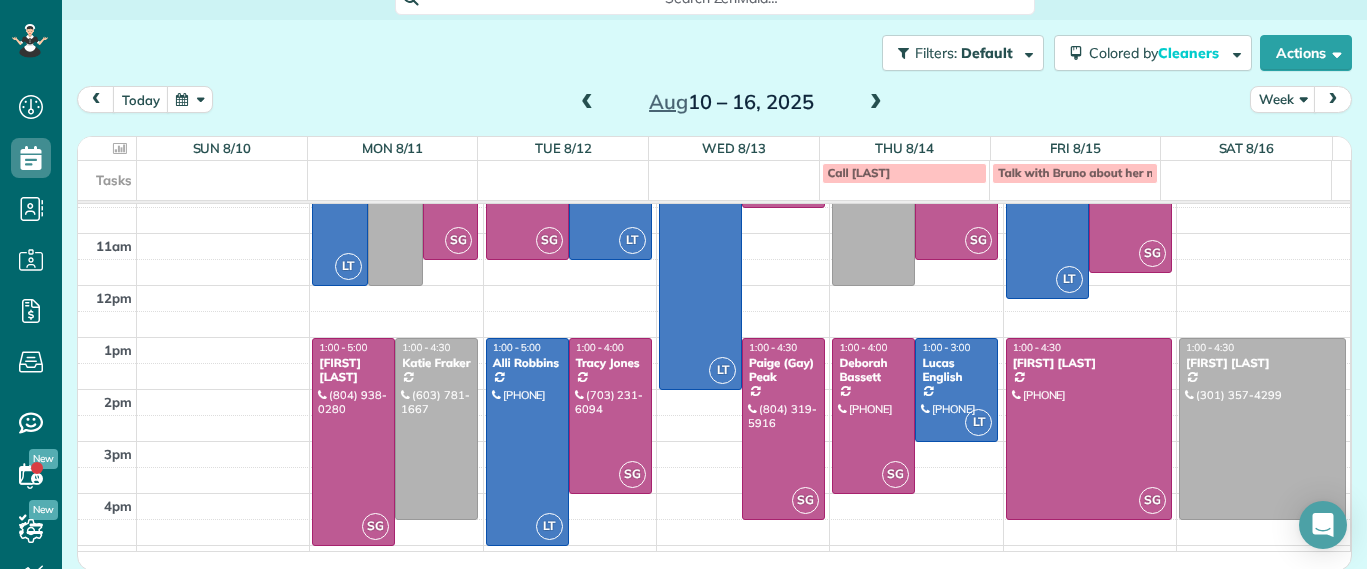 scroll, scrollTop: 224, scrollLeft: 0, axis: vertical 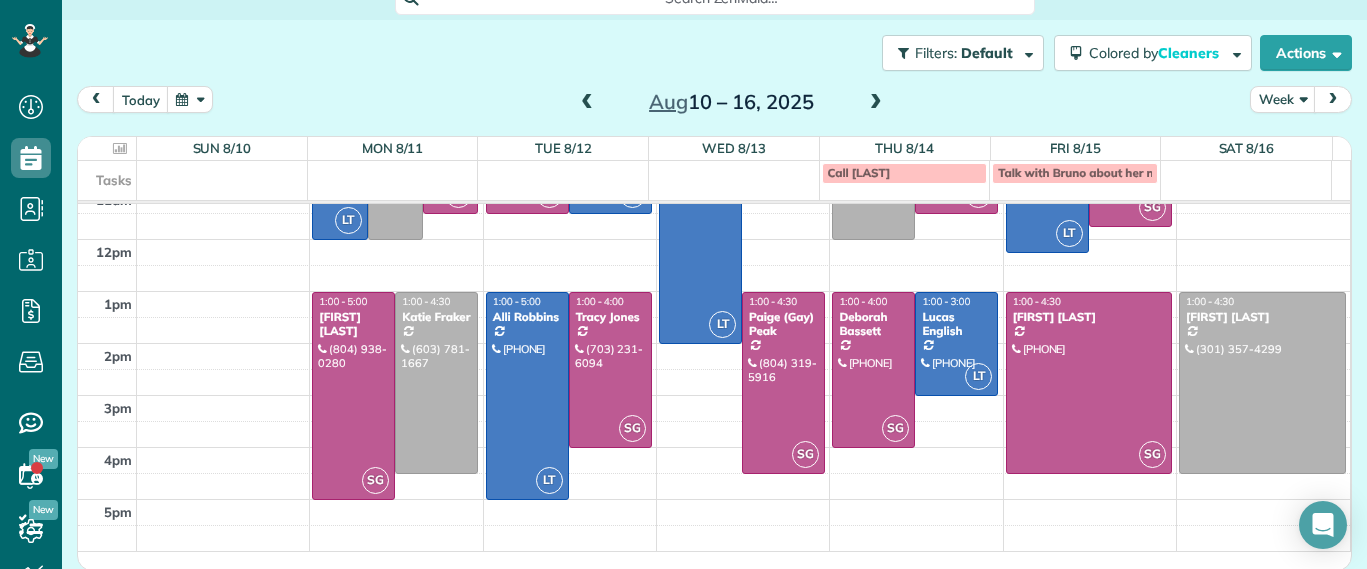 click at bounding box center [587, 103] 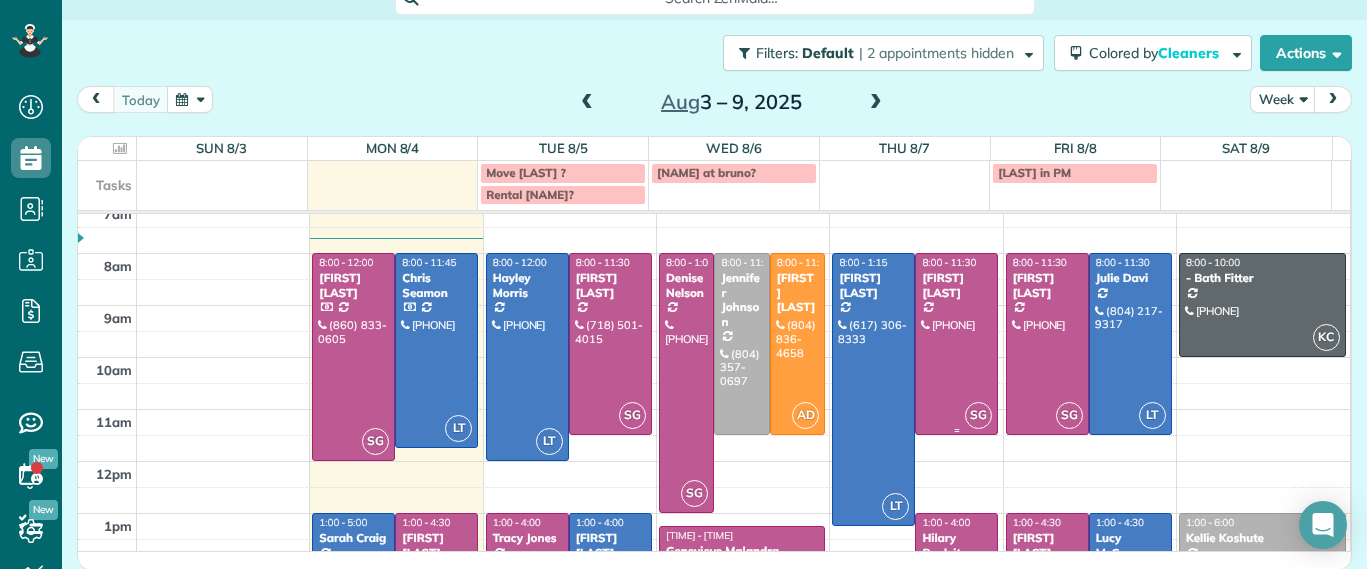 scroll, scrollTop: 0, scrollLeft: 0, axis: both 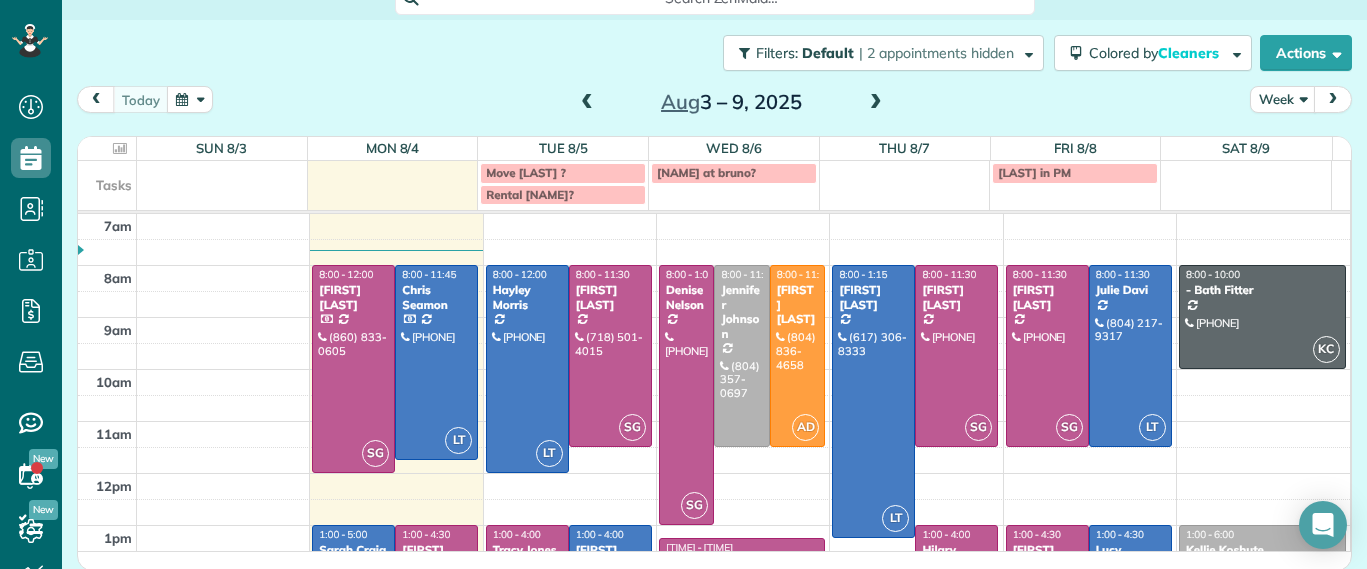 click at bounding box center (876, 103) 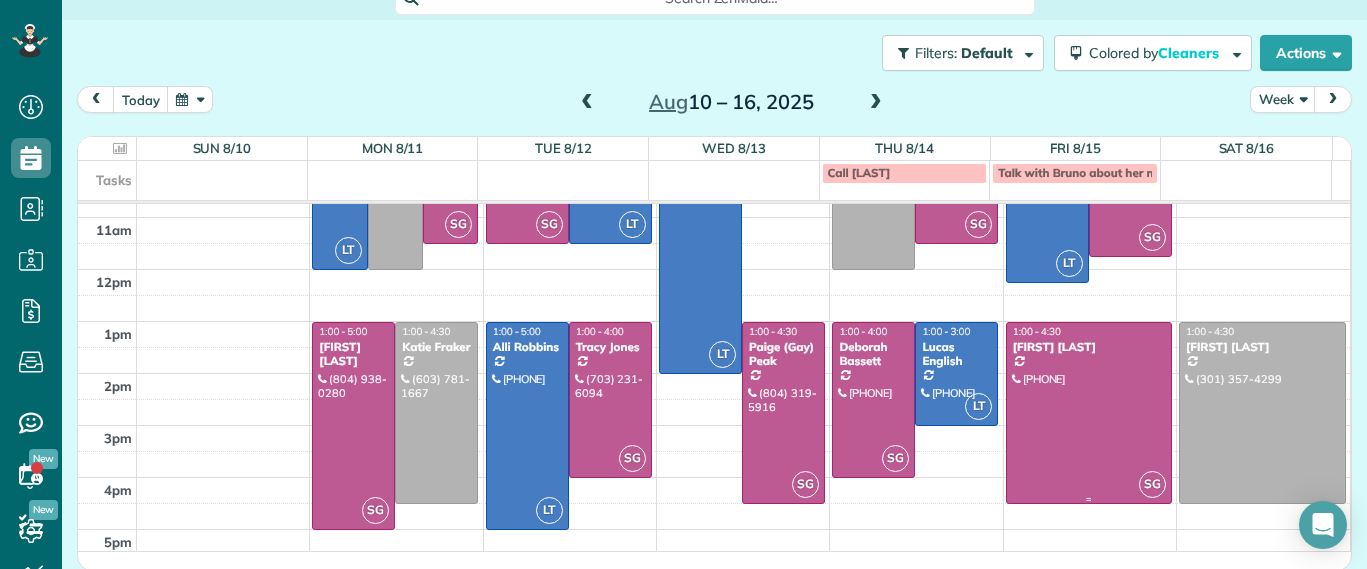 scroll, scrollTop: 224, scrollLeft: 0, axis: vertical 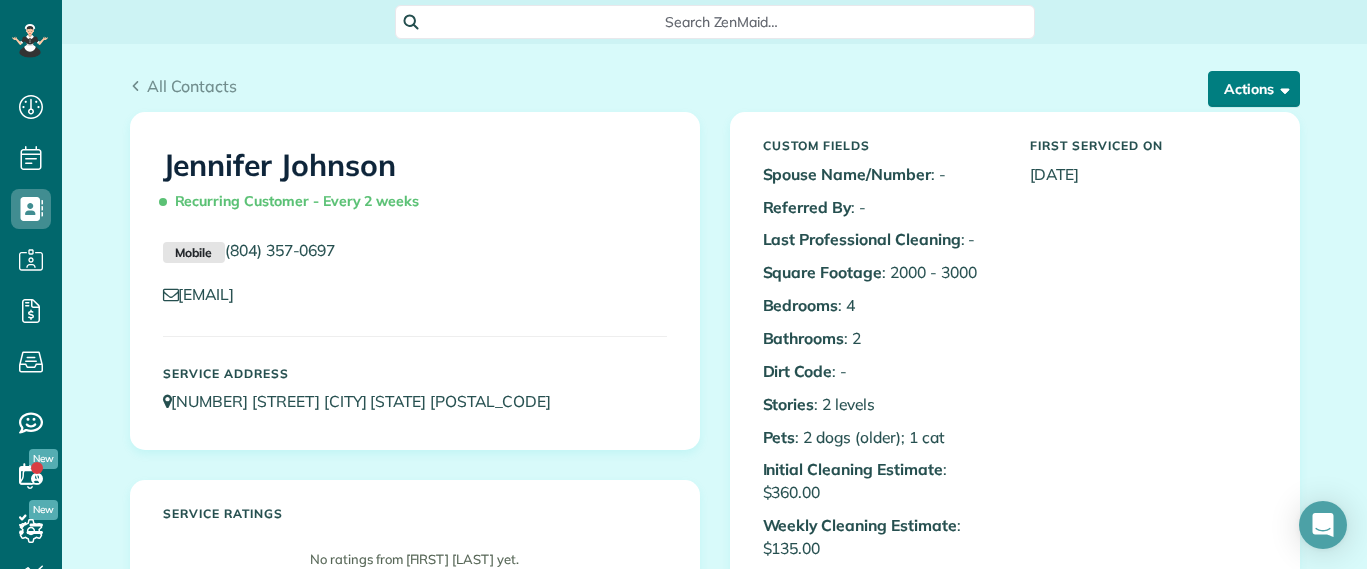 click on "Actions" at bounding box center (1254, 89) 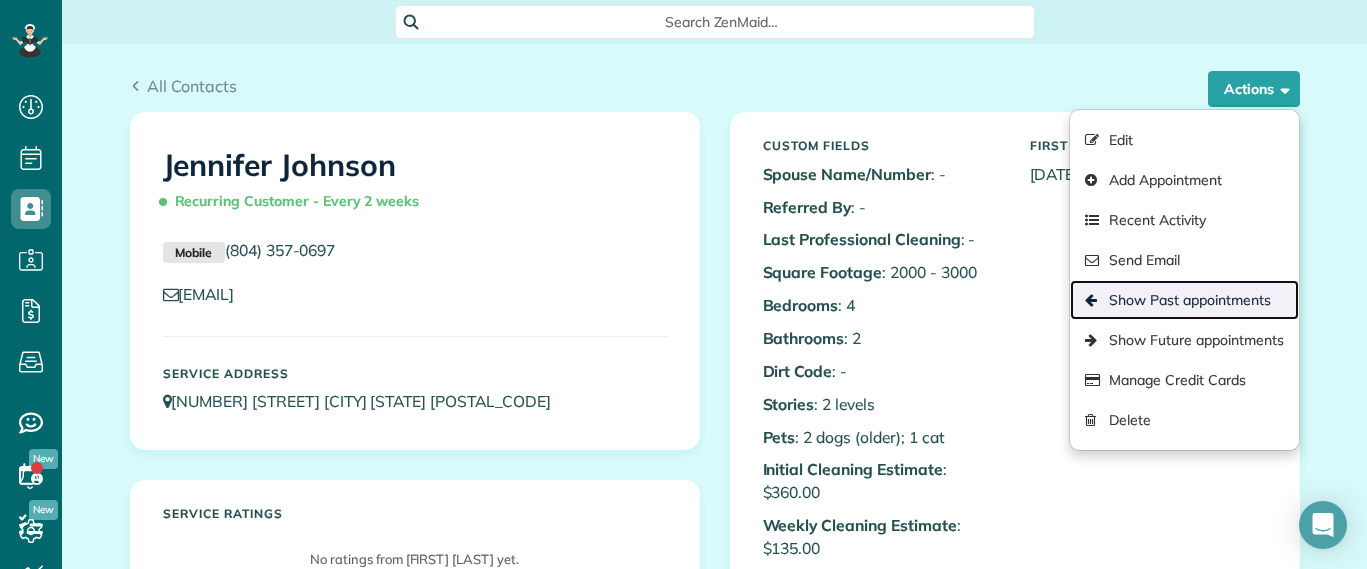 click on "Show Past appointments" at bounding box center (1184, 300) 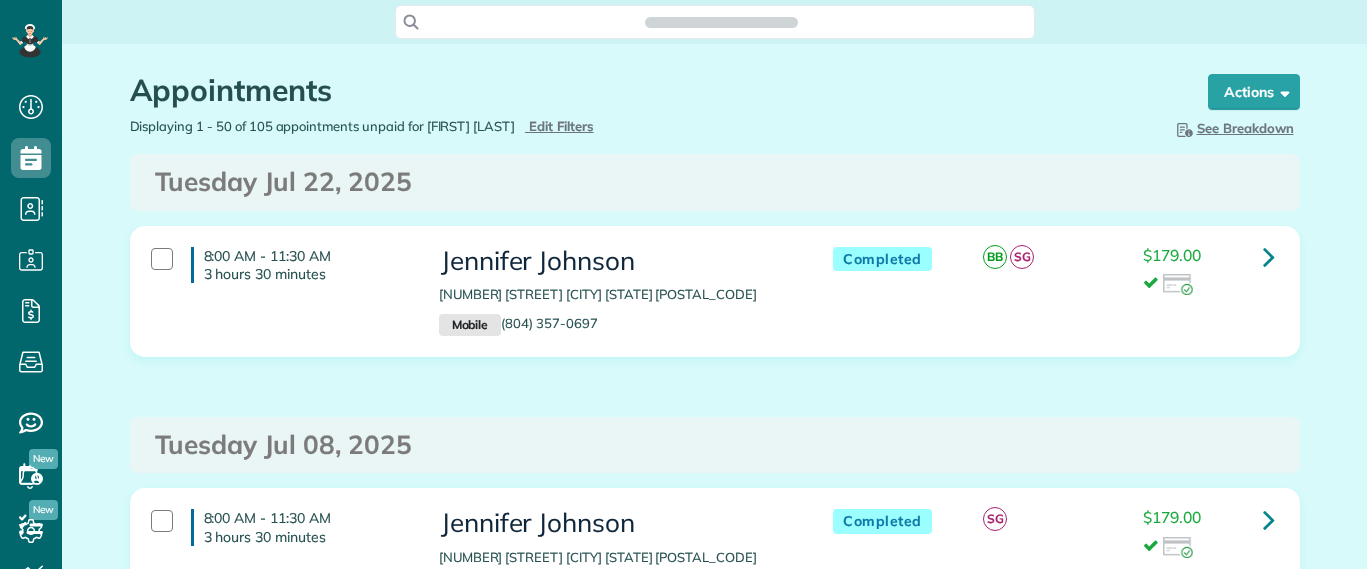 scroll, scrollTop: 0, scrollLeft: 0, axis: both 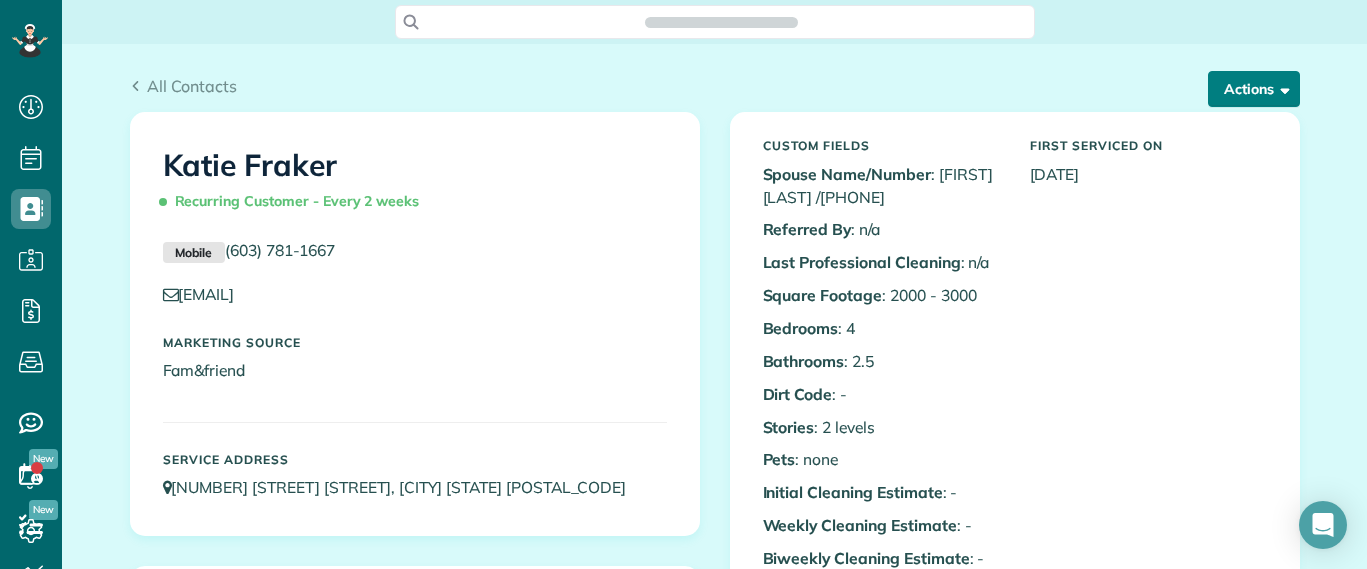 click on "All Contacts
Actions
Edit
Add Appointment
Recent Activity
Send Email
Show Past appointments
Show Future appointments
Manage Credit Cards
Delete" at bounding box center (715, 78) 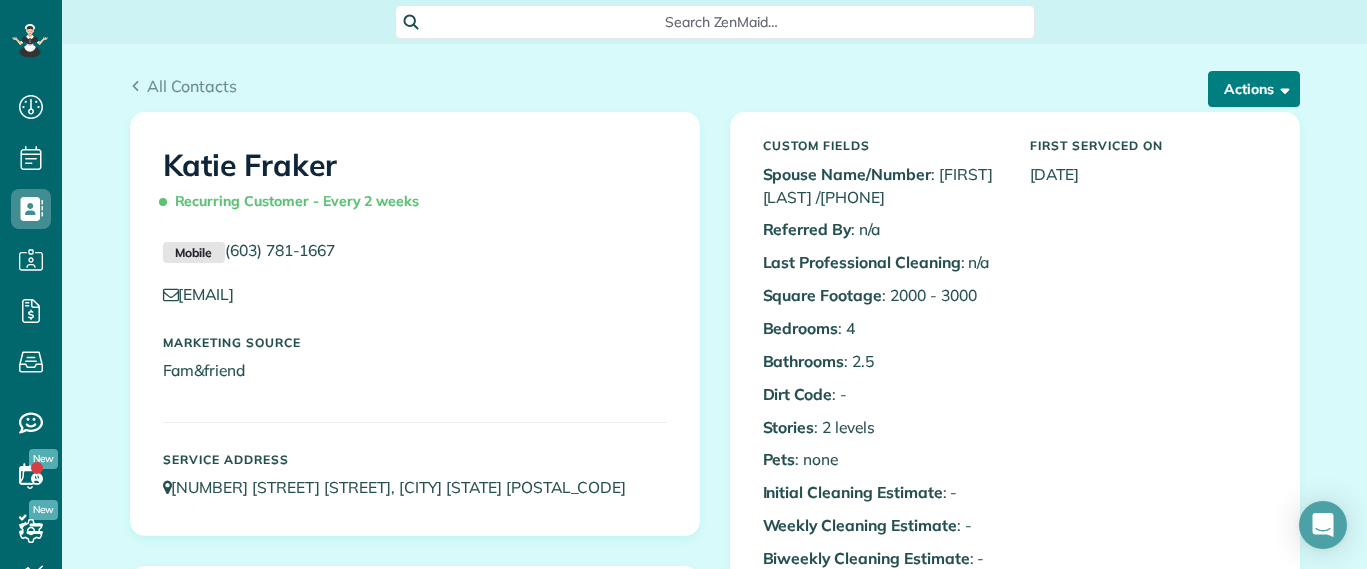 click on "Actions" at bounding box center (1254, 89) 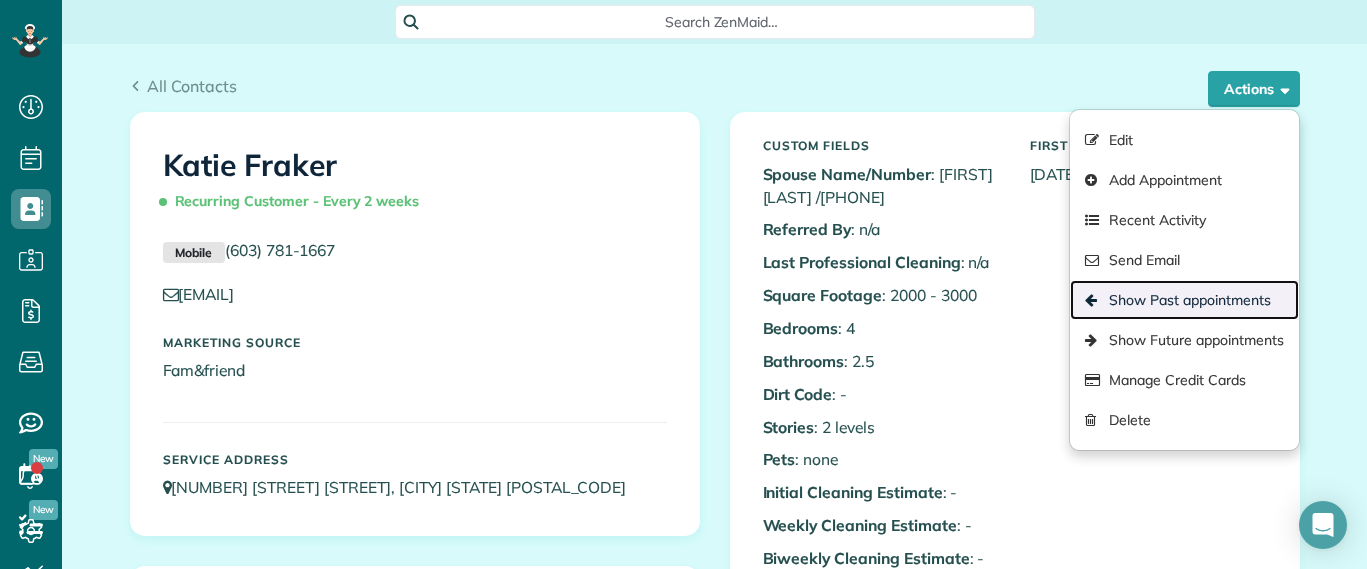 click on "Show Past appointments" at bounding box center (1184, 300) 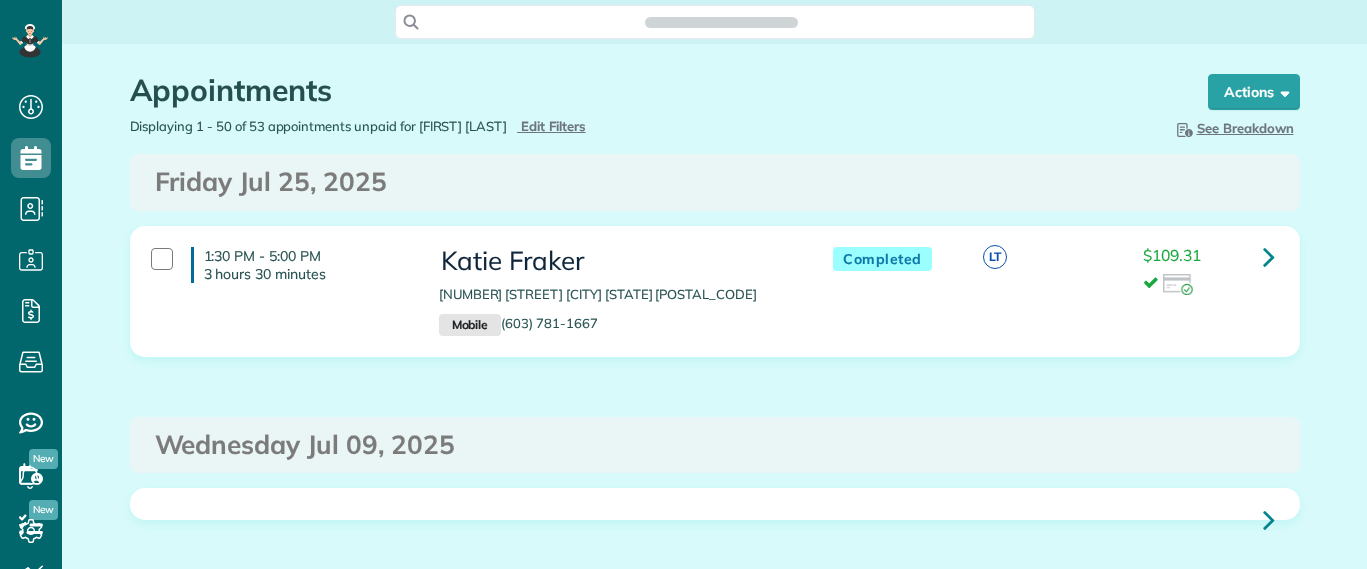 scroll, scrollTop: 0, scrollLeft: 0, axis: both 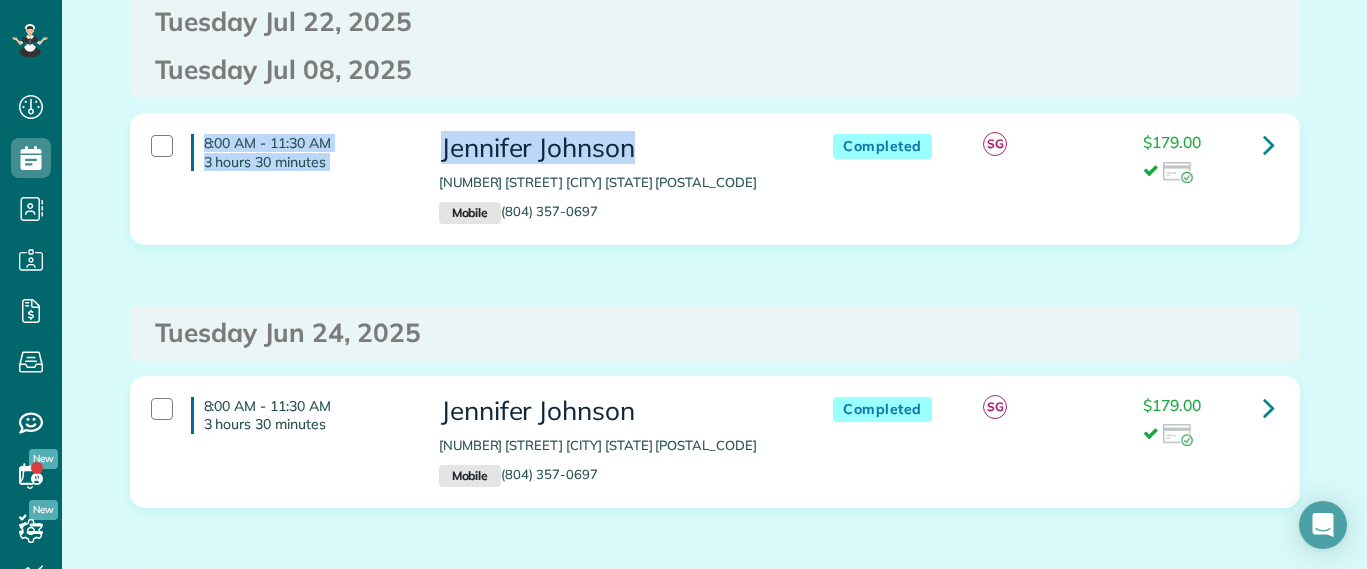 drag, startPoint x: 411, startPoint y: 146, endPoint x: 658, endPoint y: 133, distance: 247.34187 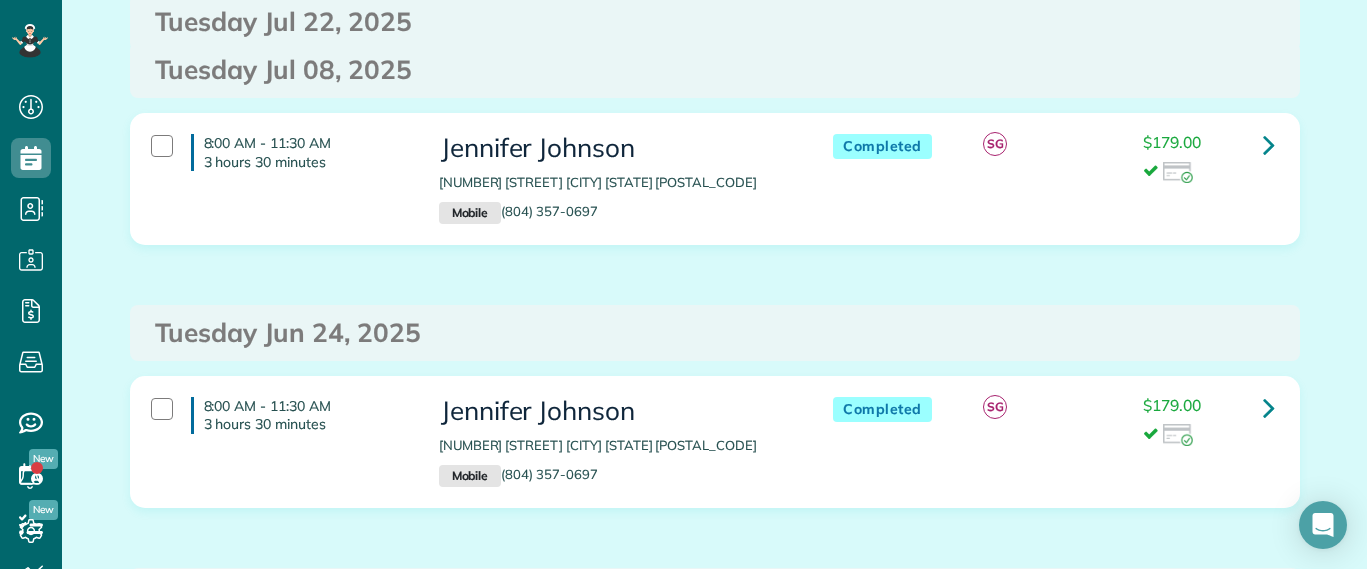 click on "Tuesday Jul 08, 2025" at bounding box center (715, 70) 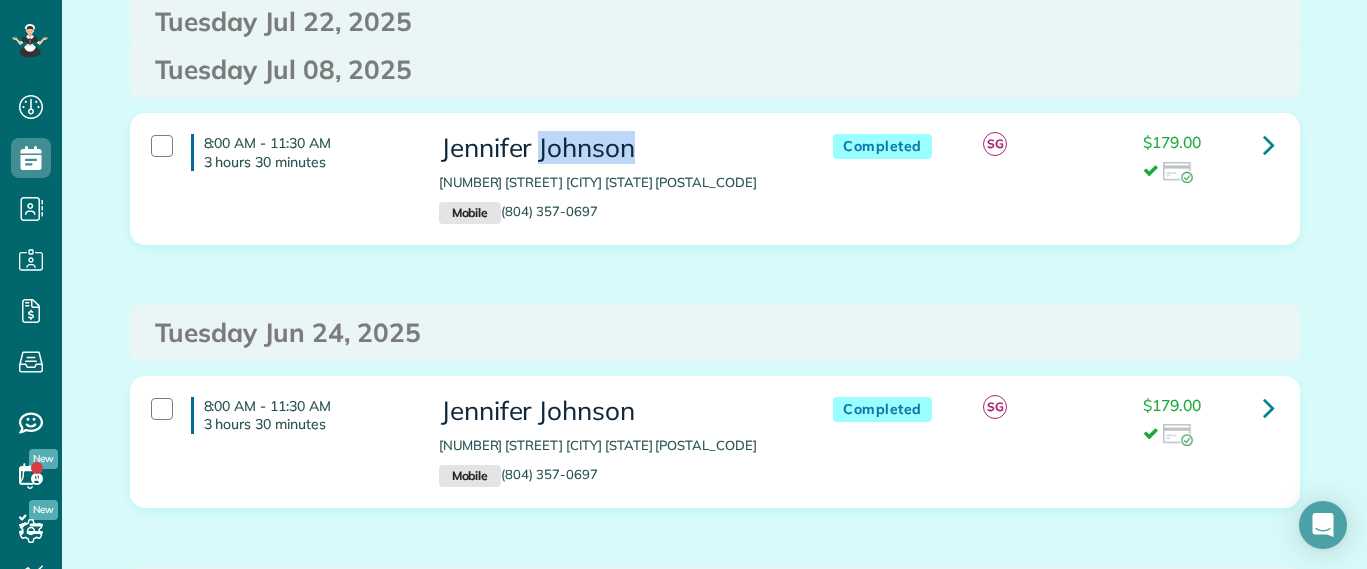 drag, startPoint x: 529, startPoint y: 147, endPoint x: 672, endPoint y: 147, distance: 143 